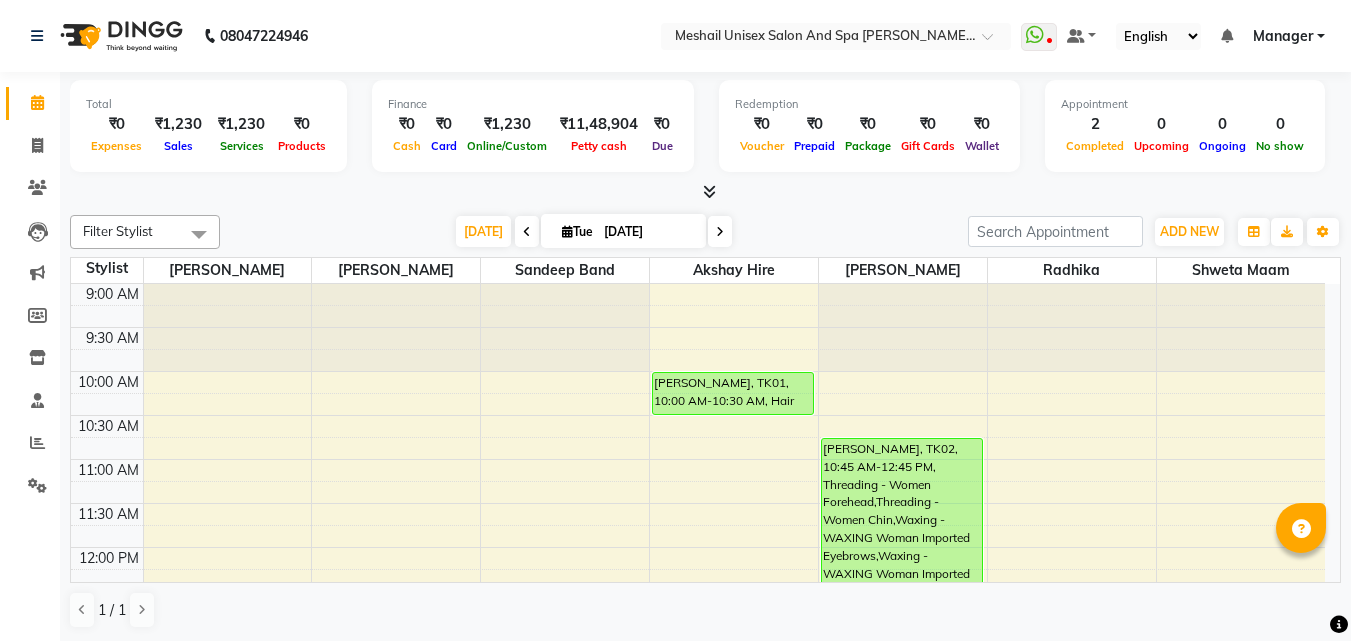 scroll, scrollTop: 0, scrollLeft: 0, axis: both 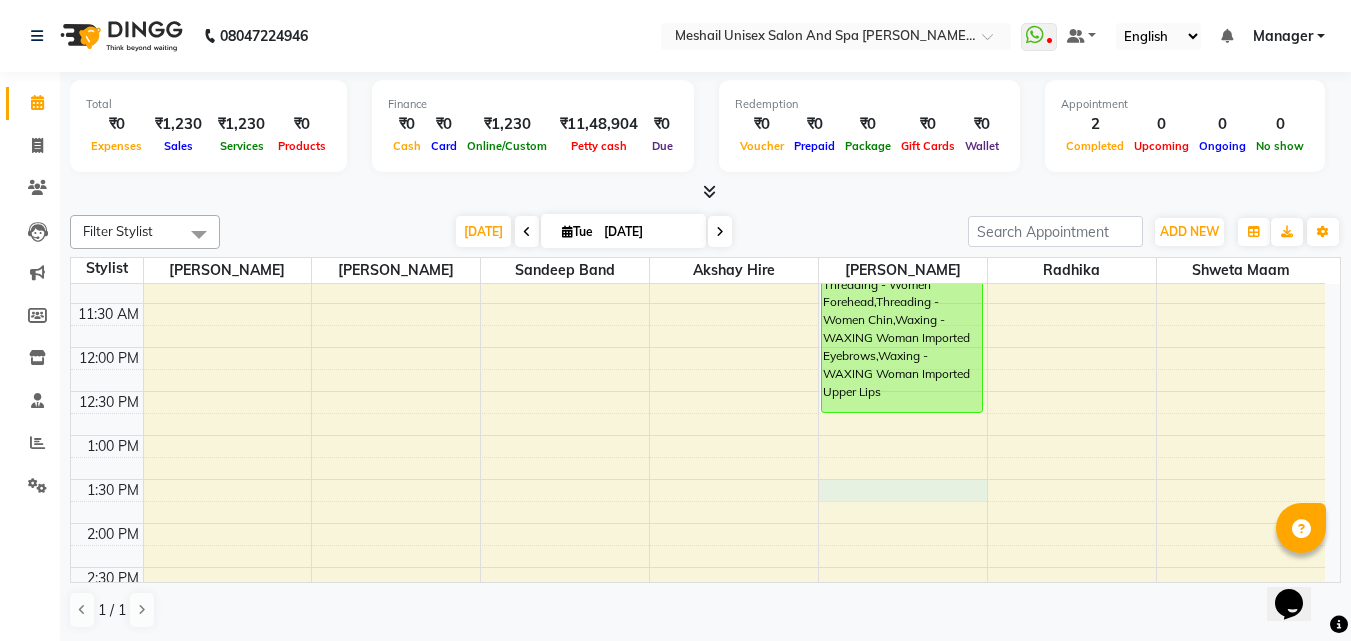 click on "9:00 AM 9:30 AM 10:00 AM 10:30 AM 11:00 AM 11:30 AM 12:00 PM 12:30 PM 1:00 PM 1:30 PM 2:00 PM 2:30 PM 3:00 PM 3:30 PM 4:00 PM 4:30 PM 5:00 PM 5:30 PM 6:00 PM 6:30 PM 7:00 PM 7:30 PM 8:00 PM 8:30 PM 9:00 PM 9:30 PM    [PERSON_NAME][GEOGRAPHIC_DATA], 10:00 AM-10:30 AM, Hair Styling - Women Hair Cut With Wash    [PERSON_NAME], TK02, 10:45 AM-12:45 PM, Threading - Women Forehead,Threading - Women Chin,Waxing - WAXING Woman Imported Eyebrows,Waxing - WAXING Woman Imported Upper Lips" at bounding box center (698, 655) 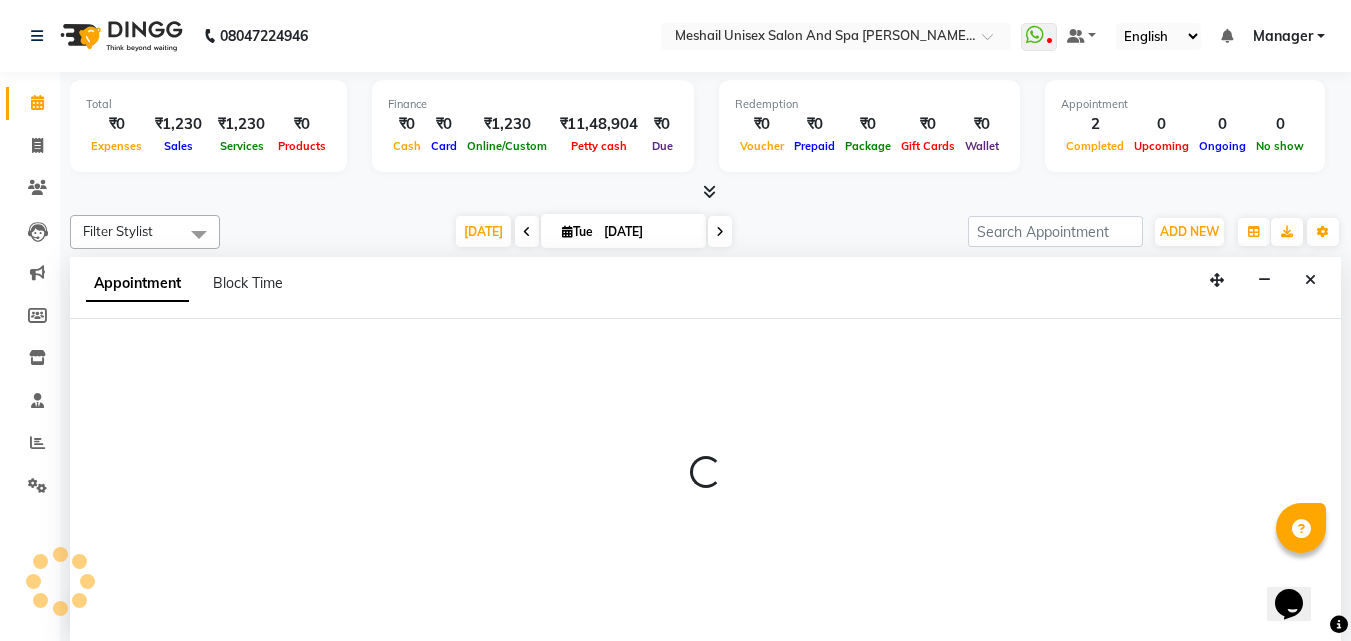 scroll, scrollTop: 1, scrollLeft: 0, axis: vertical 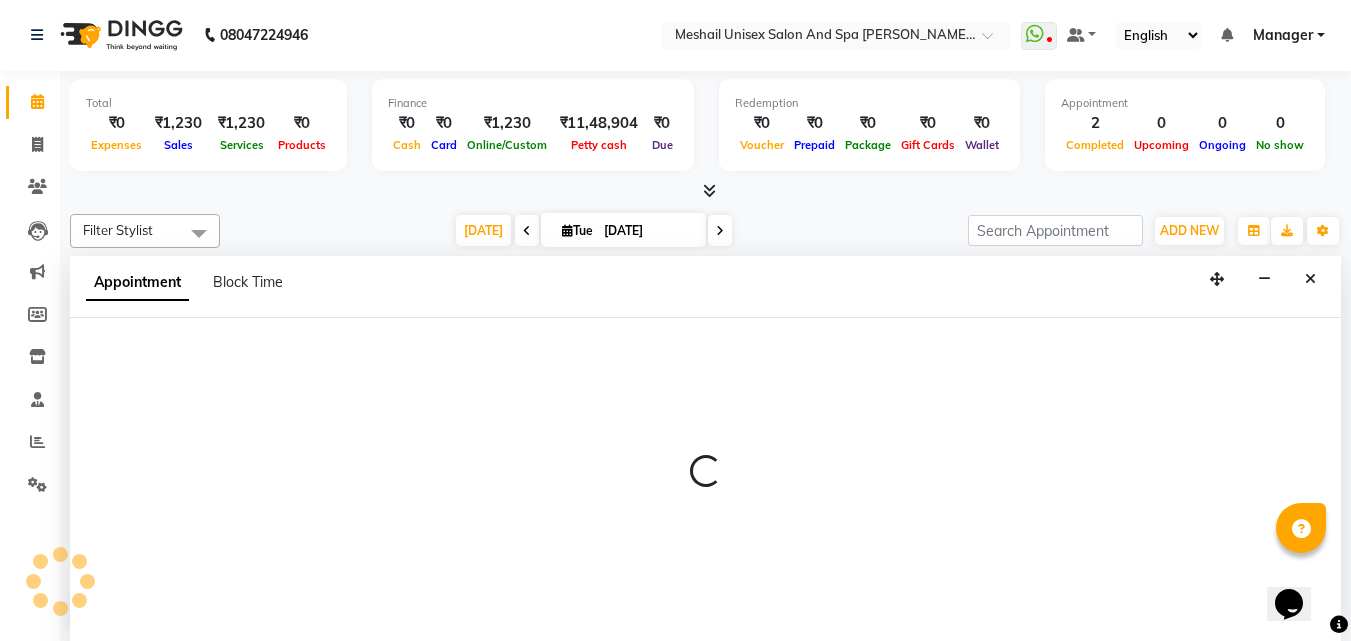 select on "52970" 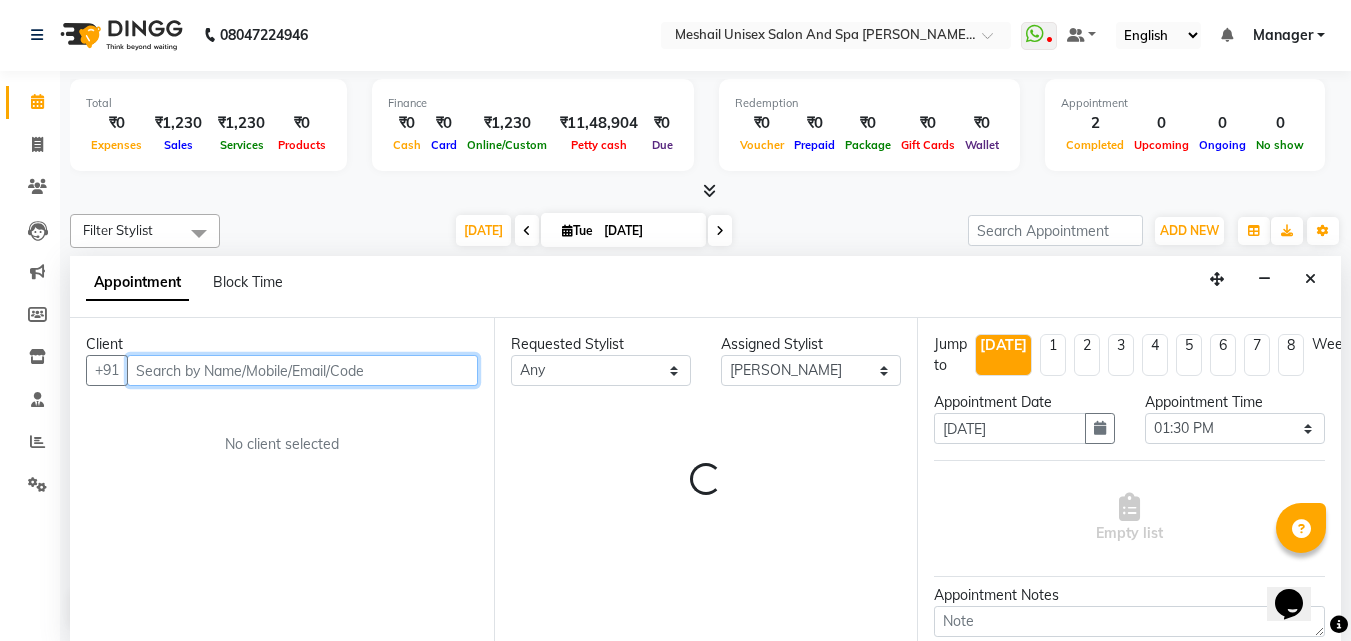 click at bounding box center (302, 370) 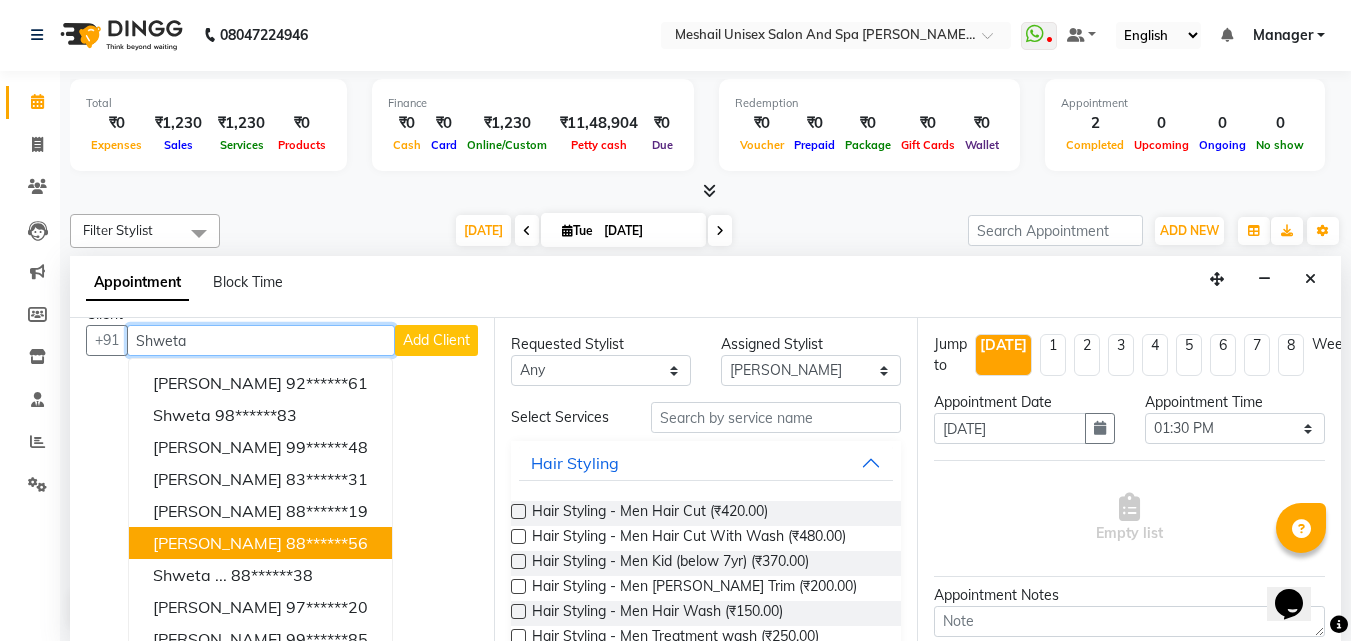 scroll, scrollTop: 0, scrollLeft: 0, axis: both 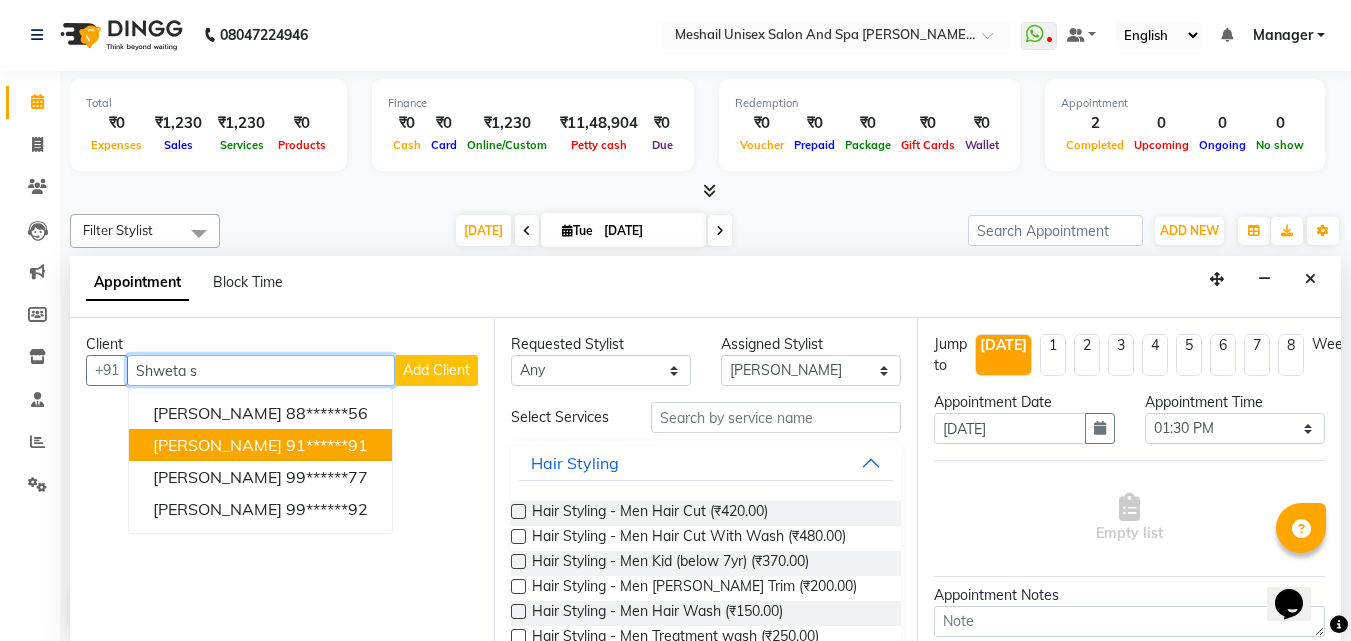 click on "[PERSON_NAME]  91******91" at bounding box center (260, 445) 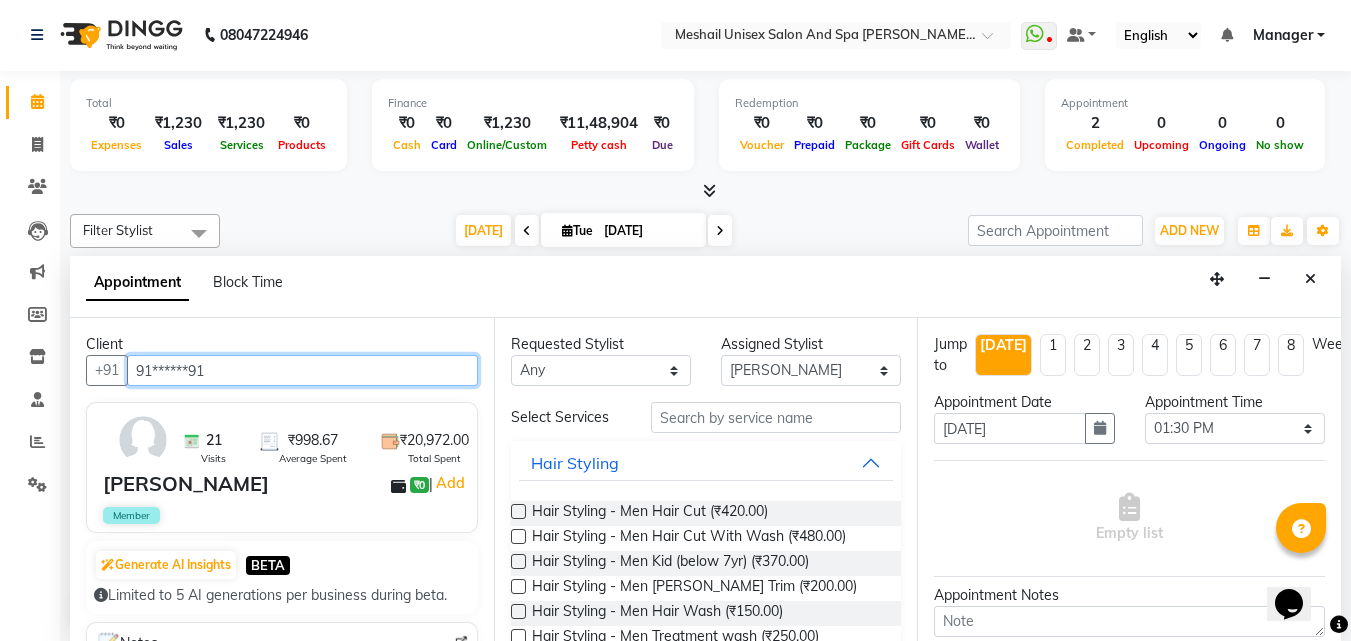 type on "91******91" 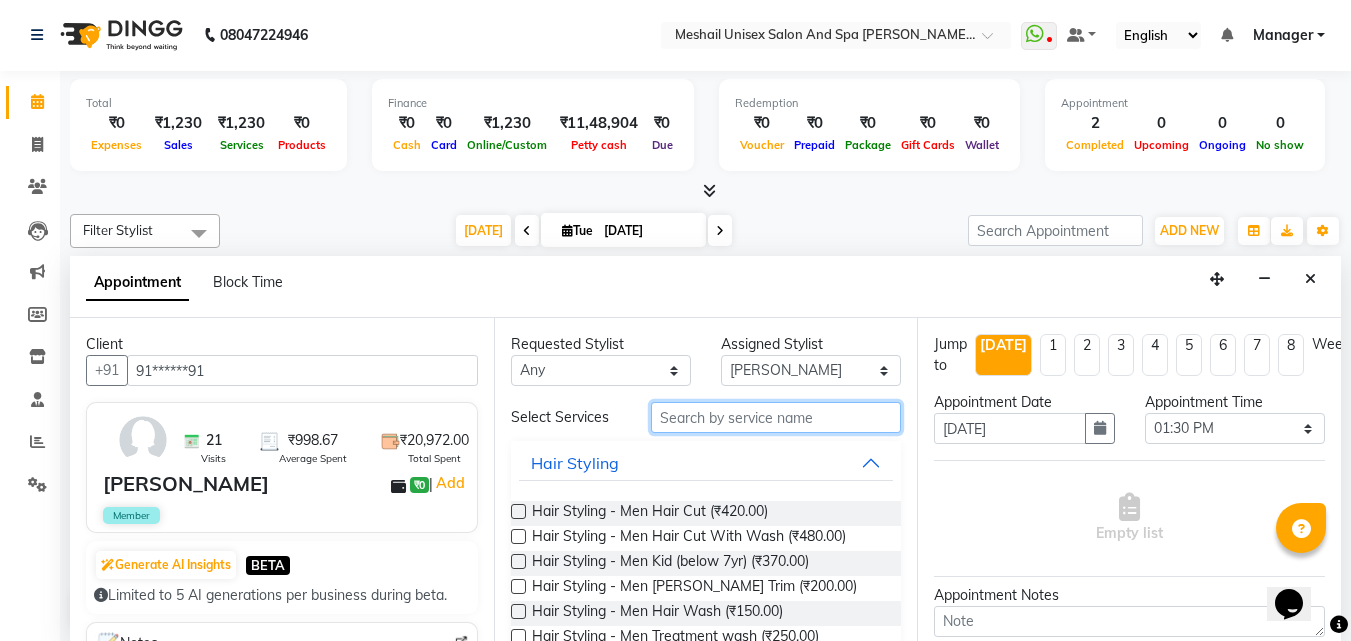 click at bounding box center (776, 417) 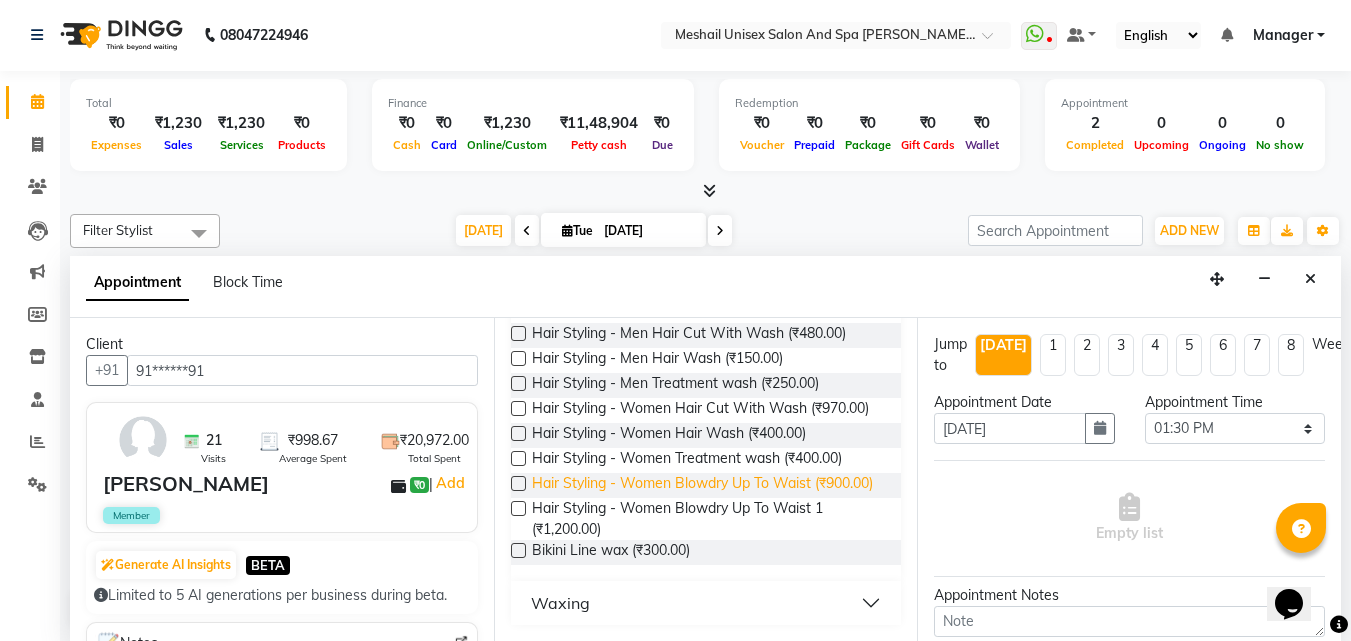 scroll, scrollTop: 212, scrollLeft: 0, axis: vertical 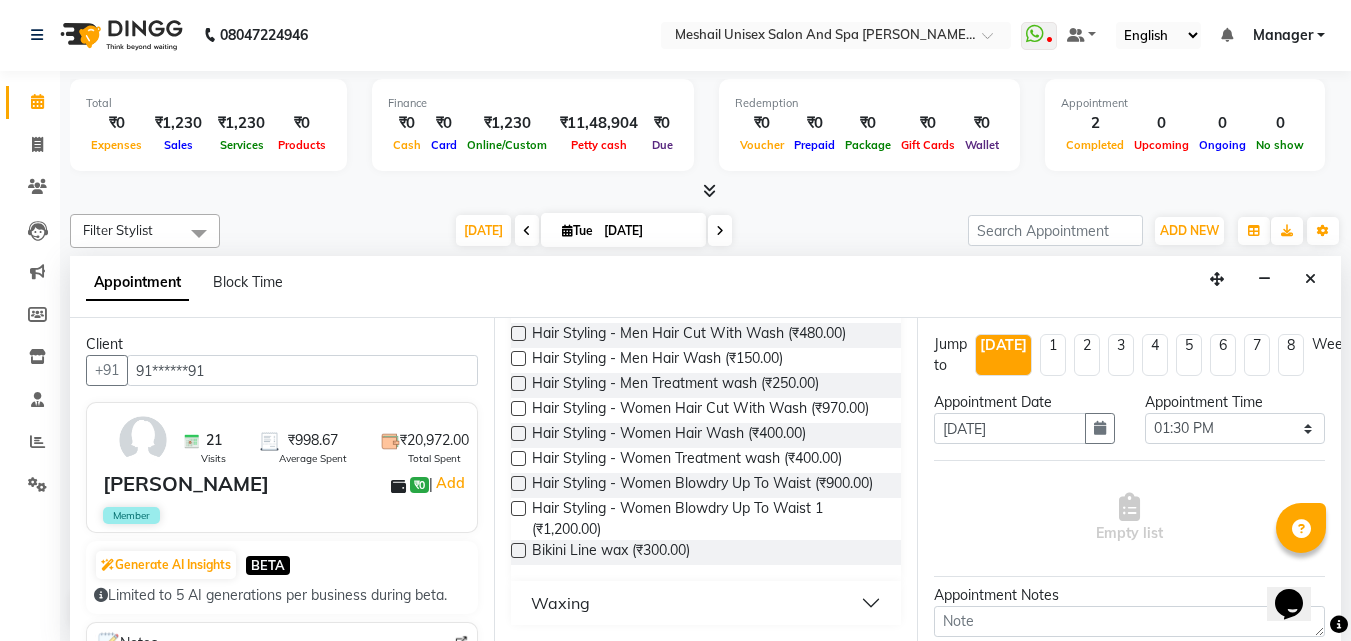 type on "wa" 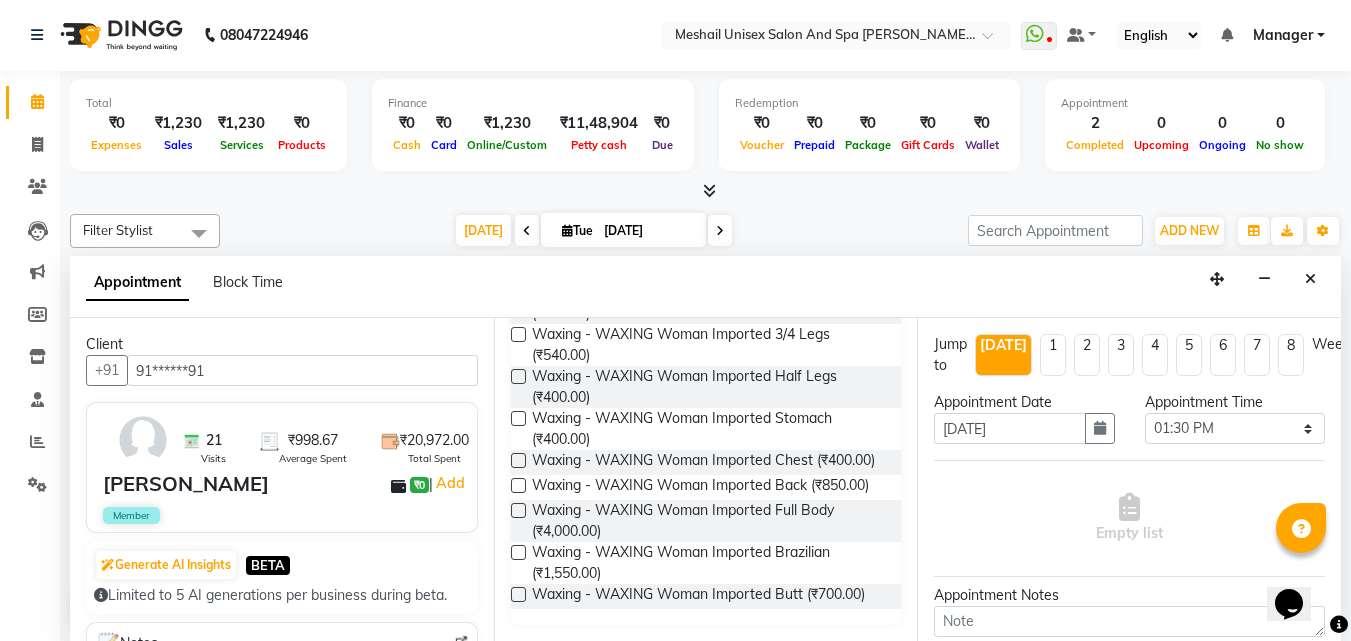 scroll, scrollTop: 2212, scrollLeft: 0, axis: vertical 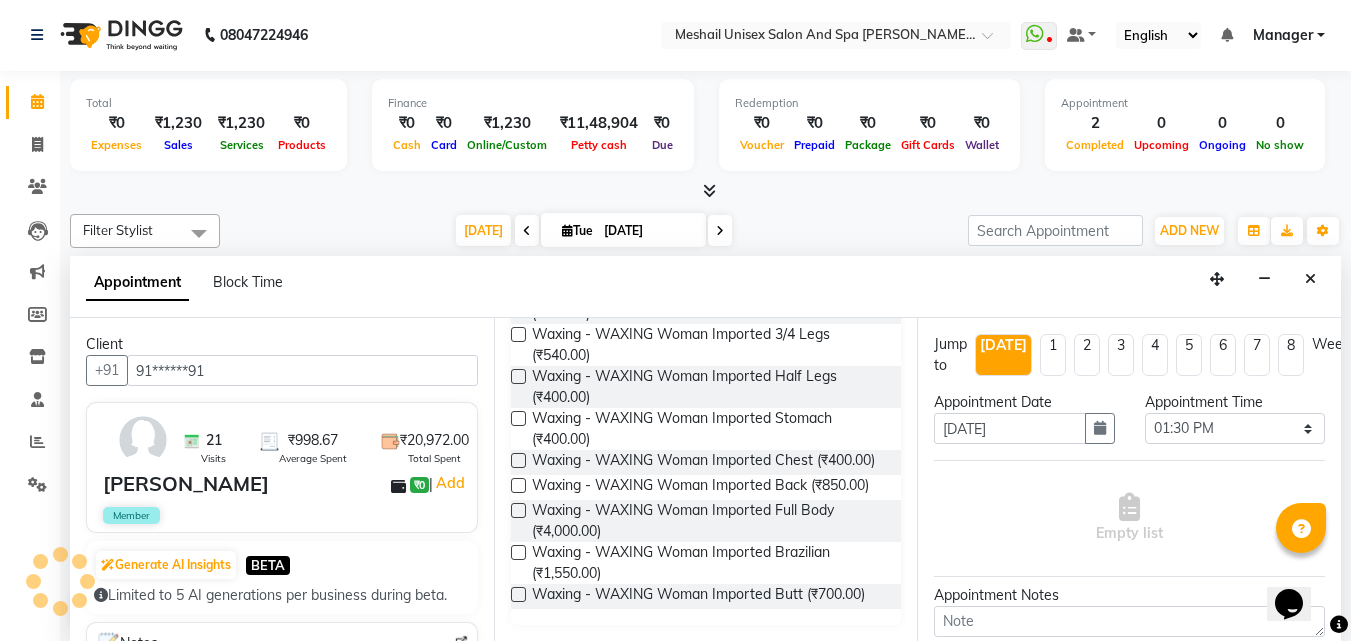 click at bounding box center [518, 292] 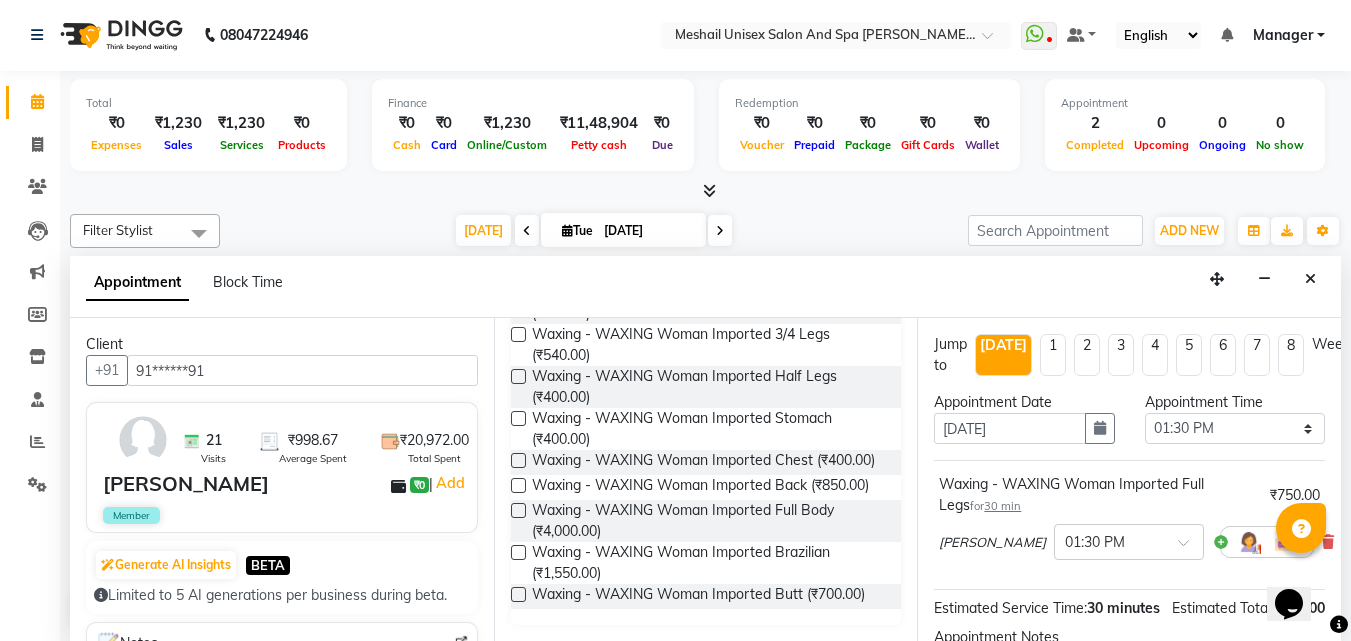 checkbox on "false" 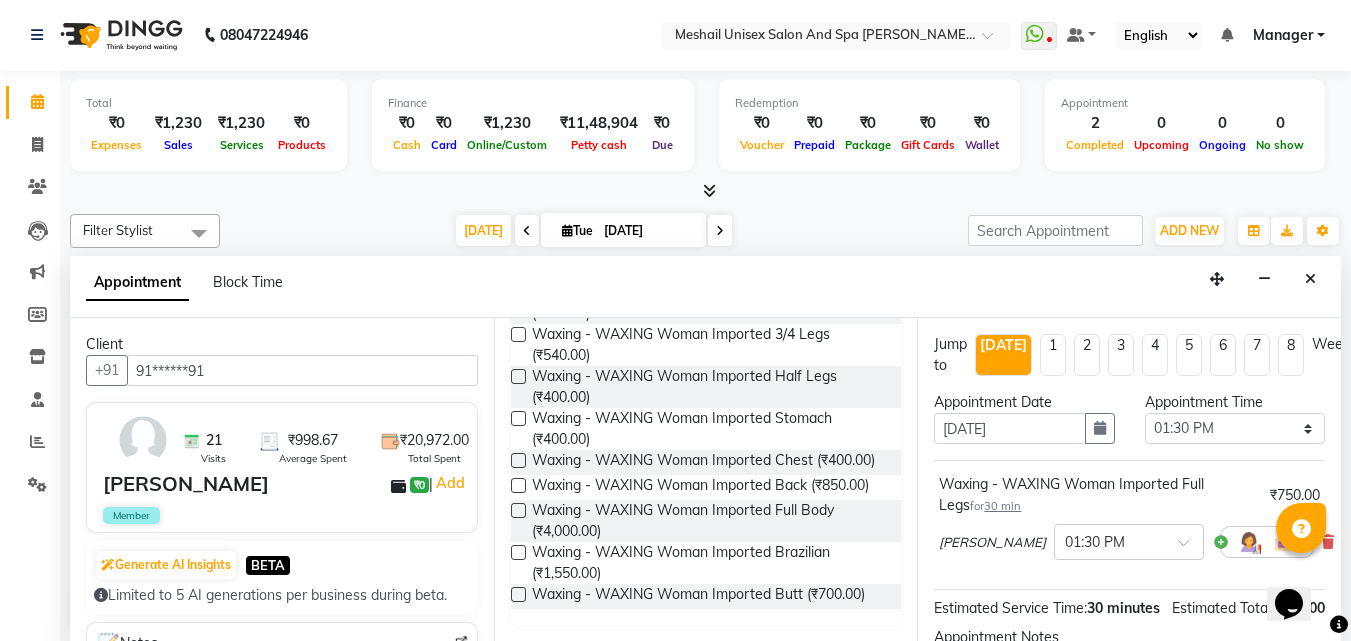click at bounding box center (518, 250) 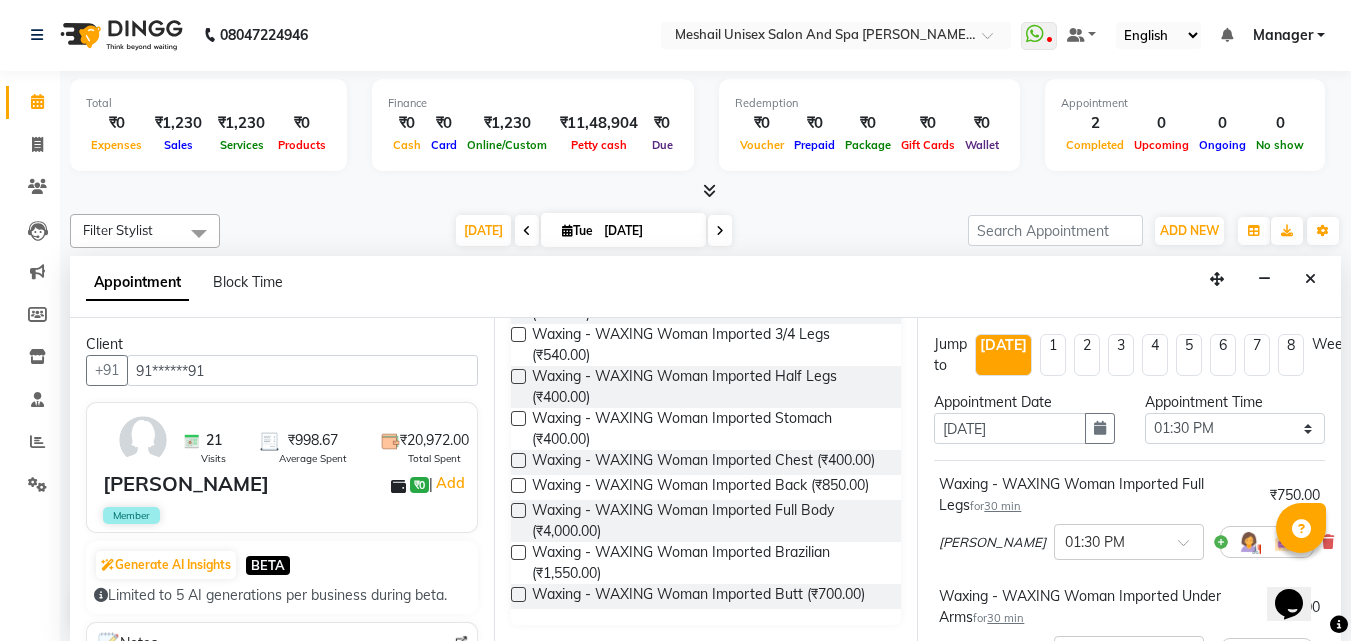 checkbox on "false" 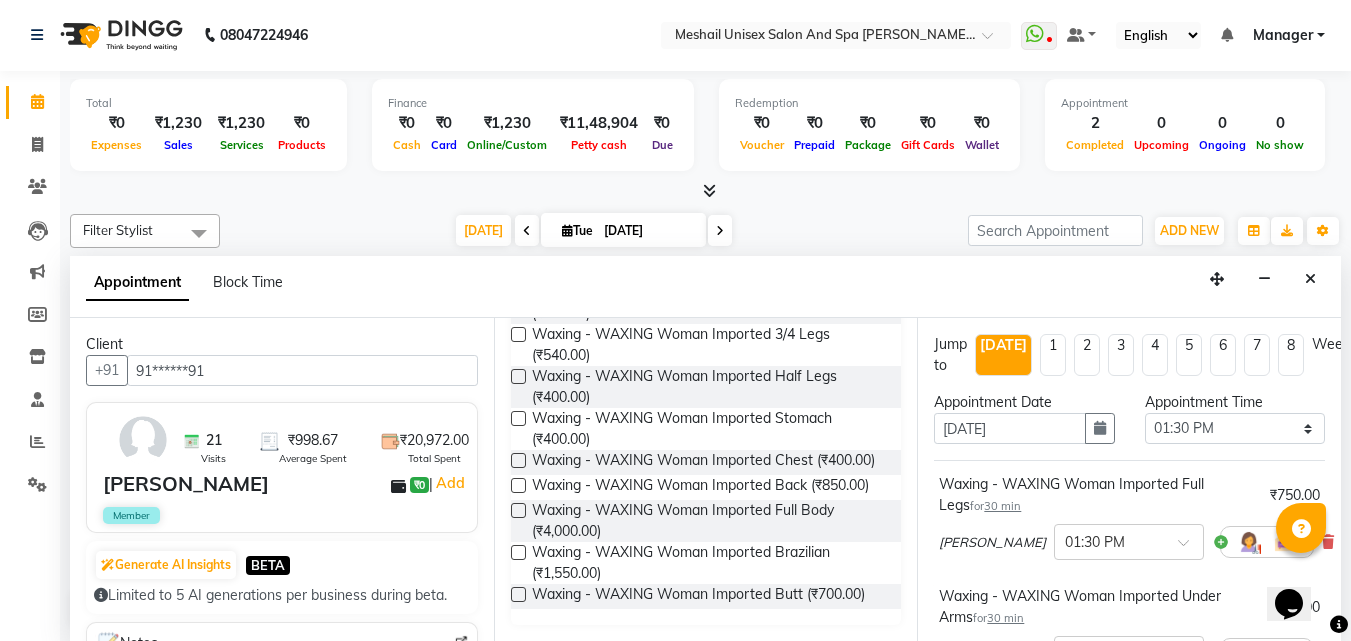 click at bounding box center [518, 208] 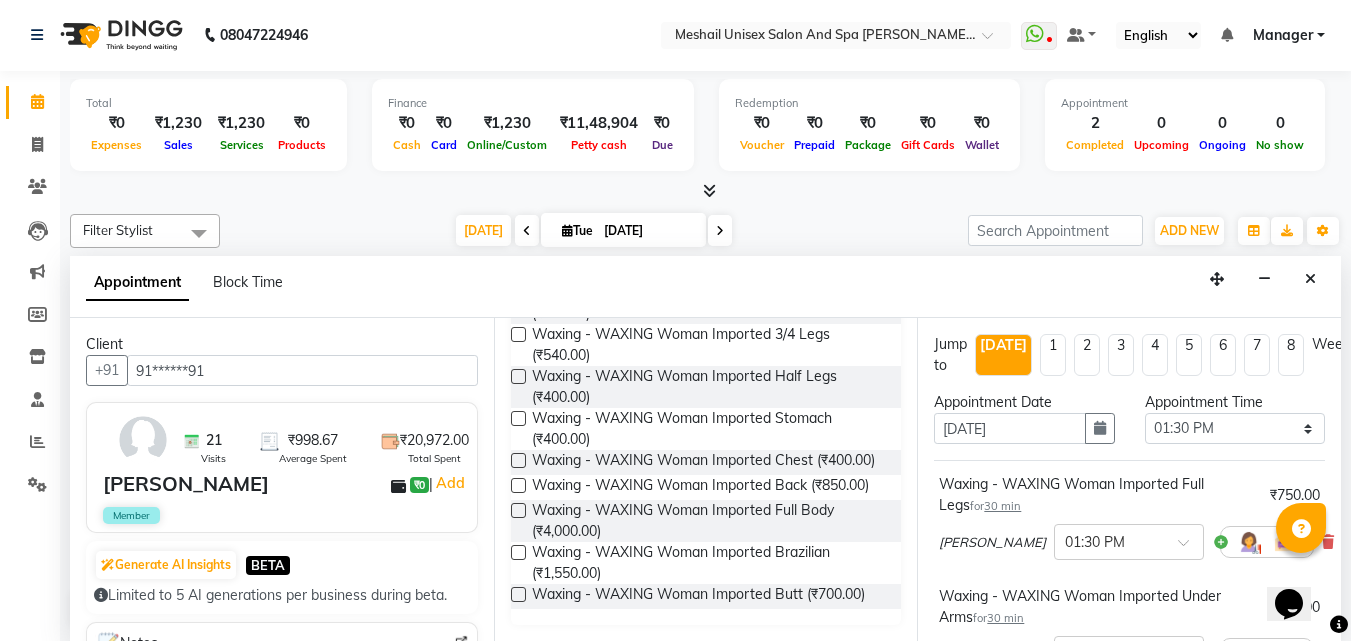 checkbox on "false" 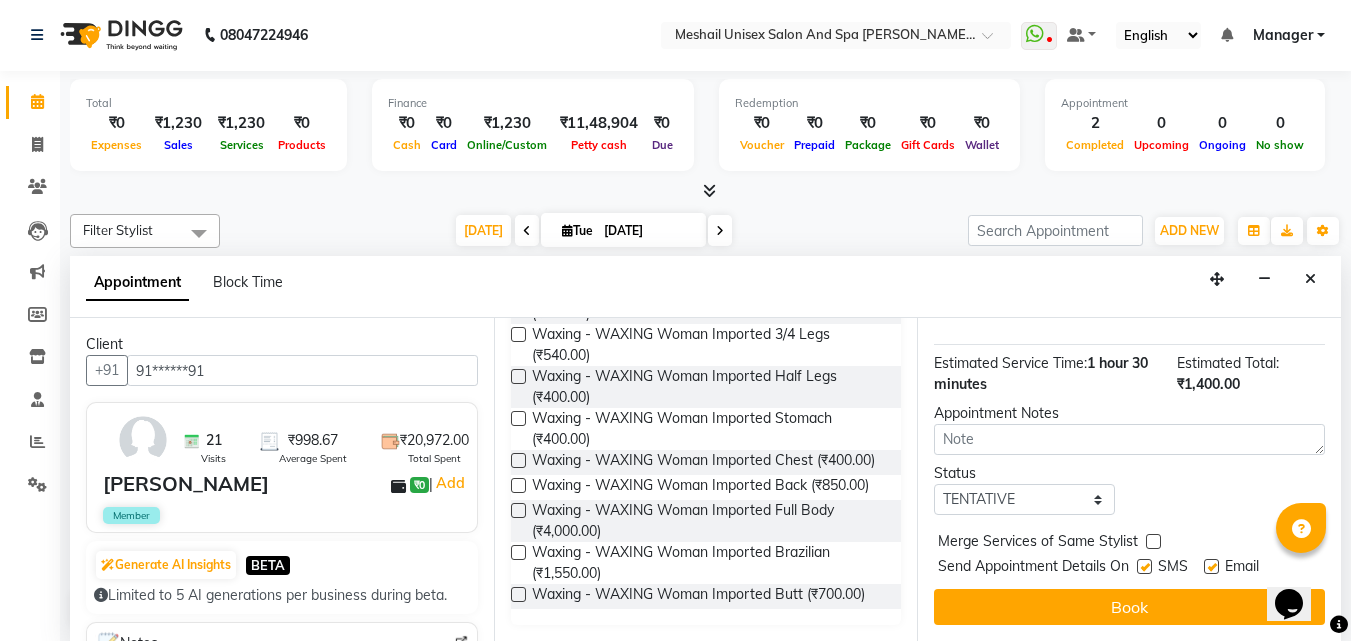 scroll, scrollTop: 493, scrollLeft: 0, axis: vertical 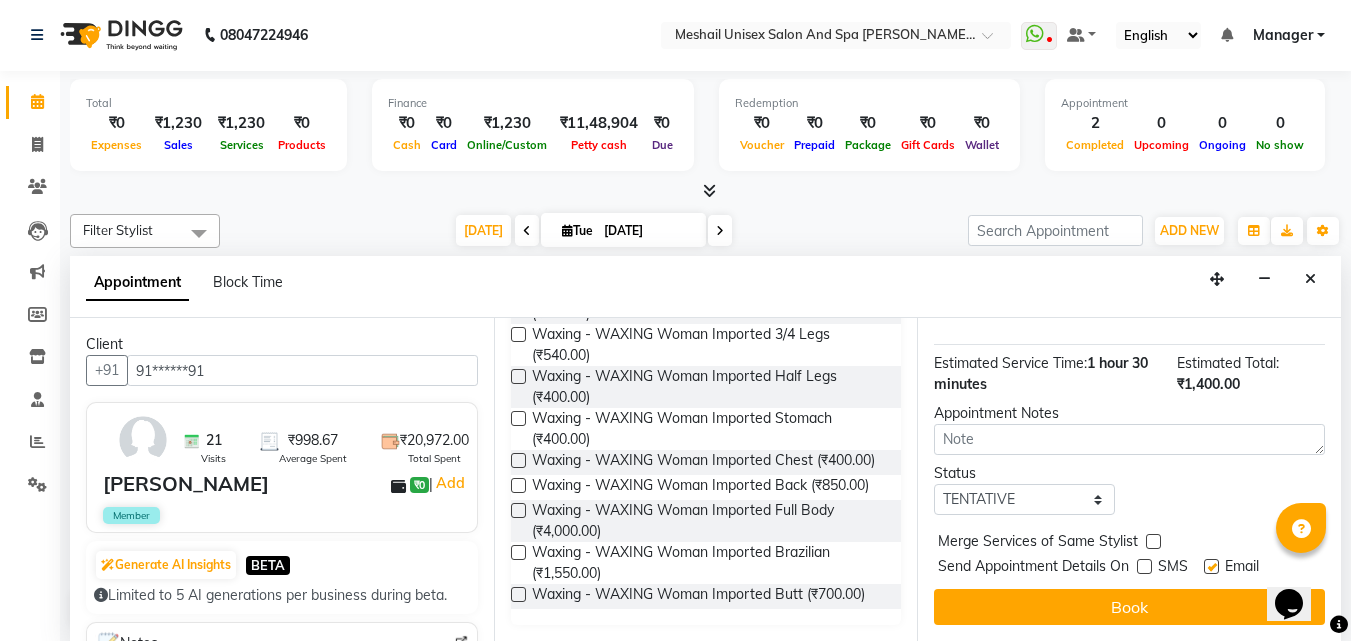 click at bounding box center (1211, 566) 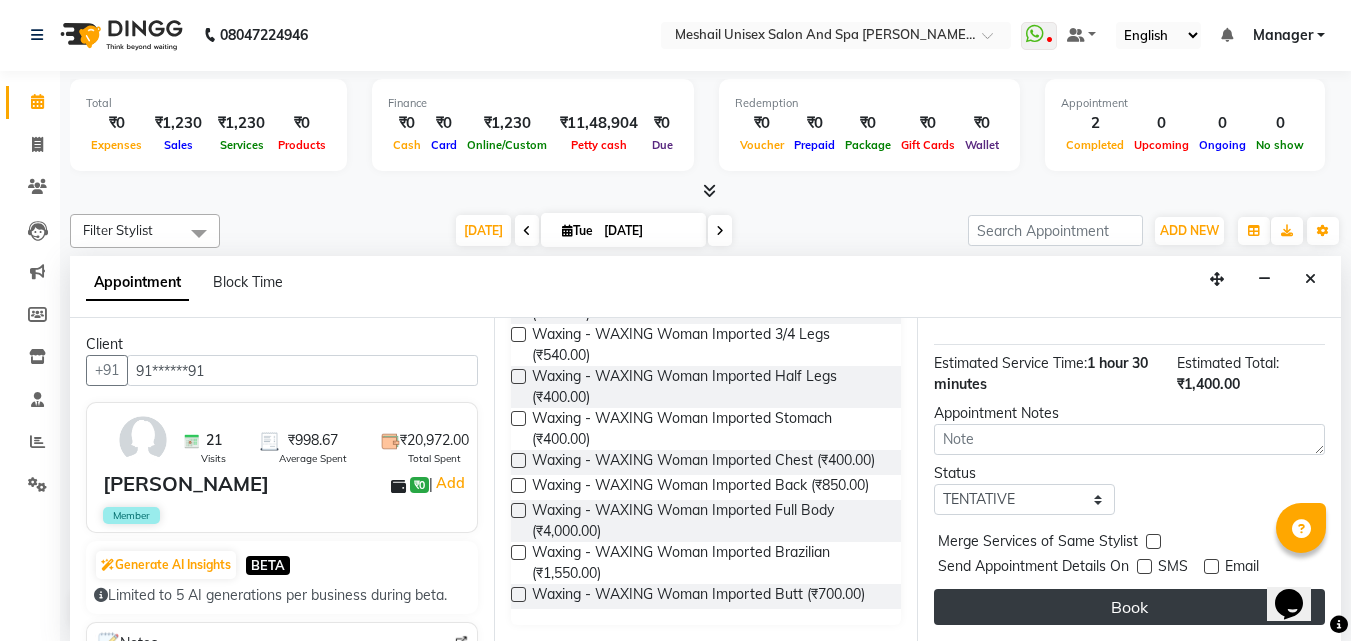 click on "Book" at bounding box center (1129, 607) 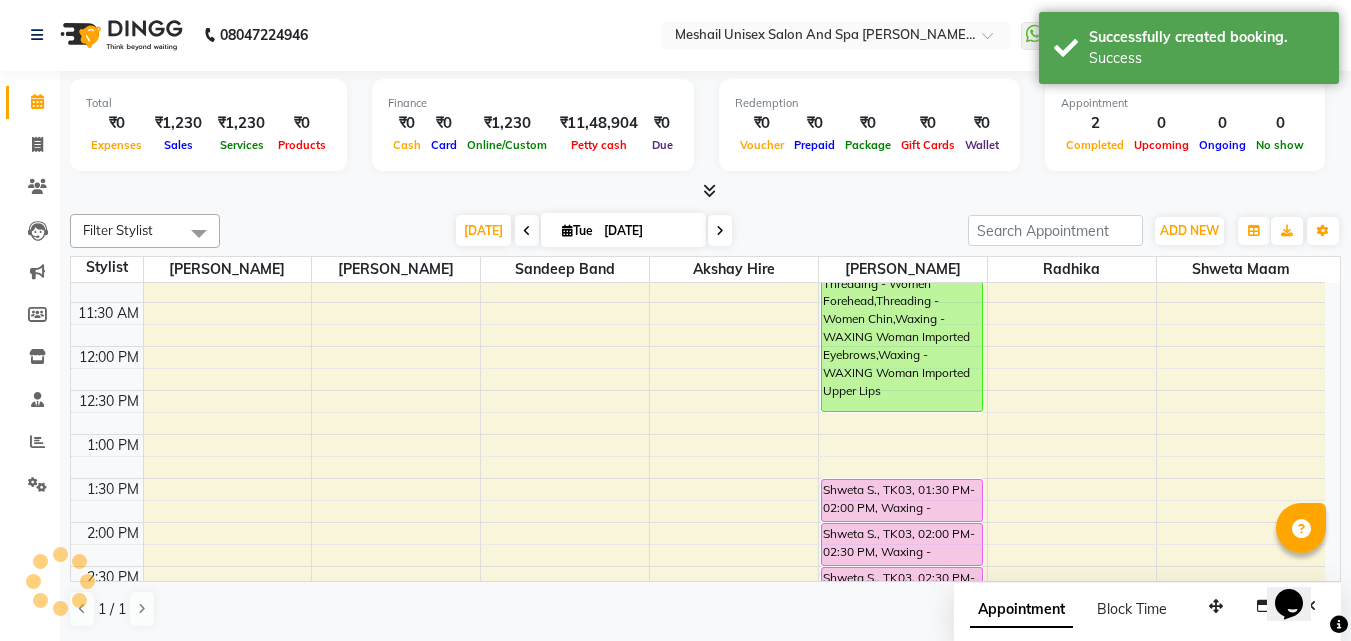 scroll, scrollTop: 0, scrollLeft: 0, axis: both 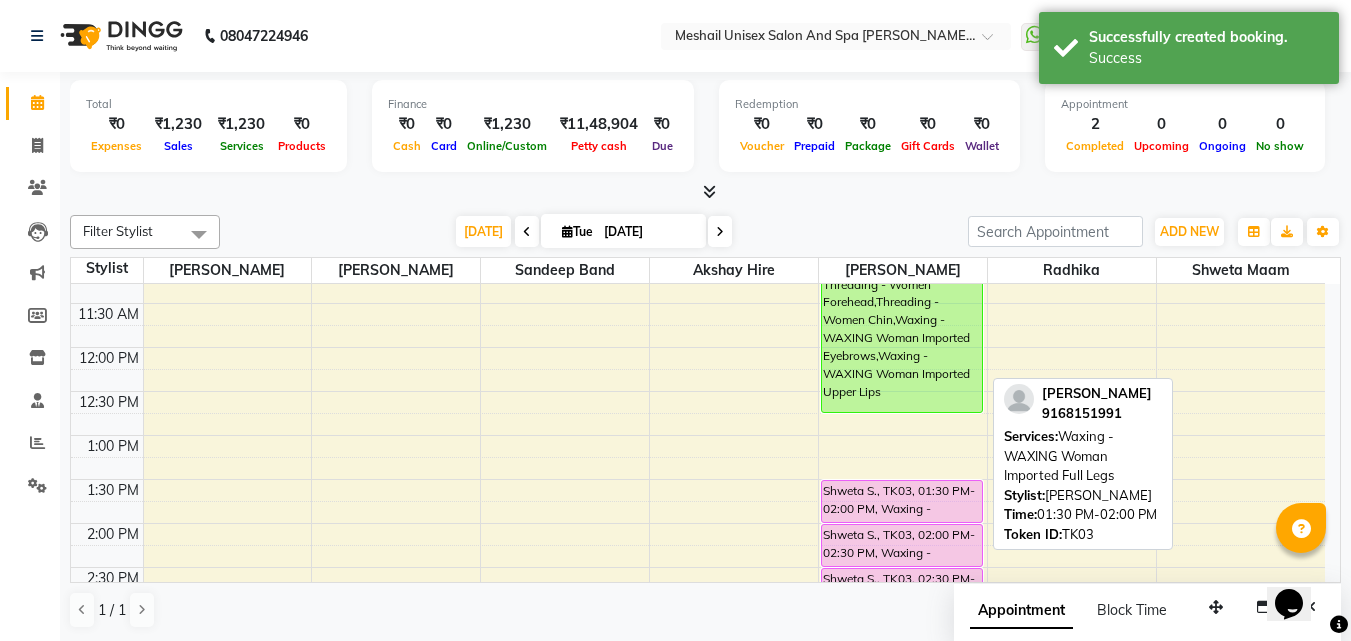 click on "Shweta S., TK03, 01:30 PM-02:00 PM, Waxing - WAXING Woman Imported Full Legs" at bounding box center (902, 501) 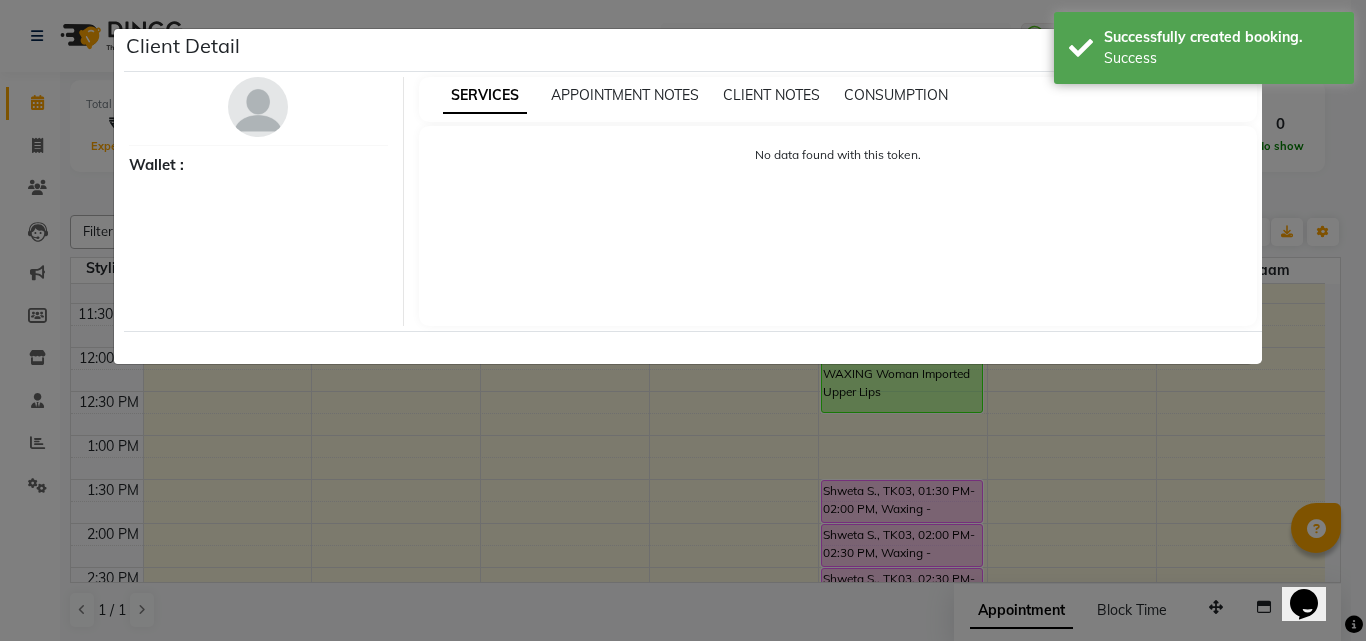 select on "7" 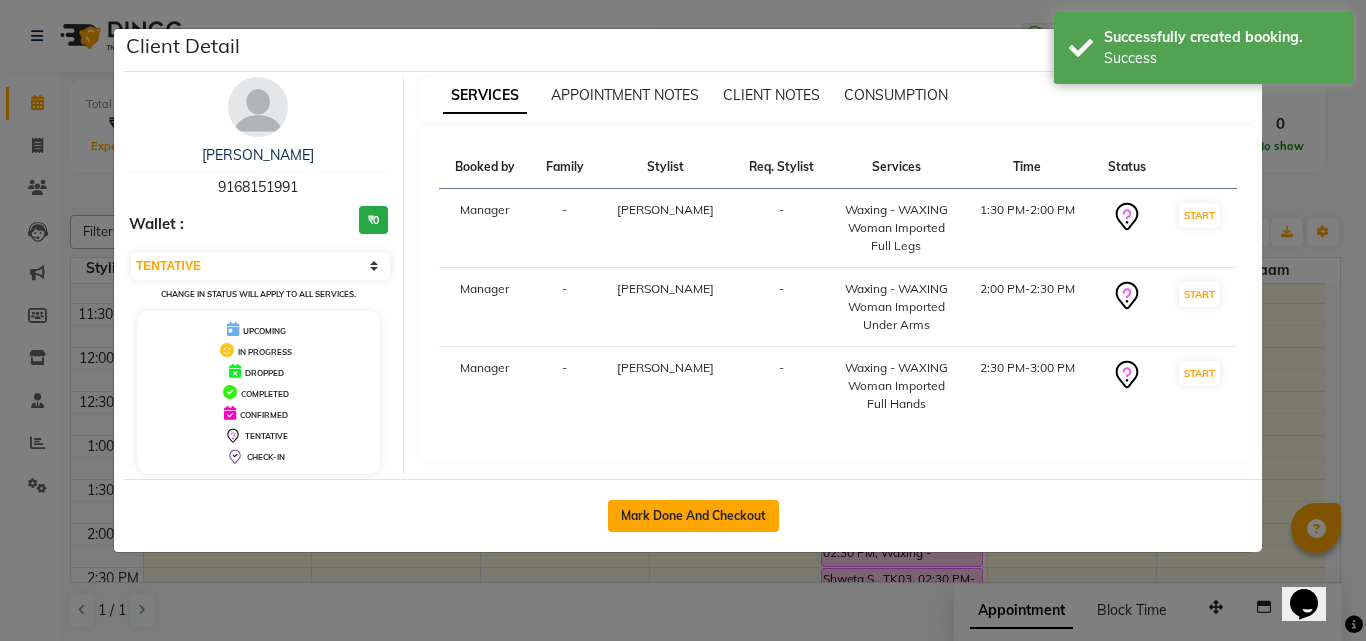 click on "Mark Done And Checkout" 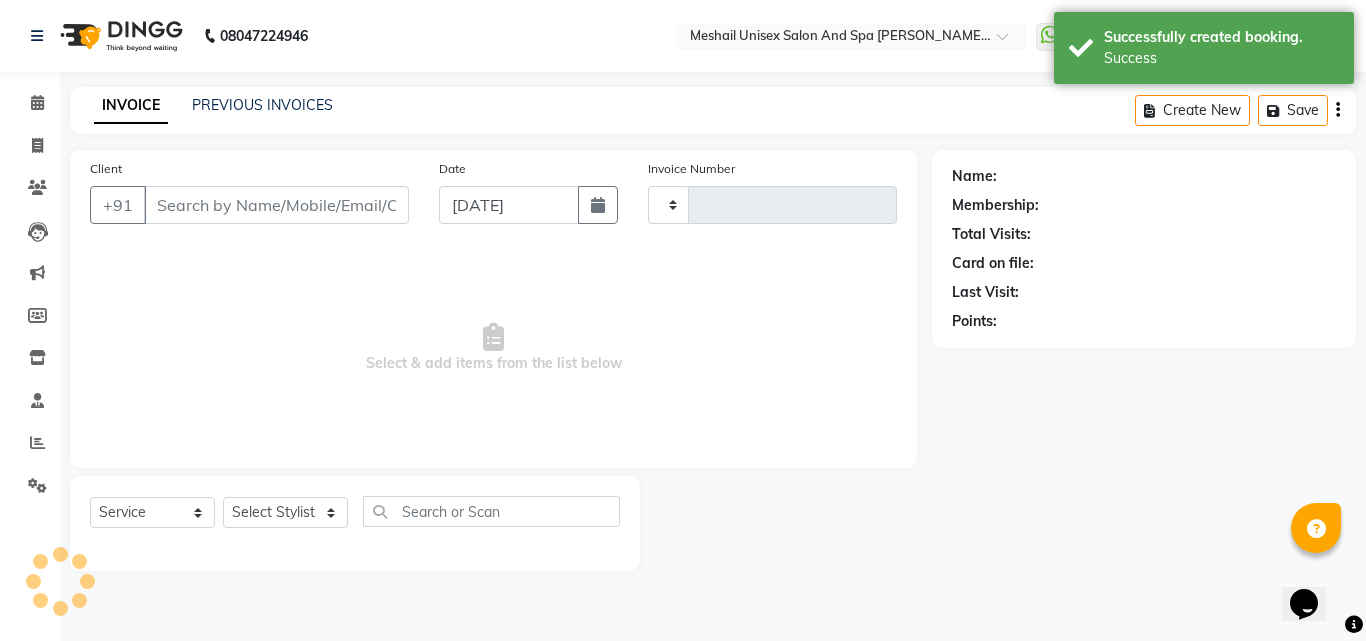 type on "1509" 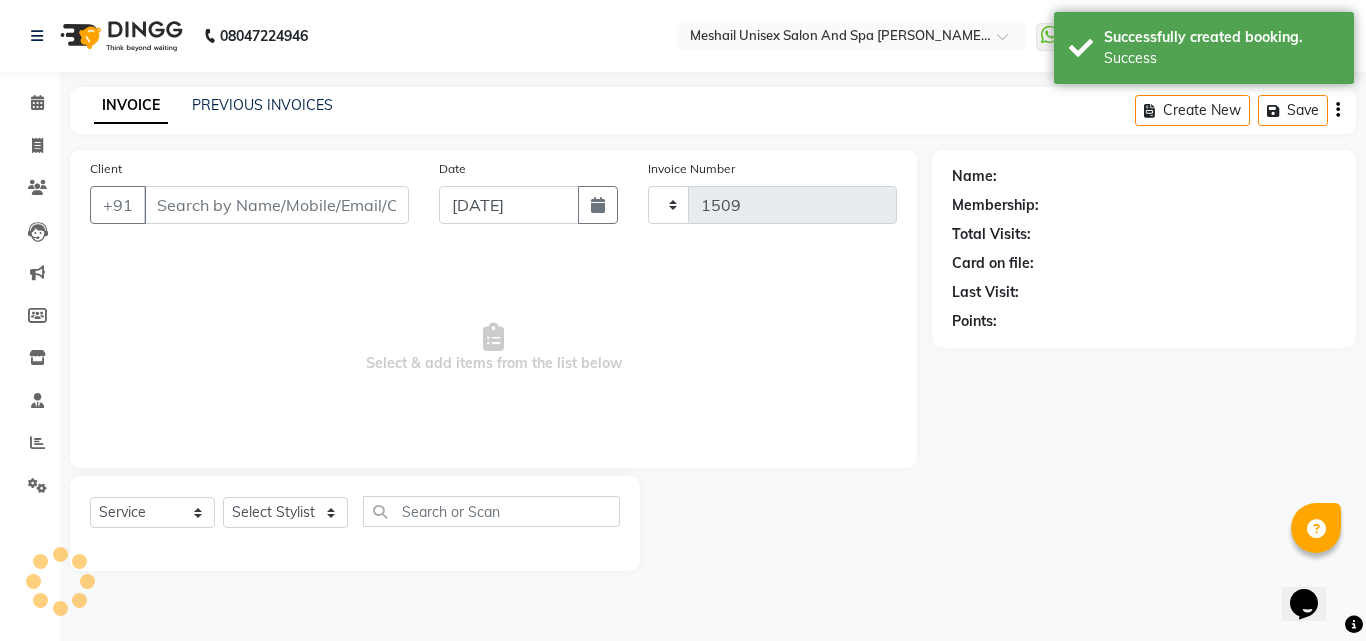 select on "6713" 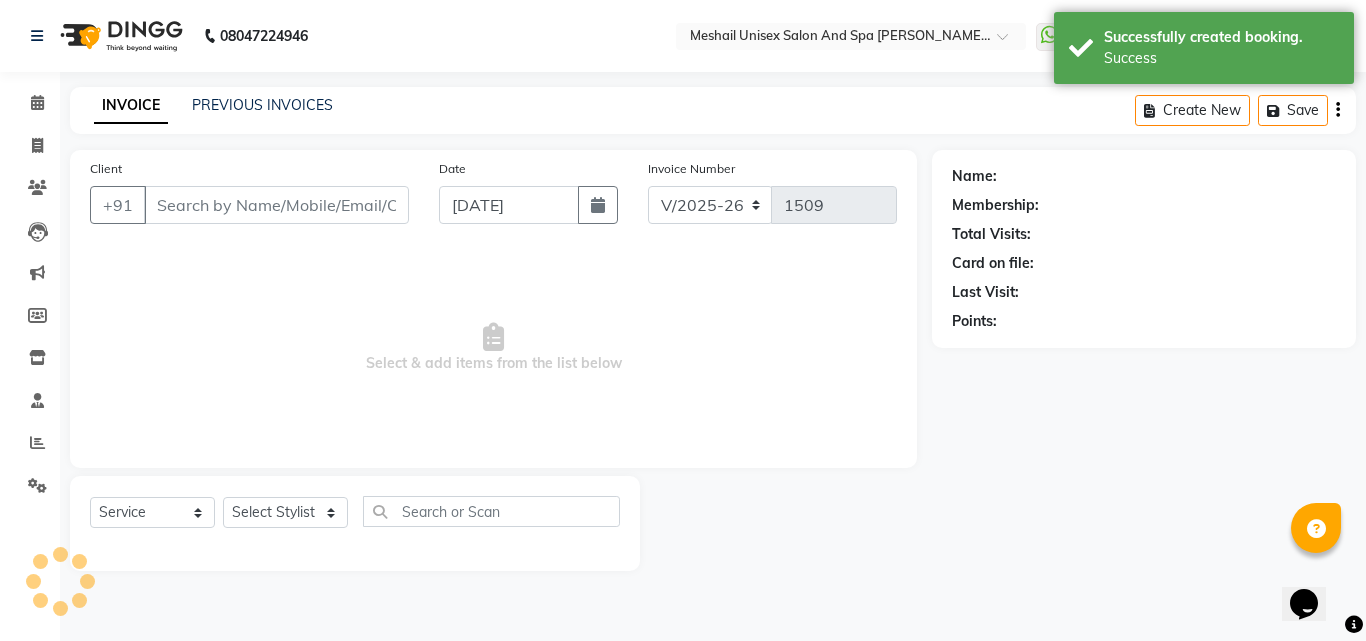 type on "91******91" 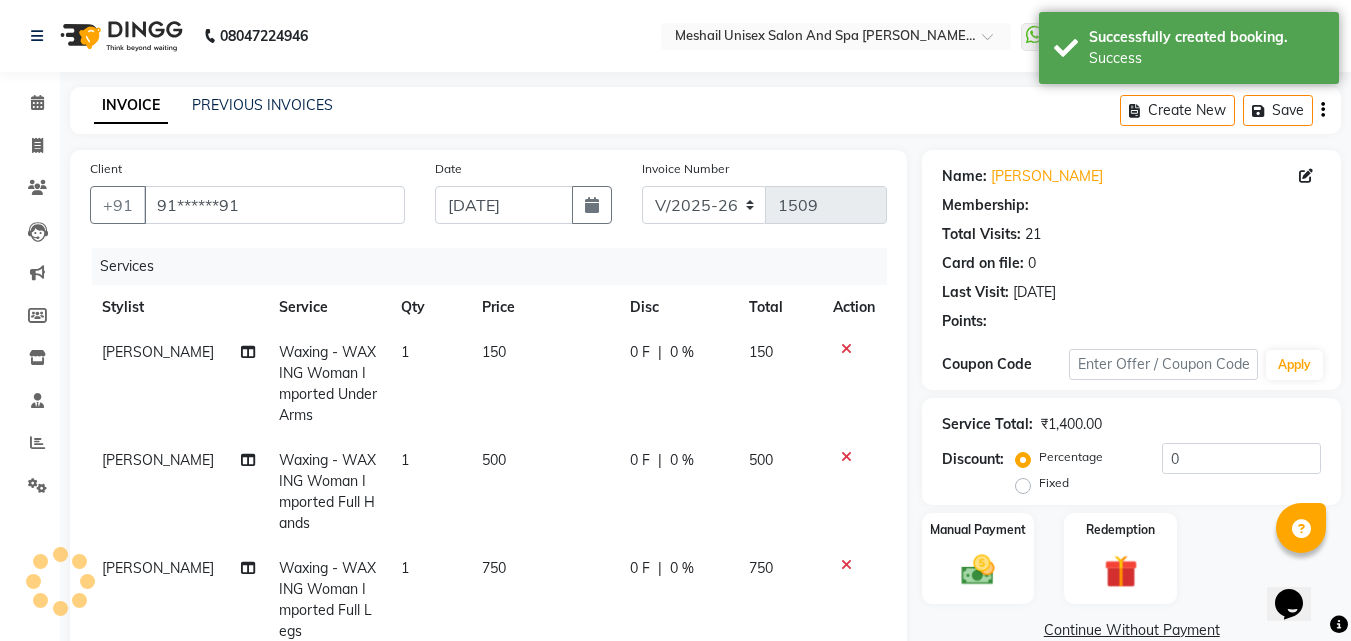 select on "1: Object" 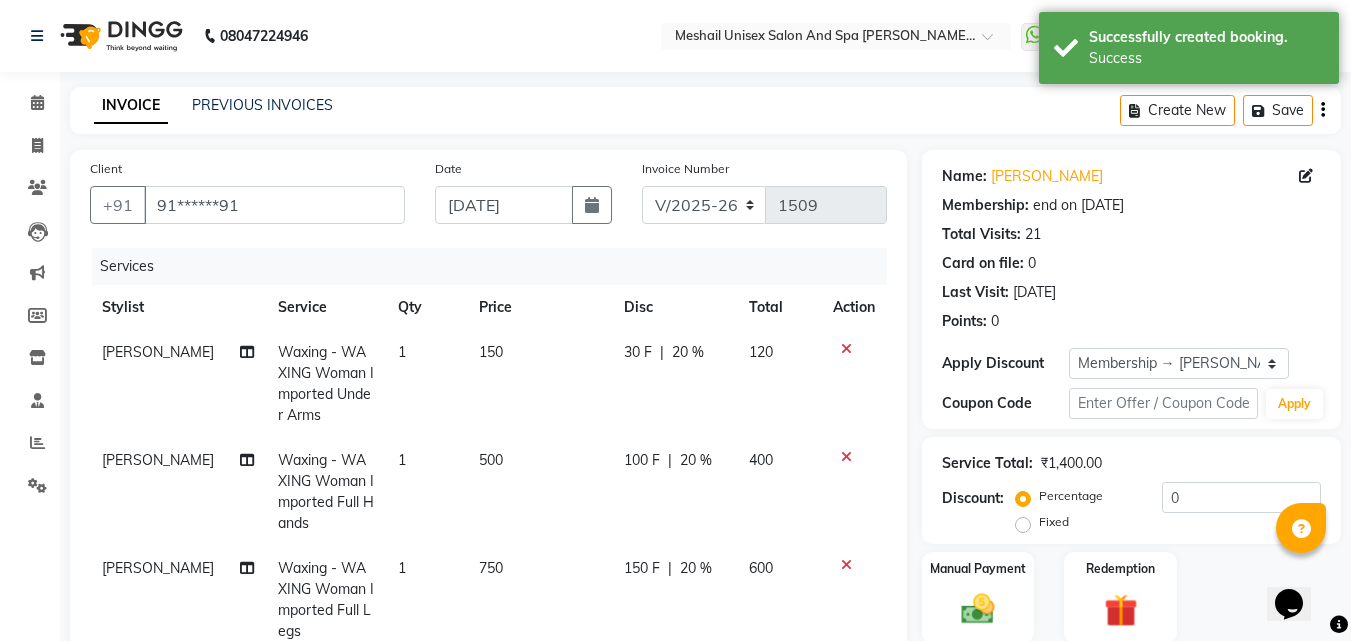 type on "20" 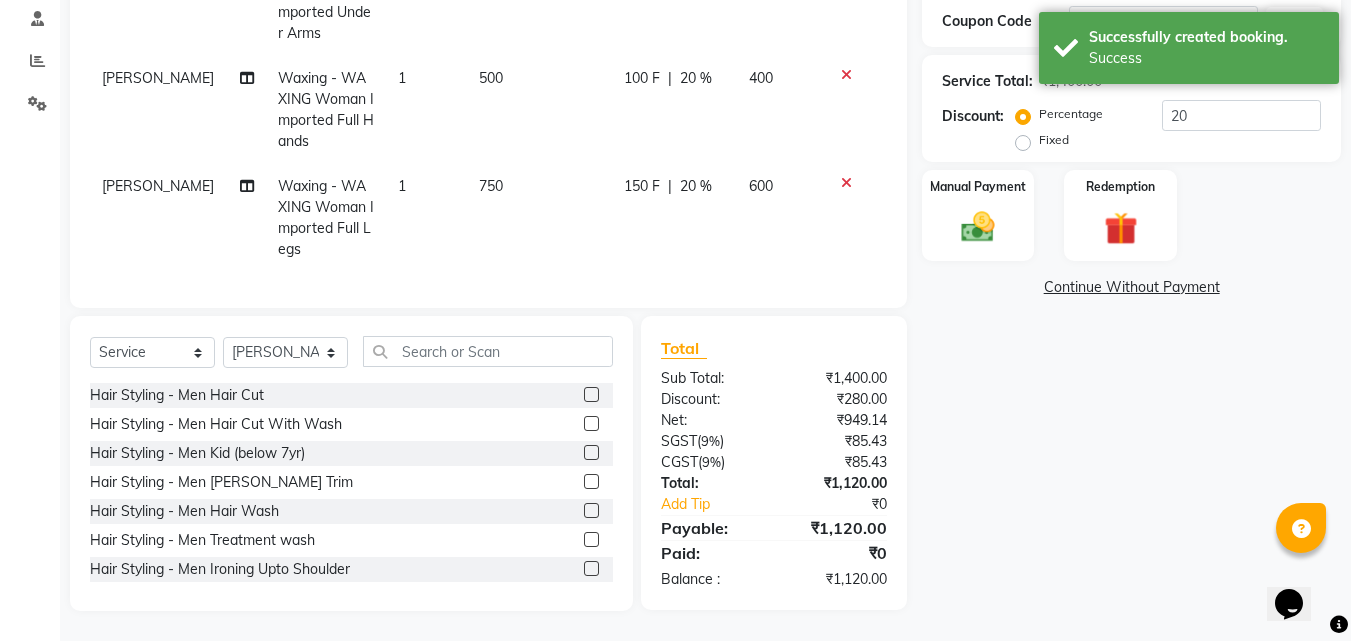 scroll, scrollTop: 97, scrollLeft: 0, axis: vertical 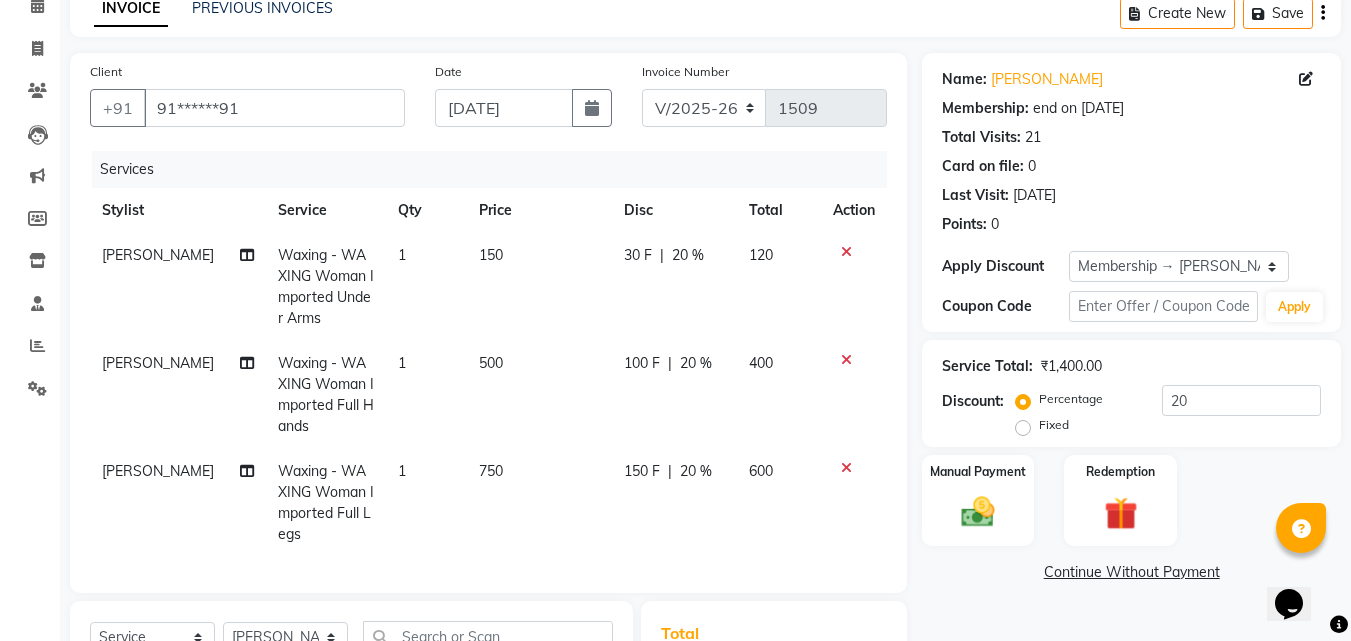 click 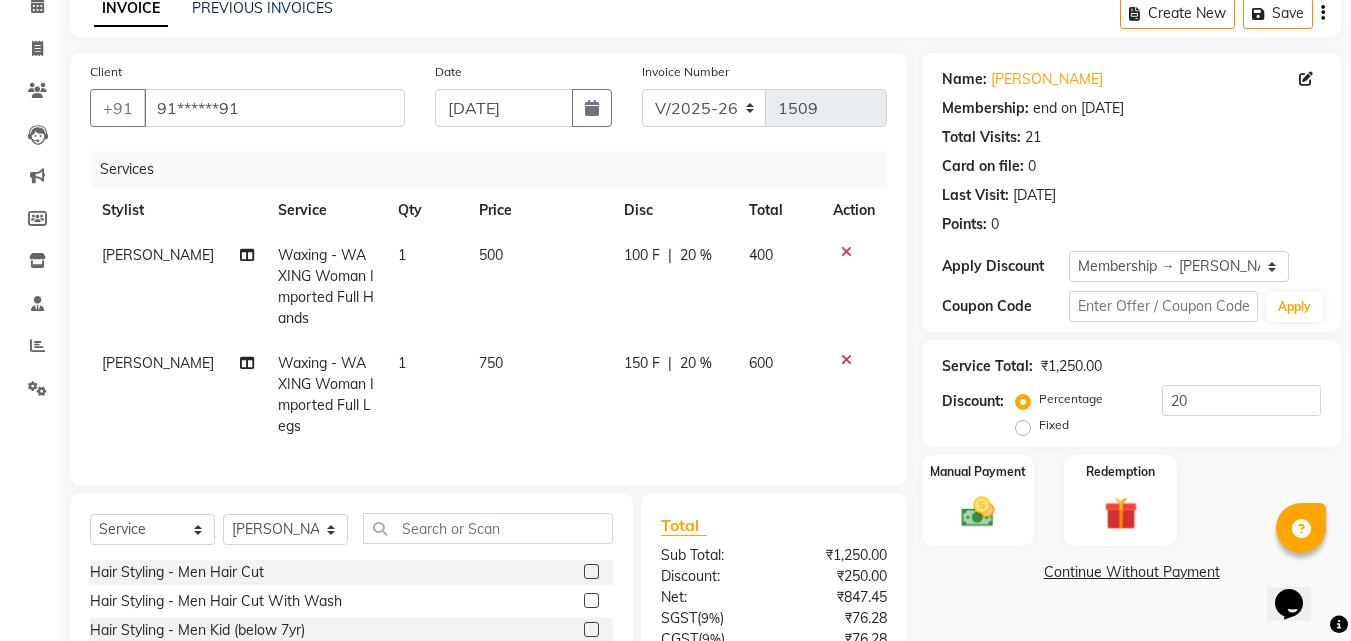 scroll, scrollTop: 289, scrollLeft: 0, axis: vertical 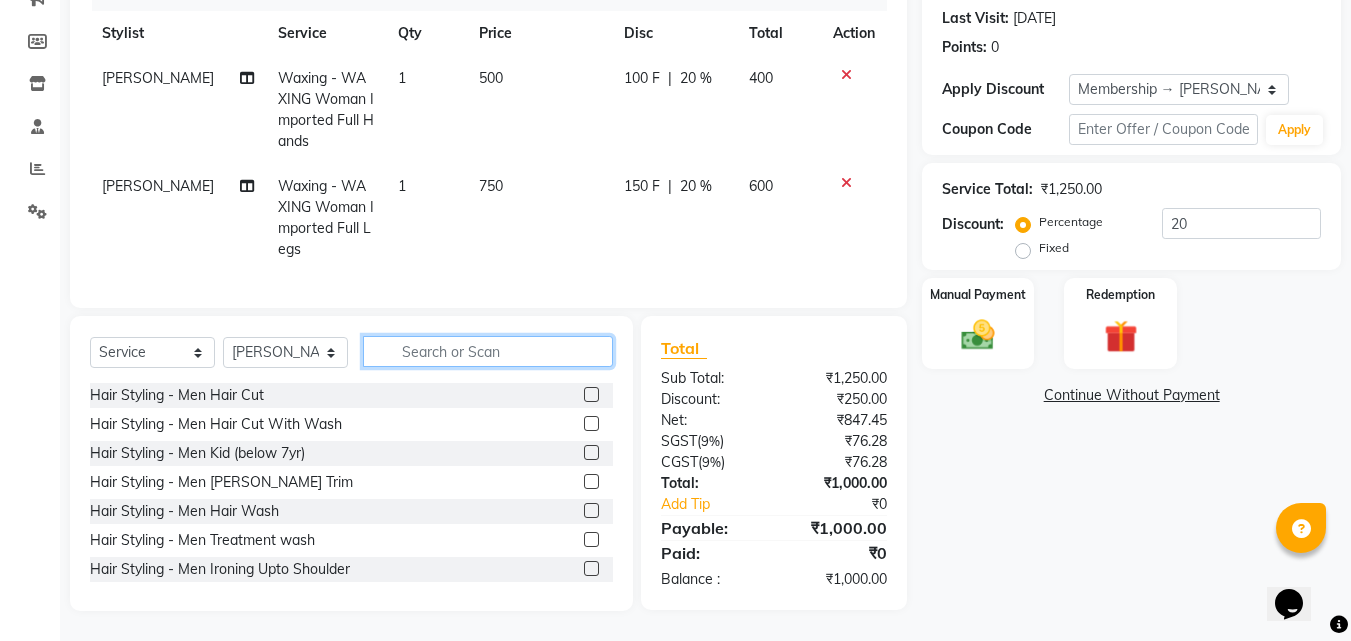 click 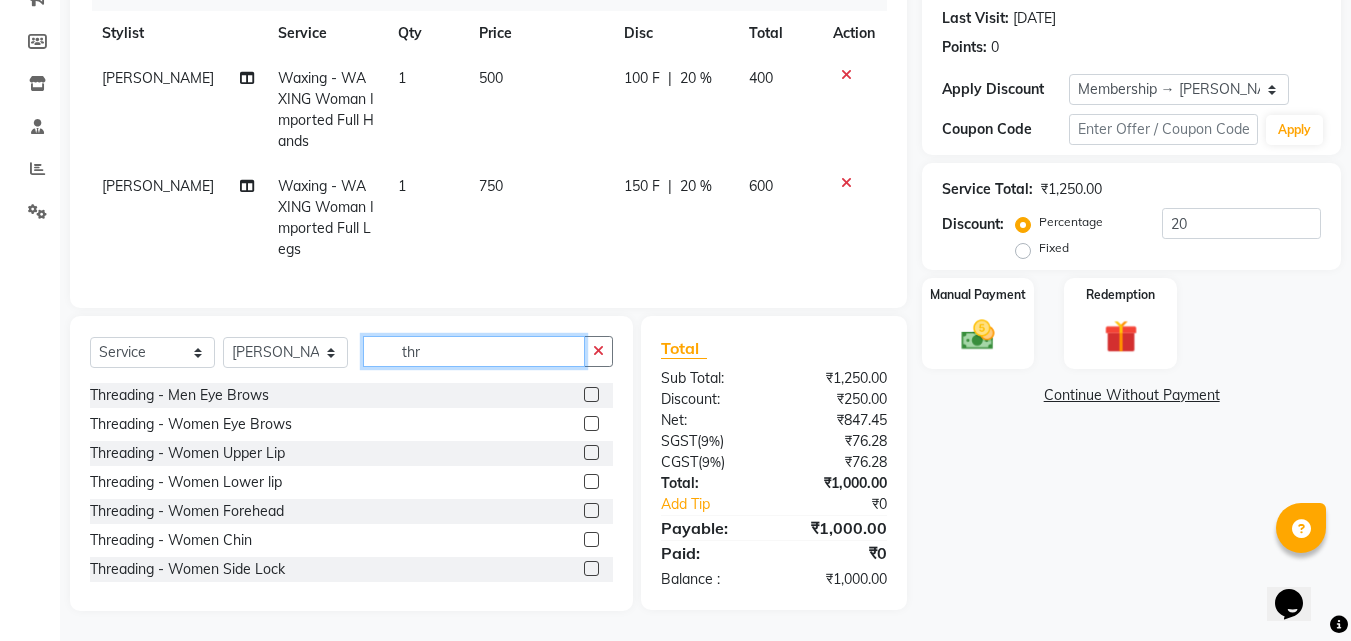 type on "thr" 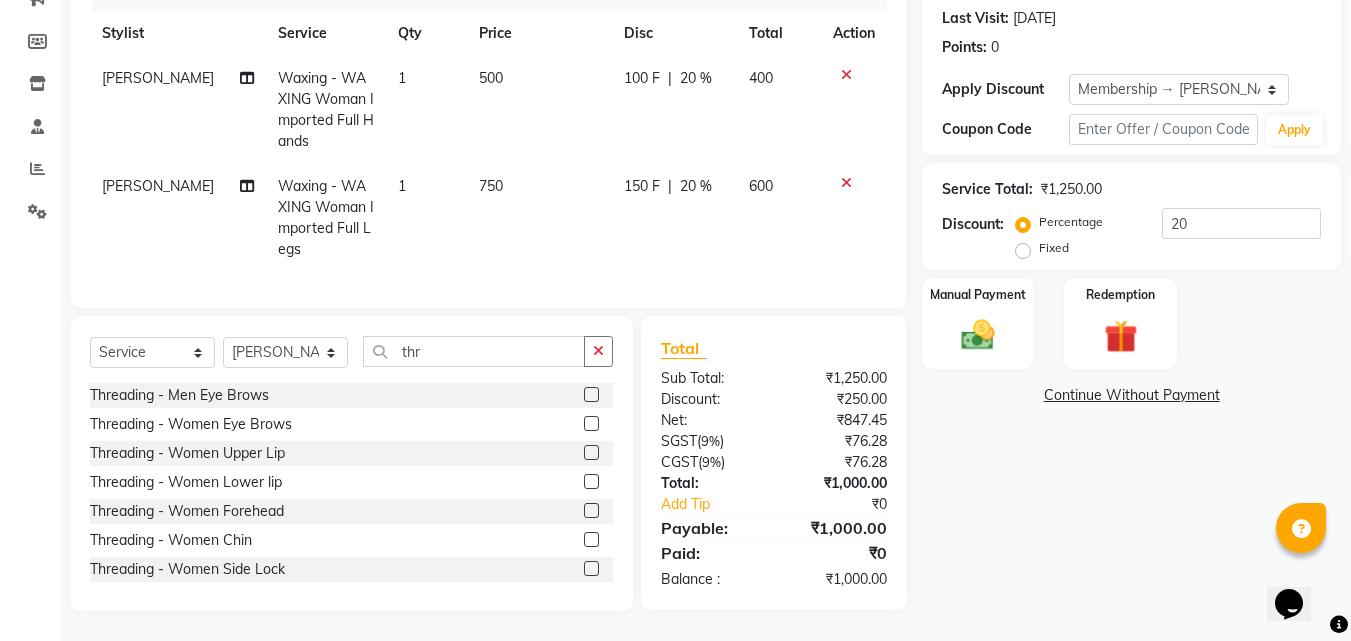 click 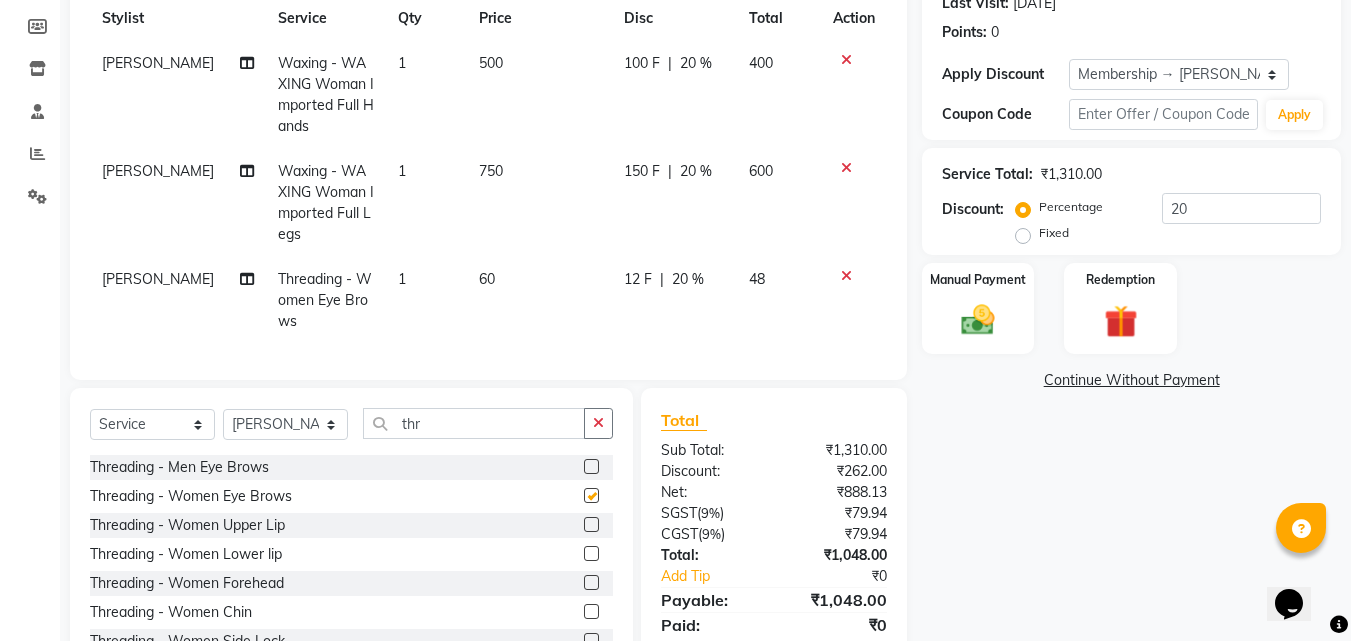 checkbox on "false" 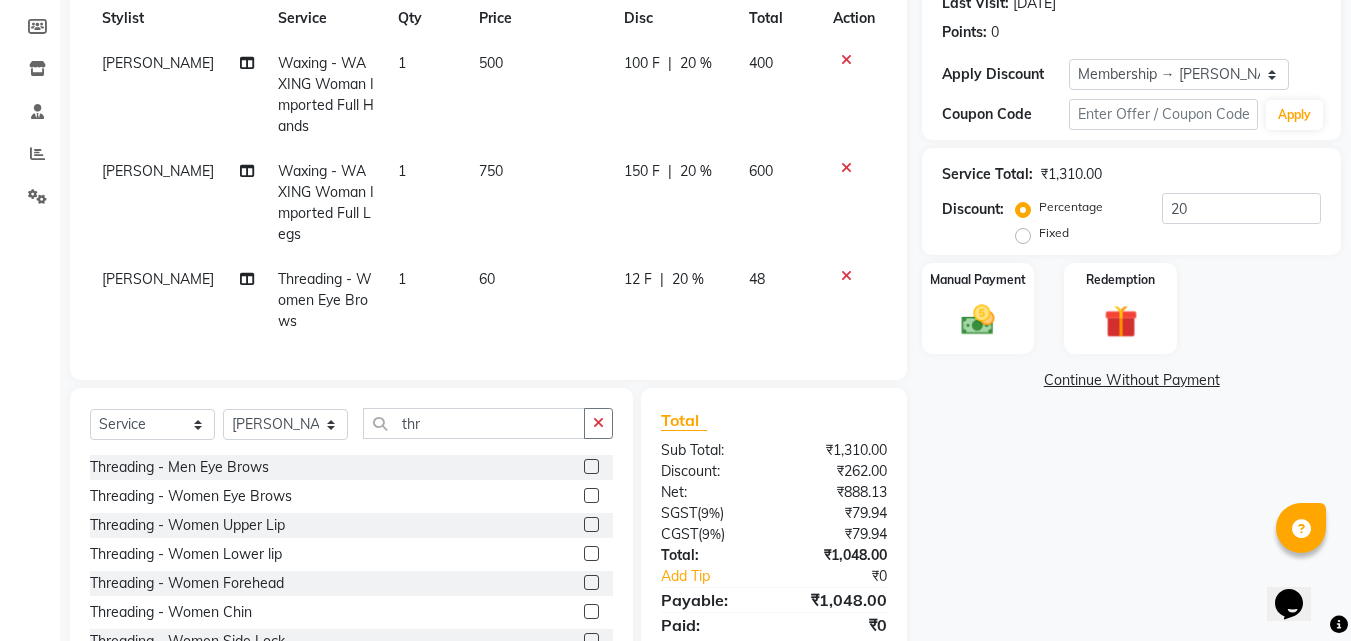 click 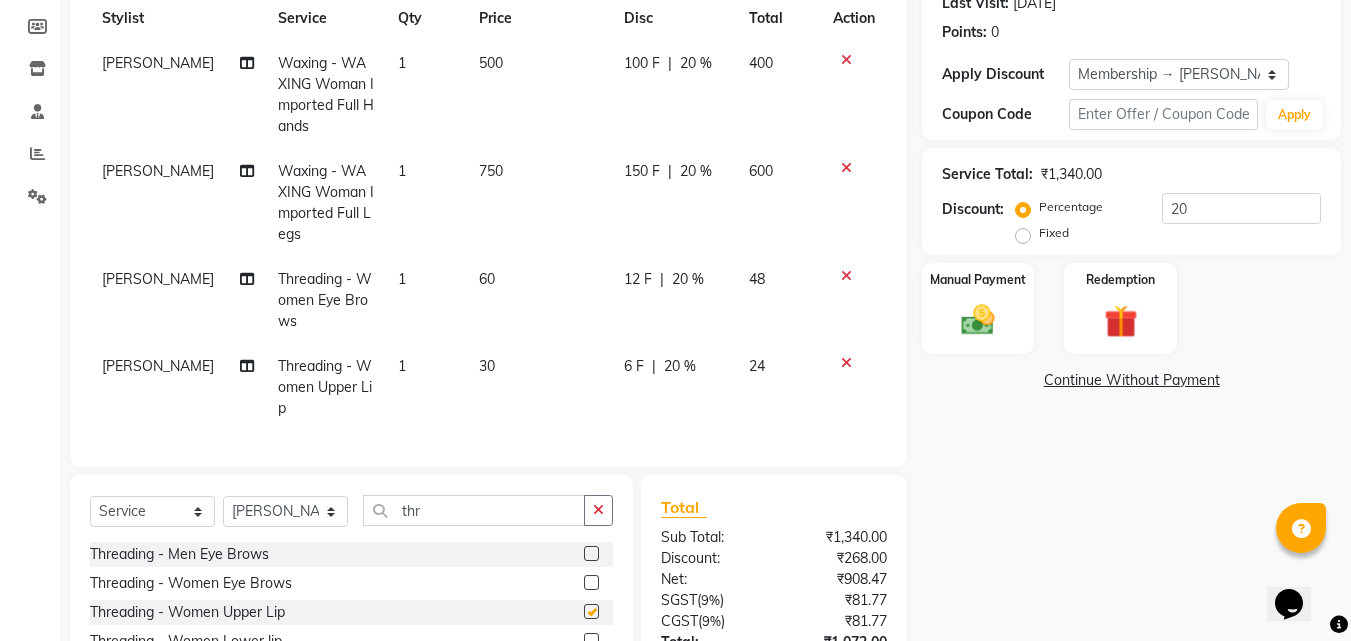 checkbox on "false" 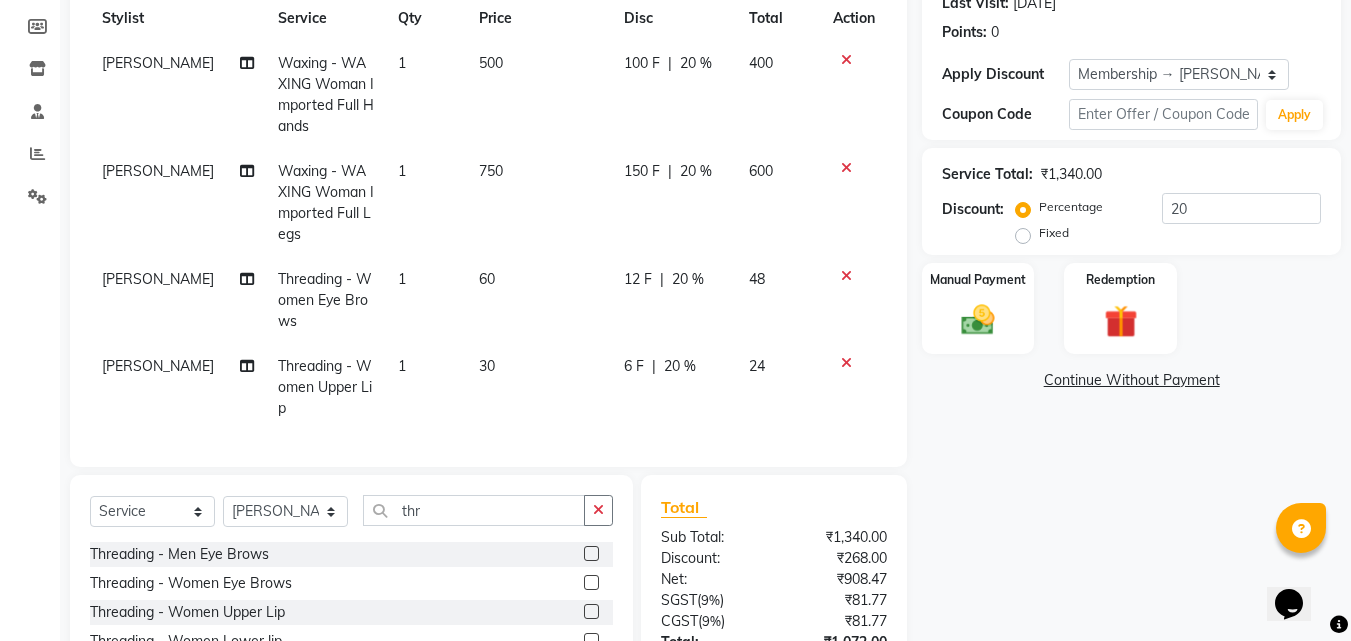 click on "60" 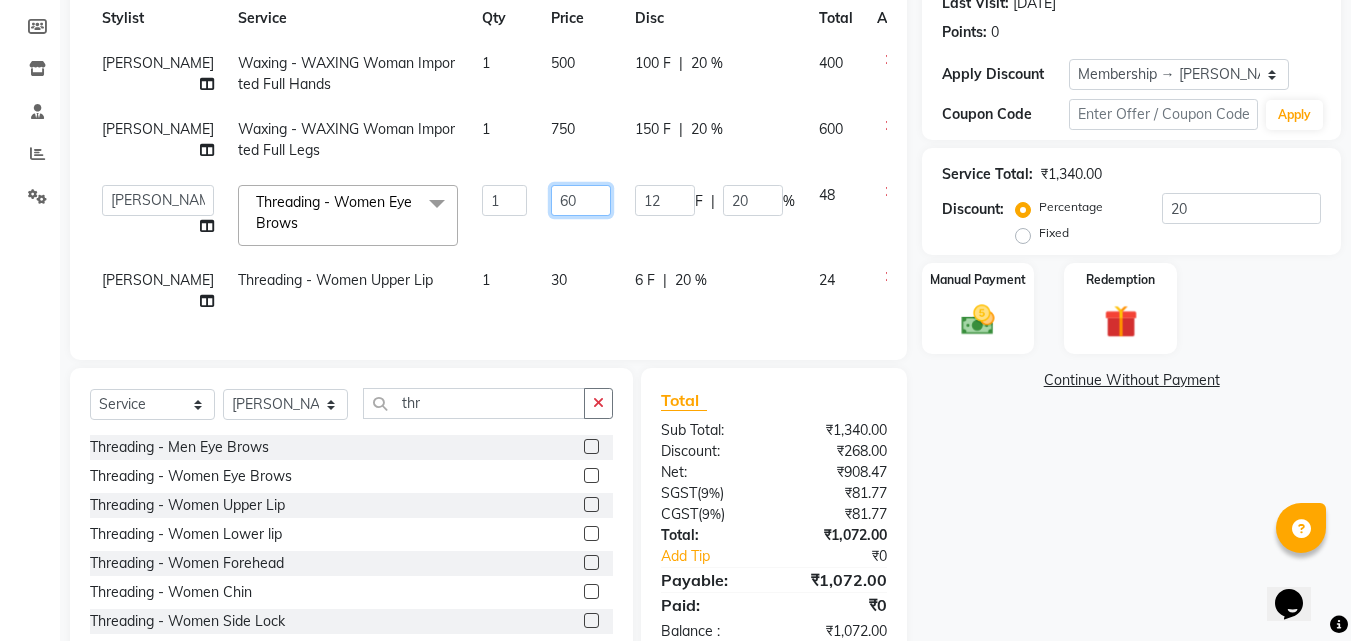 click on "60" 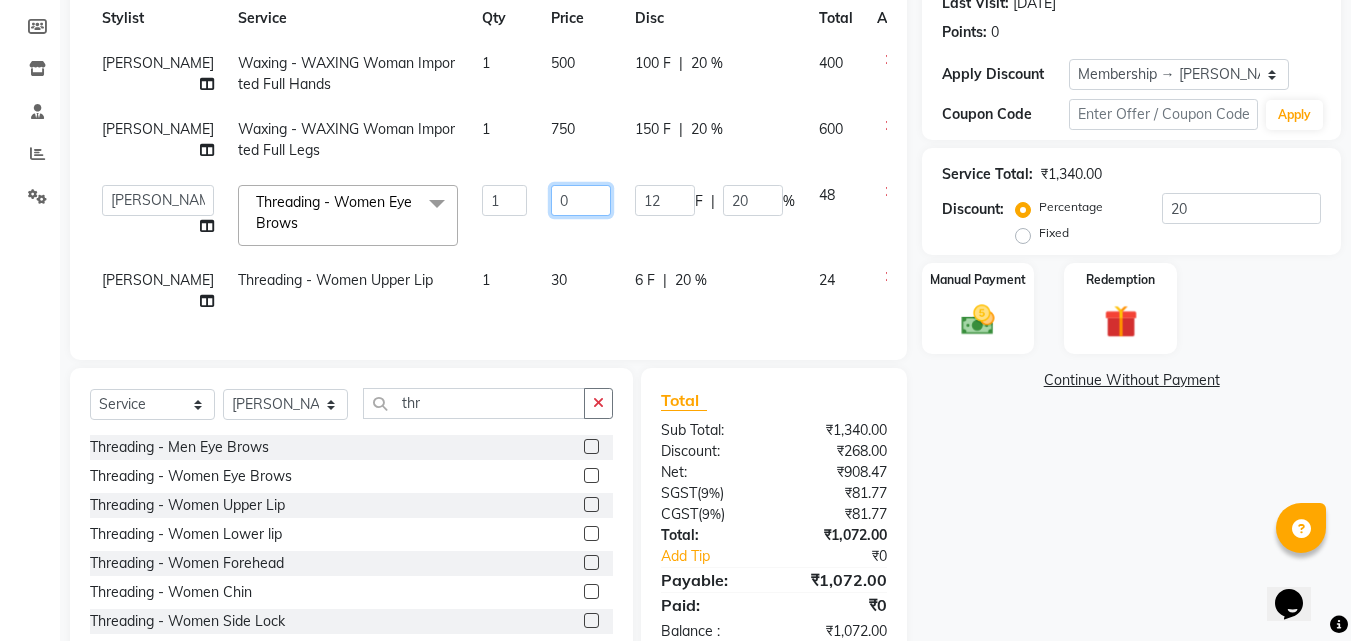 type on "70" 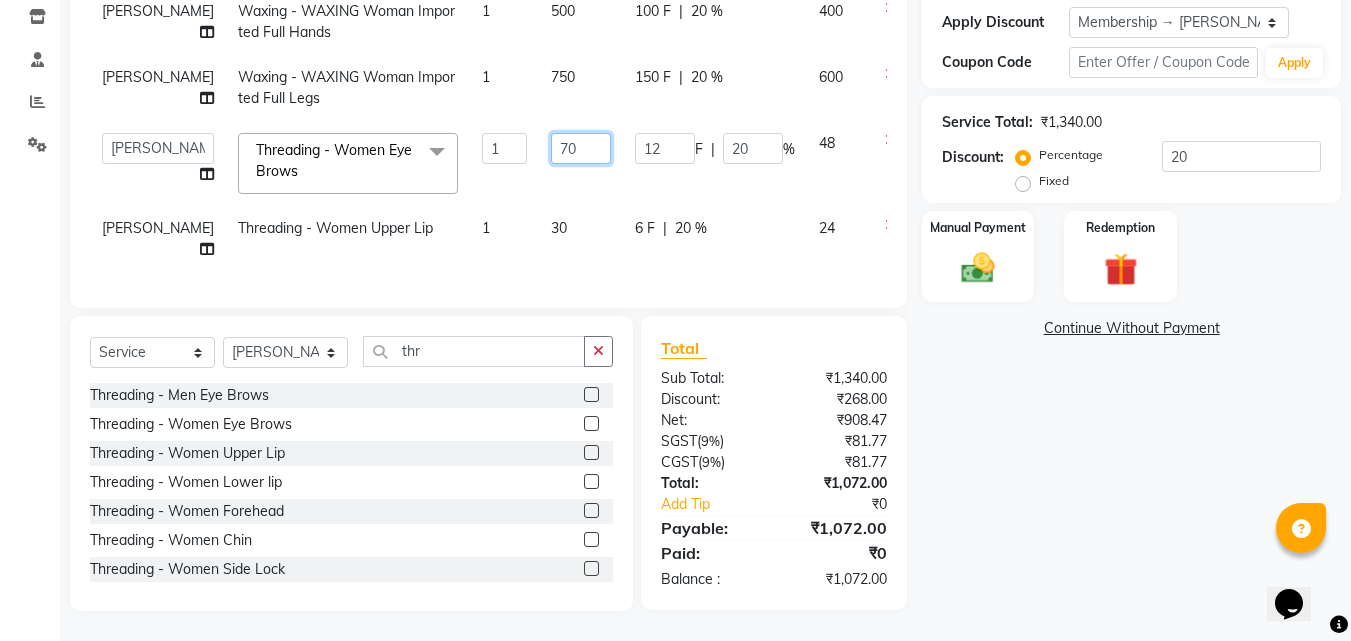scroll, scrollTop: 319, scrollLeft: 0, axis: vertical 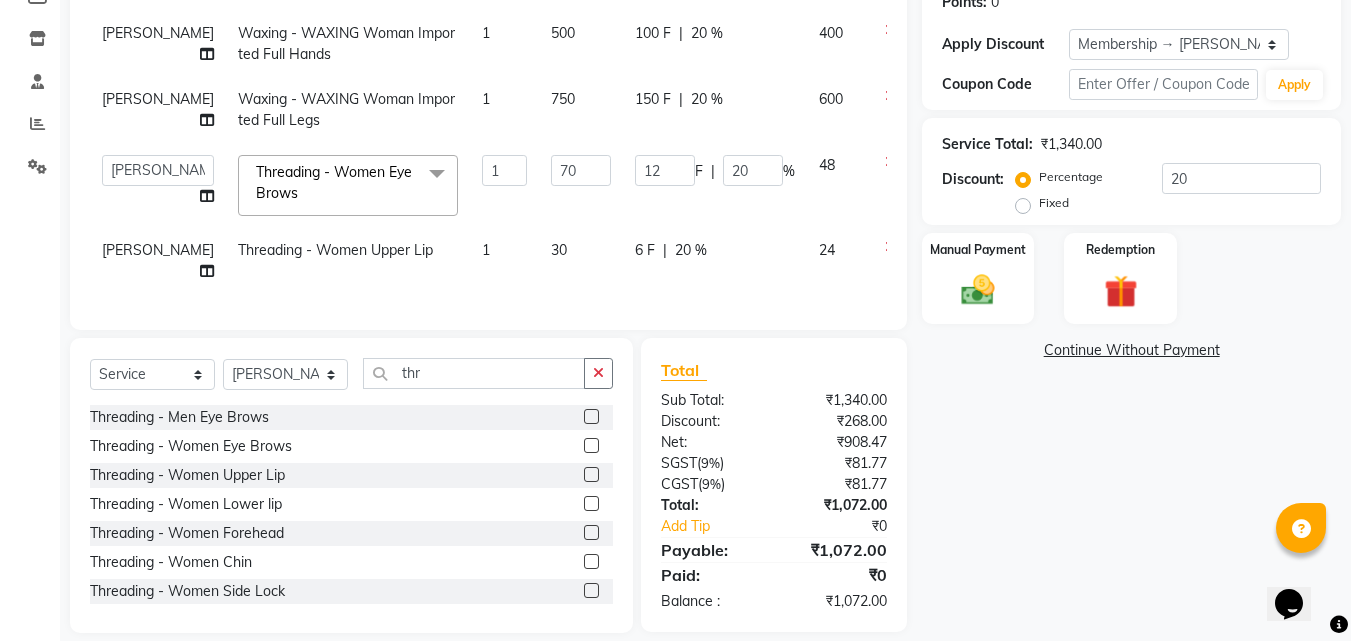 click on "[PERSON_NAME] Waxing - WAXING Woman Imported Full Hands 1 500 100 F | 20 % 400 [PERSON_NAME] Waxing - WAXING Woman Imported Full Legs 1 750 150 F | 20 % 600  Akshay Hire   Manager   [PERSON_NAME] Band   [PERSON_NAME]   Shweta maam   [PERSON_NAME]   [PERSON_NAME]  Threading - Women Eye Brows  x Hair Styling - Men Hair Cut Hair Styling - Men Hair Cut With Wash Hair Styling - Men Kid (below 7yr) Hair Styling - Men [PERSON_NAME] Trim Hair Styling - Men Hair Wash Hair Styling - Men Treatment wash Hair Styling - Men Ironing Upto Shoulder Hair Styling - Men Blowdry Up To Shoulder Hair Styling - Men Majirel Touch Up Hair Styling - Men Inoa Touch Up Hair Styling - Men Streaking Hair Styling - Women Hair Cut Hair Styling - Women Hair Cut With Wash Hair Styling - Women Kid (below 7yr) Hair Styling - Women Hair Wash Hair Styling - Women Treatment wash Hair Styling - Women Hair Blowdry Up To Shoulder Hair Styling - Women Blowdry Below Shoulder Hair Styling - Women Blowdry Up To Waist Hair Styling - Women Crimping 1" 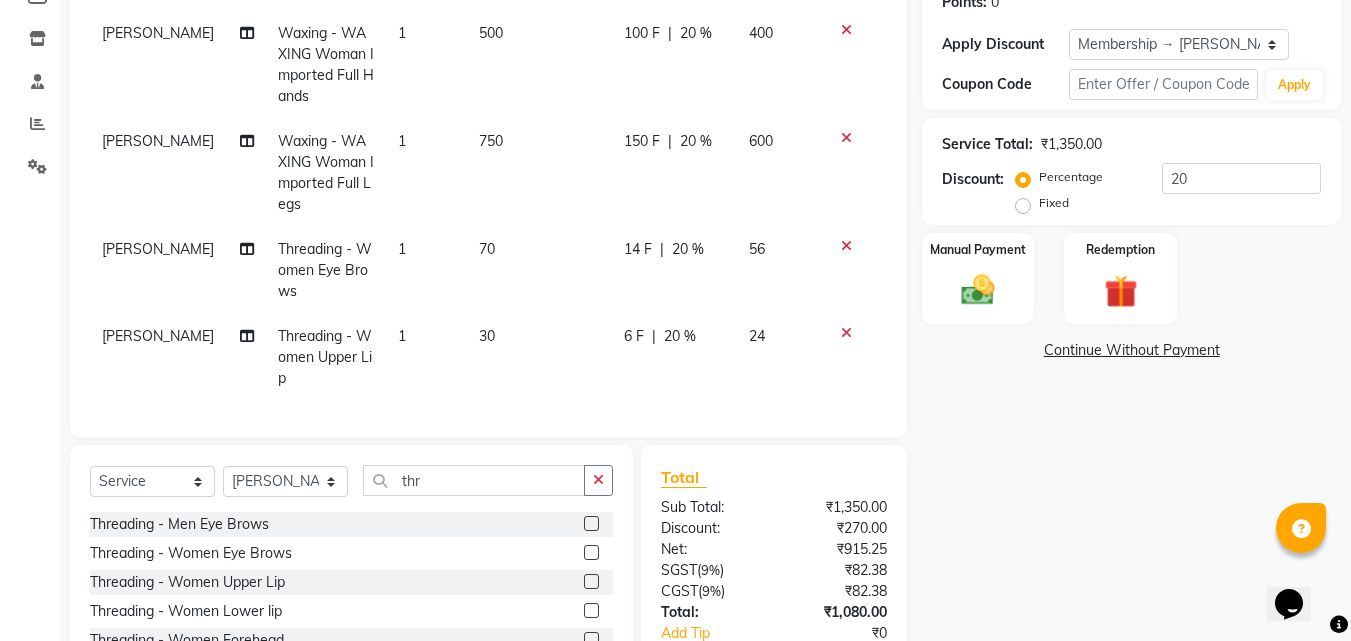 scroll, scrollTop: 3, scrollLeft: 0, axis: vertical 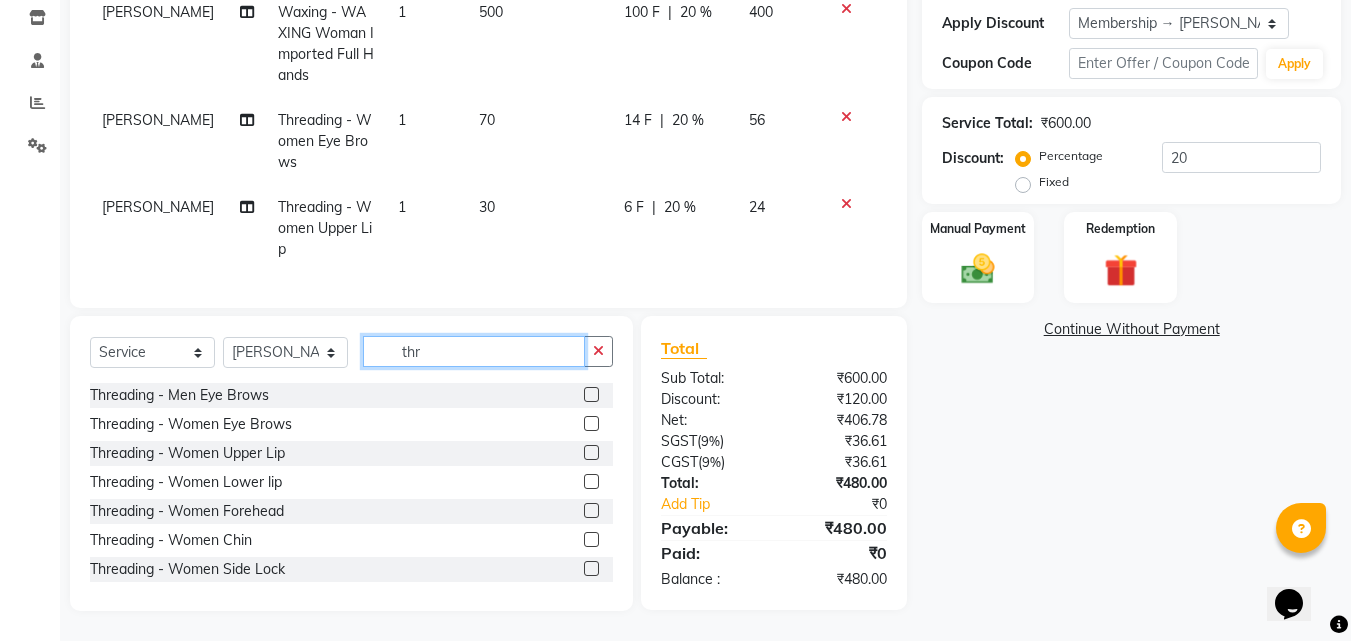 click on "thr" 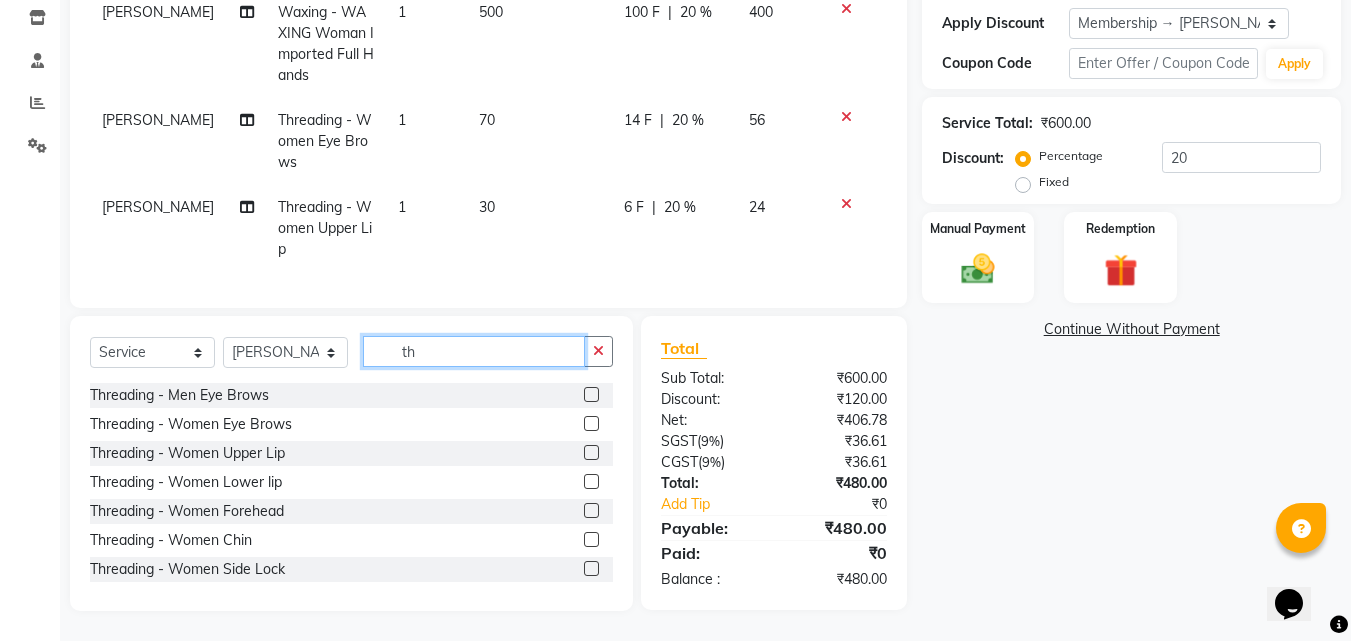 type on "t" 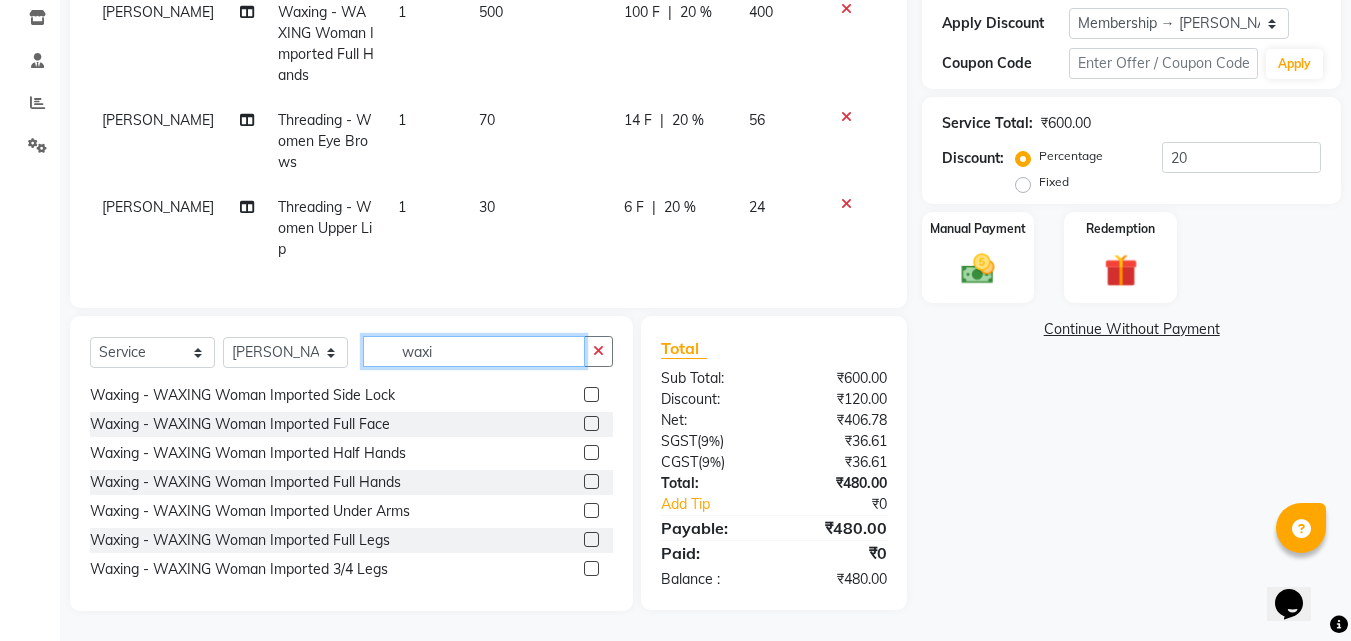 scroll, scrollTop: 1250, scrollLeft: 0, axis: vertical 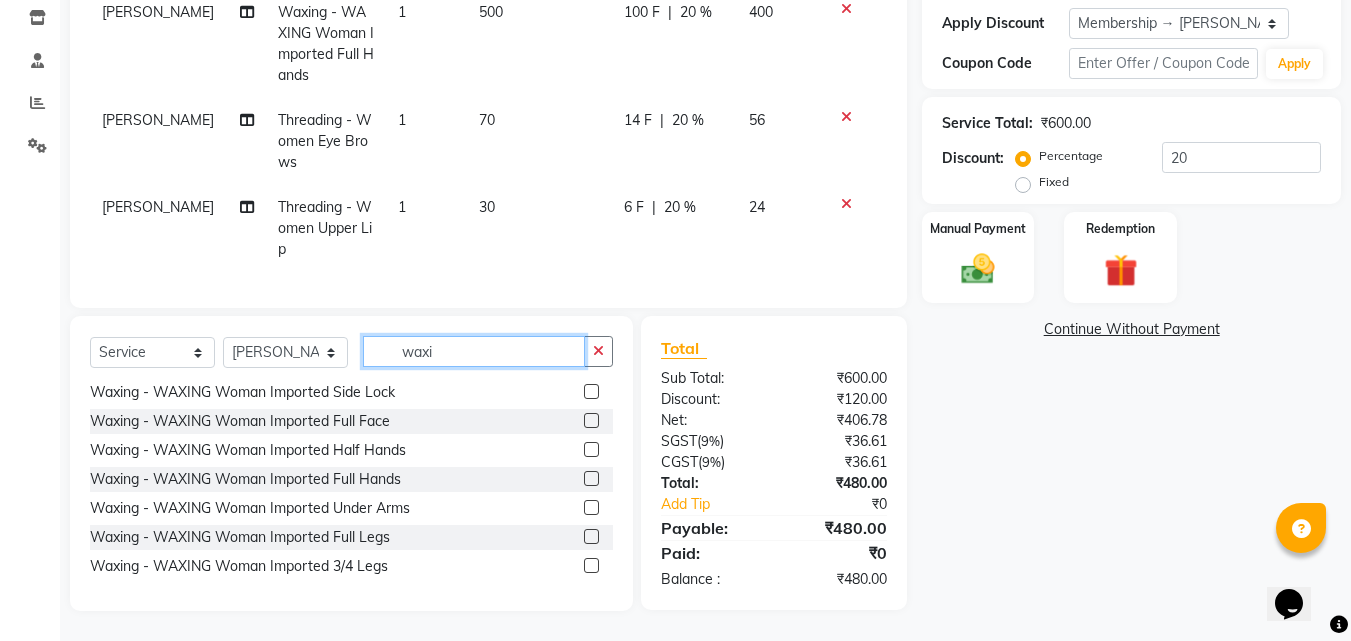 type on "waxi" 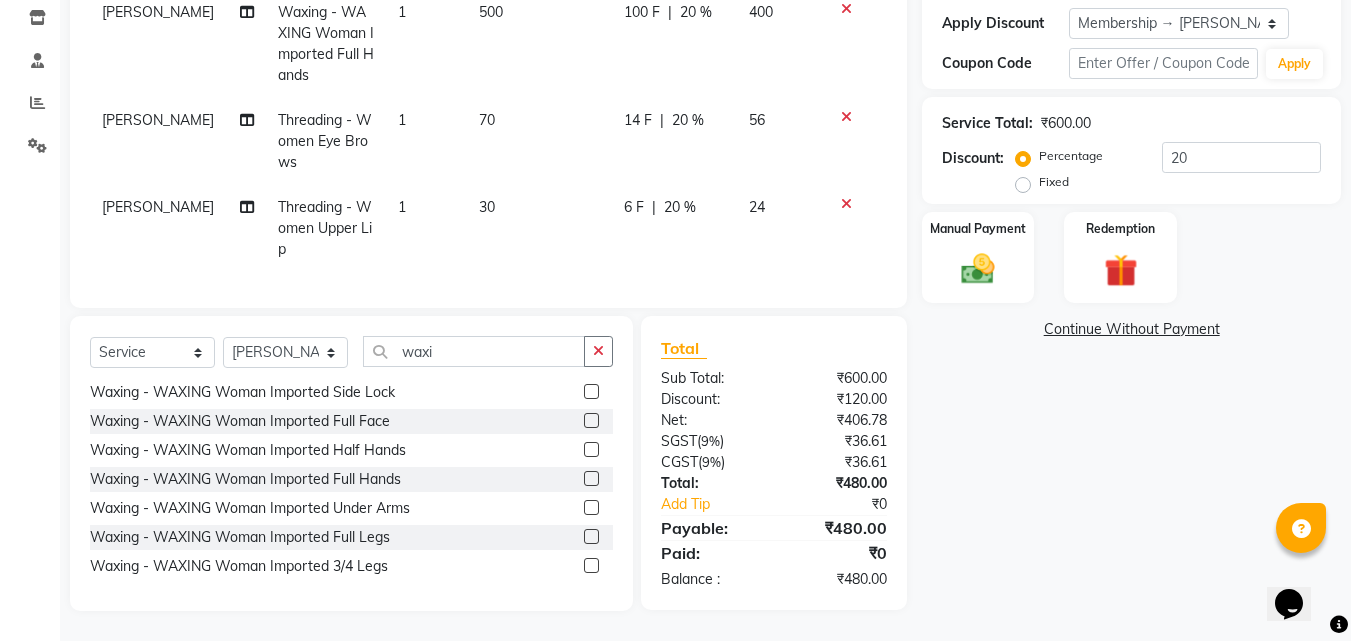 click 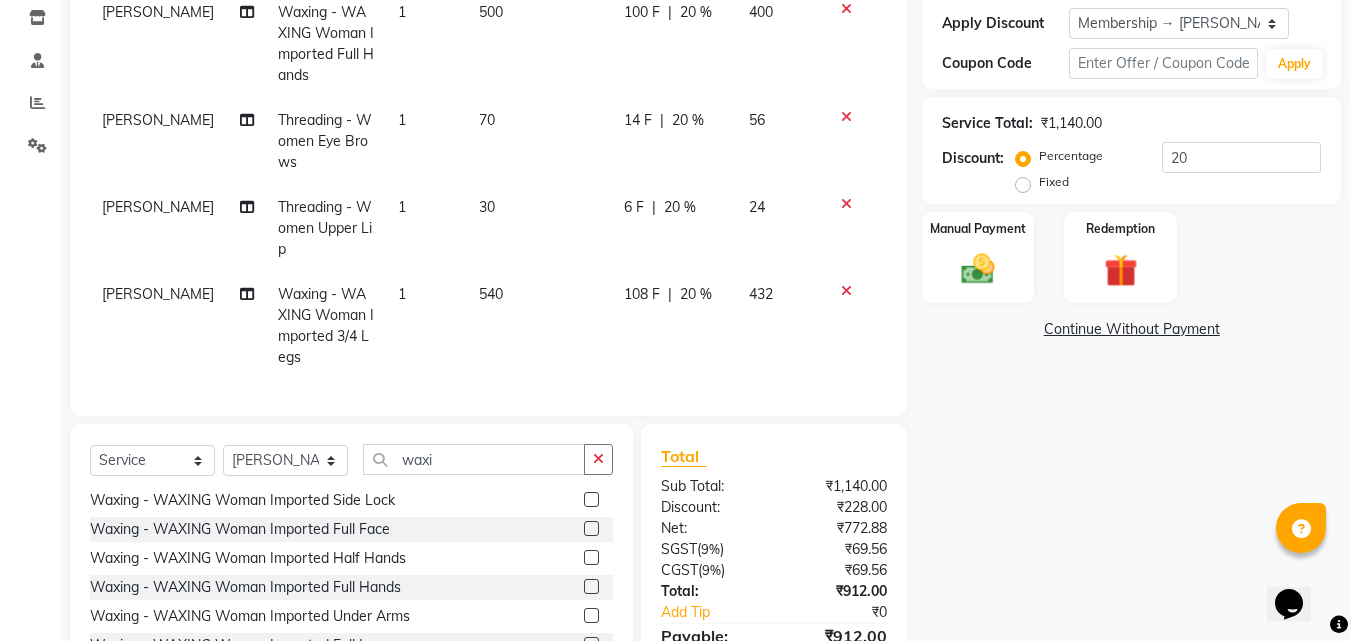 checkbox on "false" 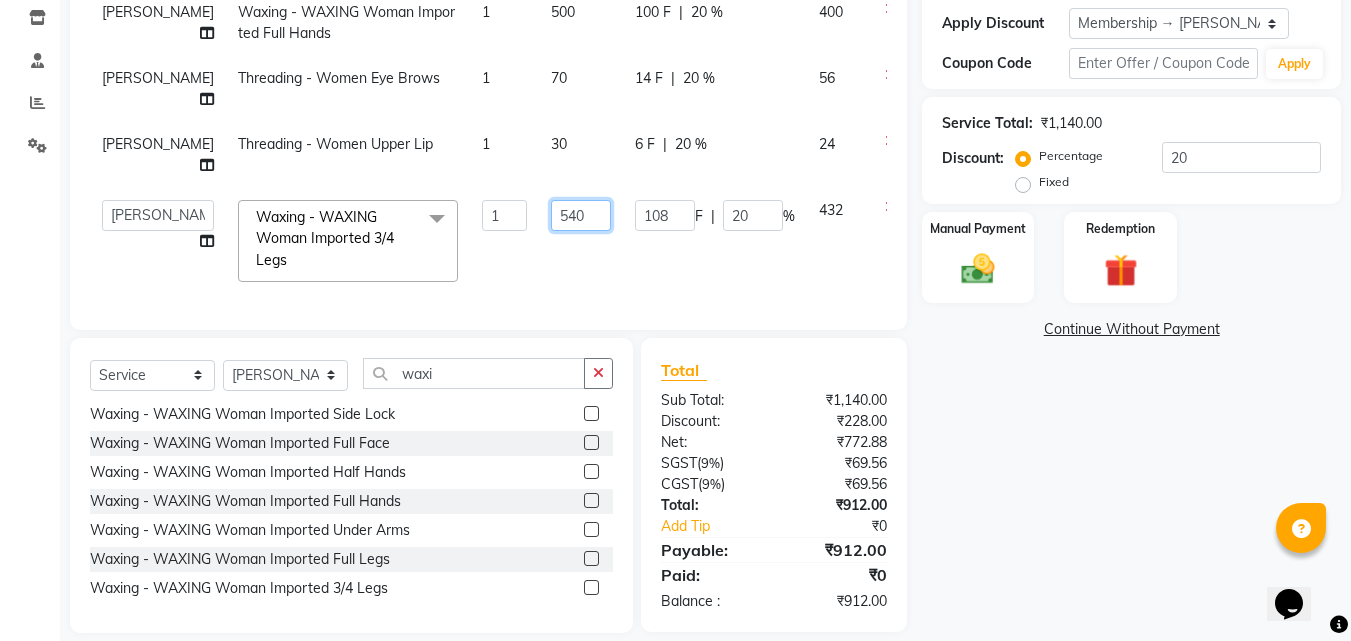 click on "540" 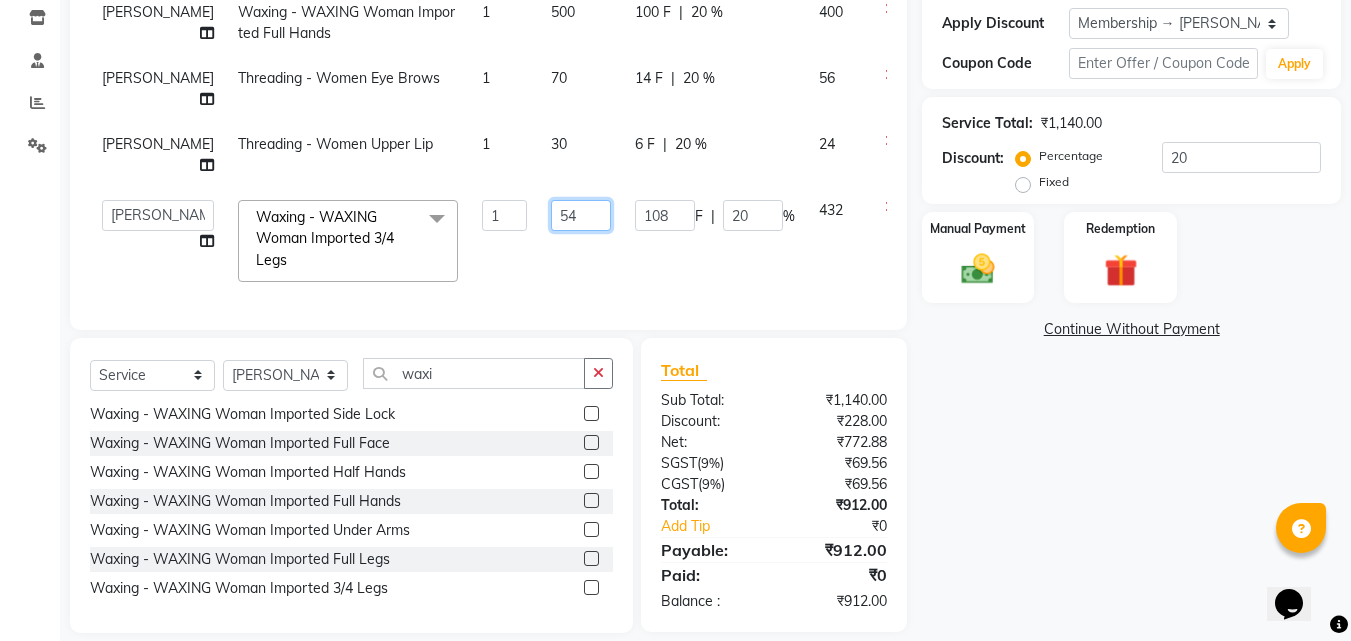 type on "5" 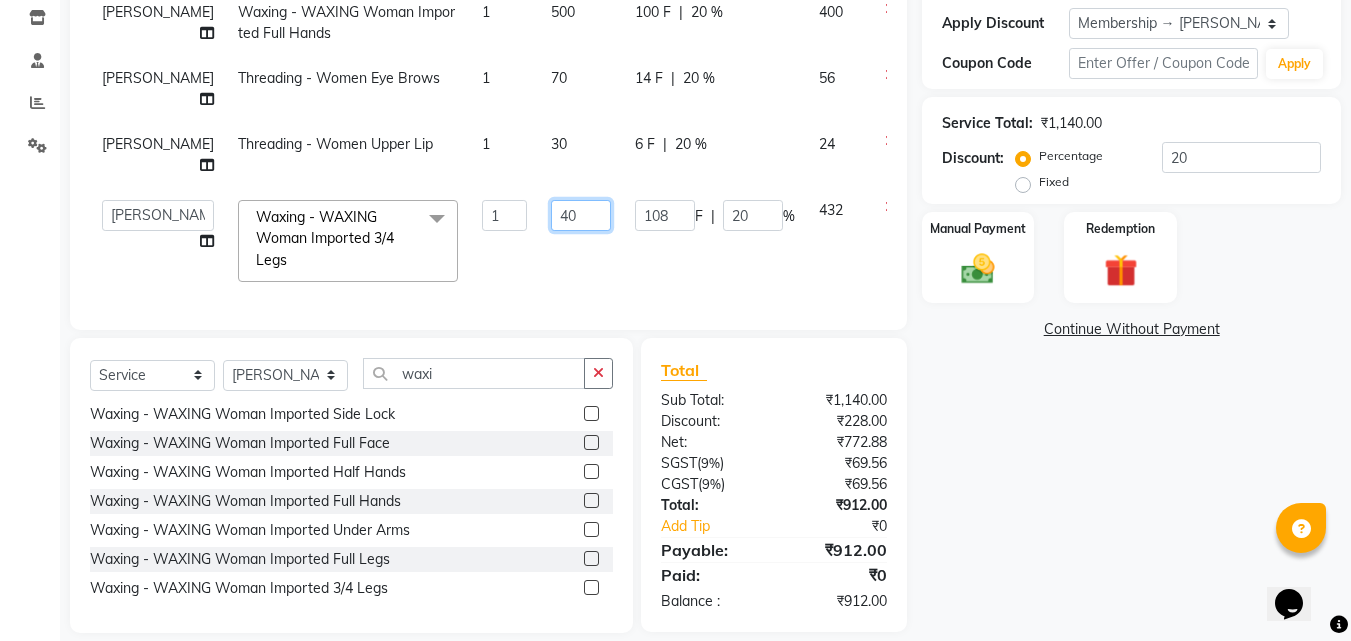 type on "400" 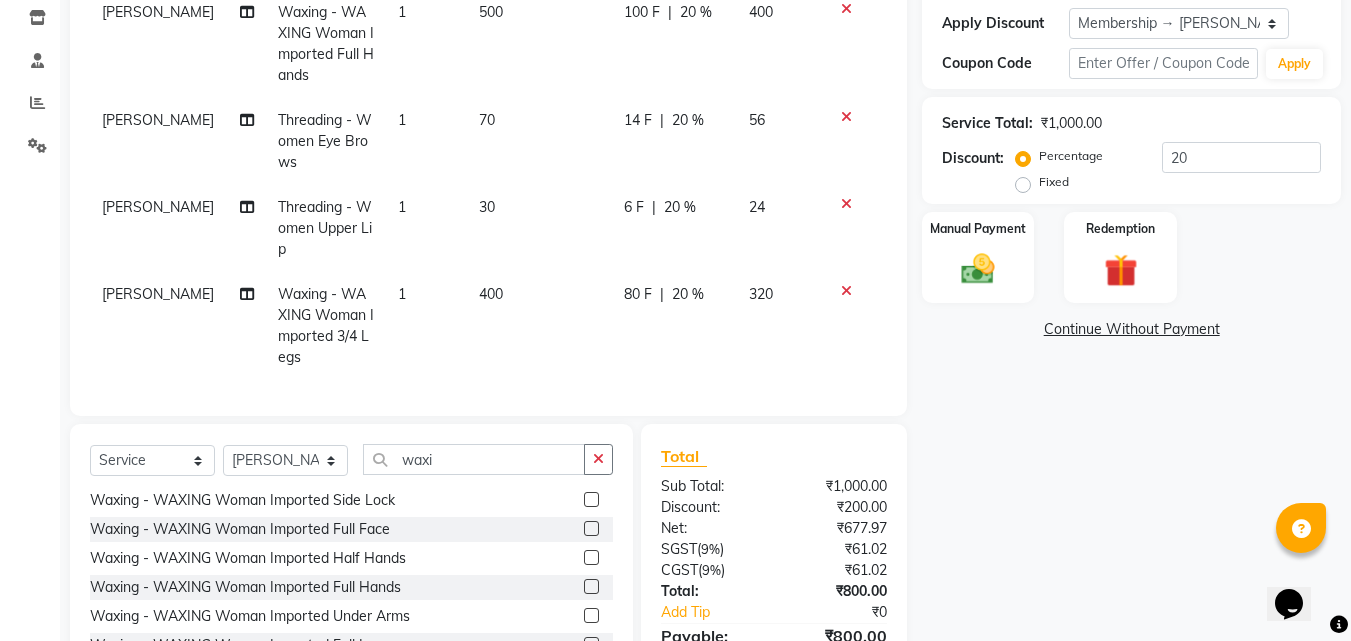 scroll, scrollTop: 40, scrollLeft: 0, axis: vertical 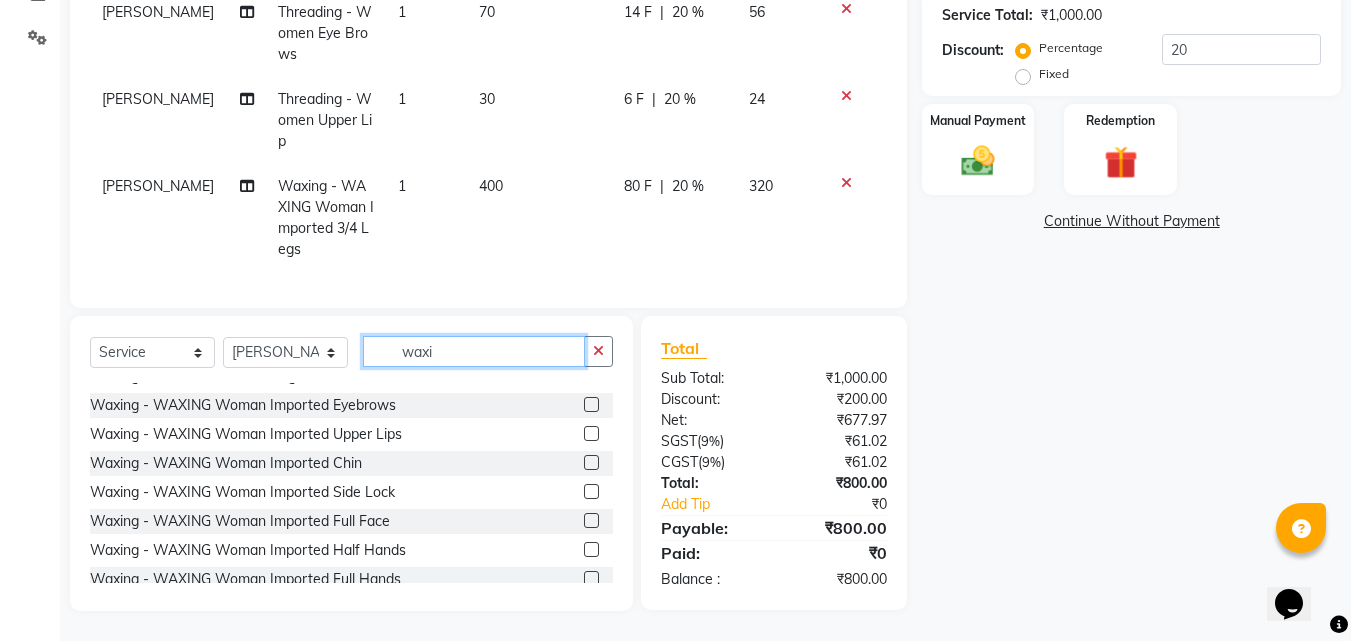 click on "waxi" 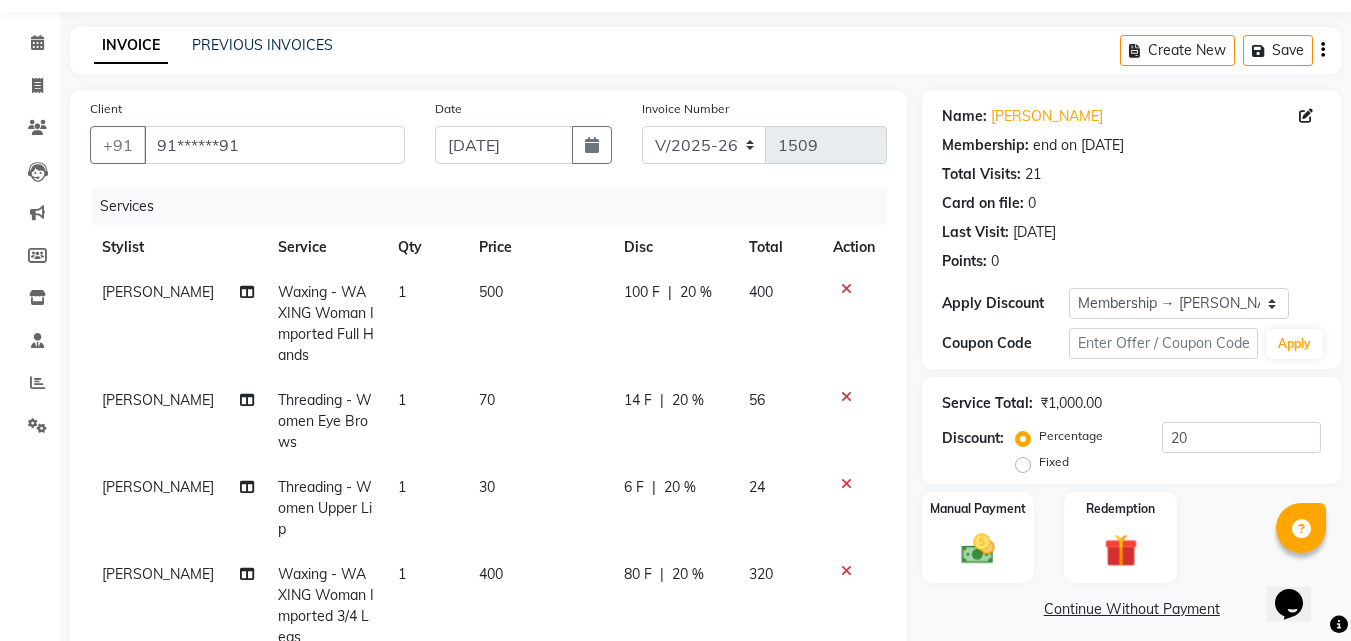 scroll, scrollTop: 160, scrollLeft: 0, axis: vertical 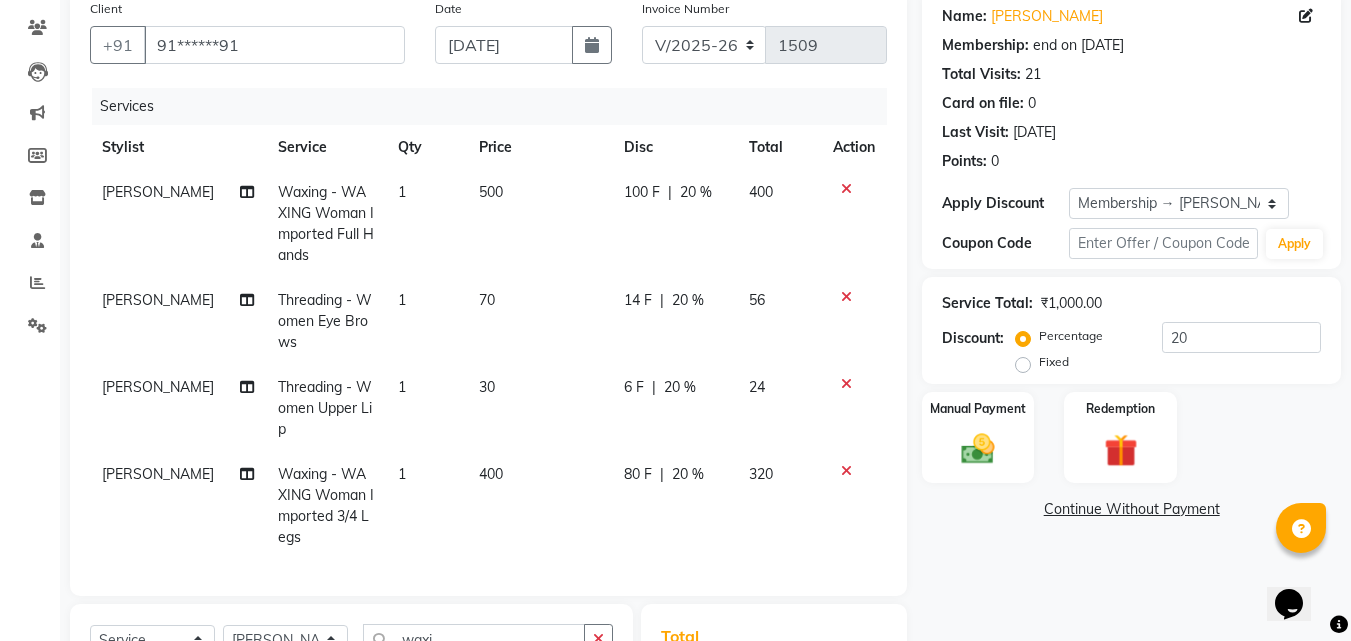 click on "400" 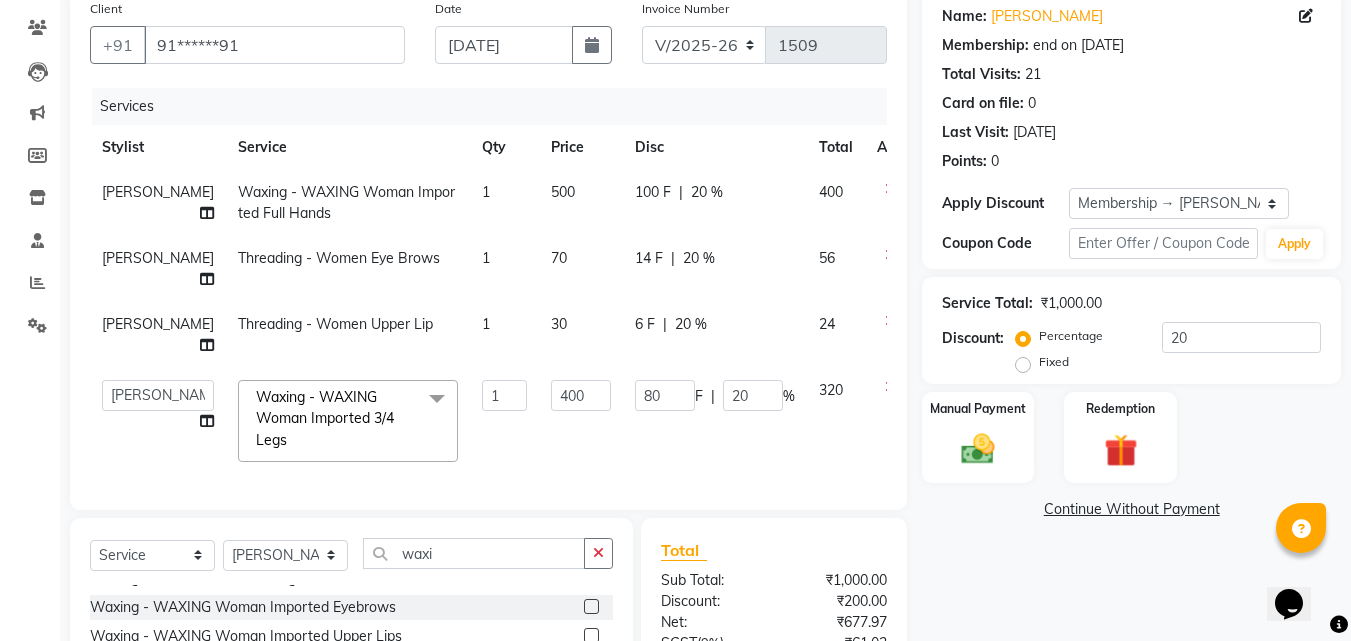 scroll, scrollTop: 0, scrollLeft: 0, axis: both 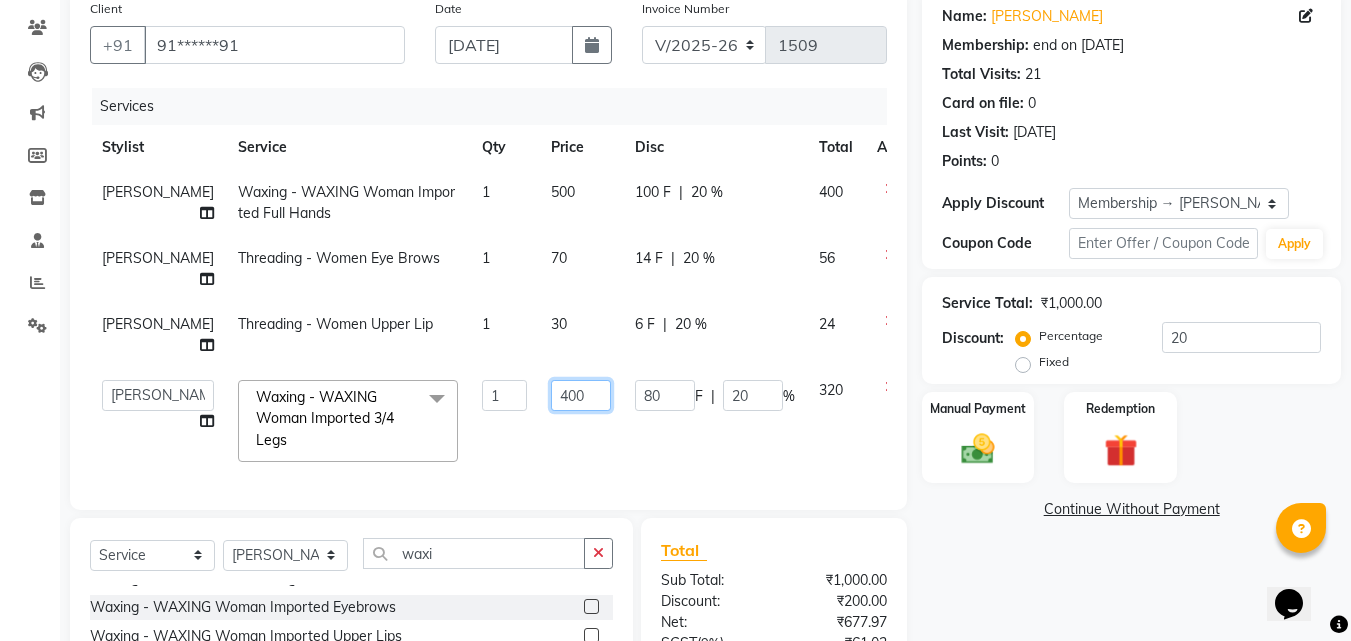 click on "400" 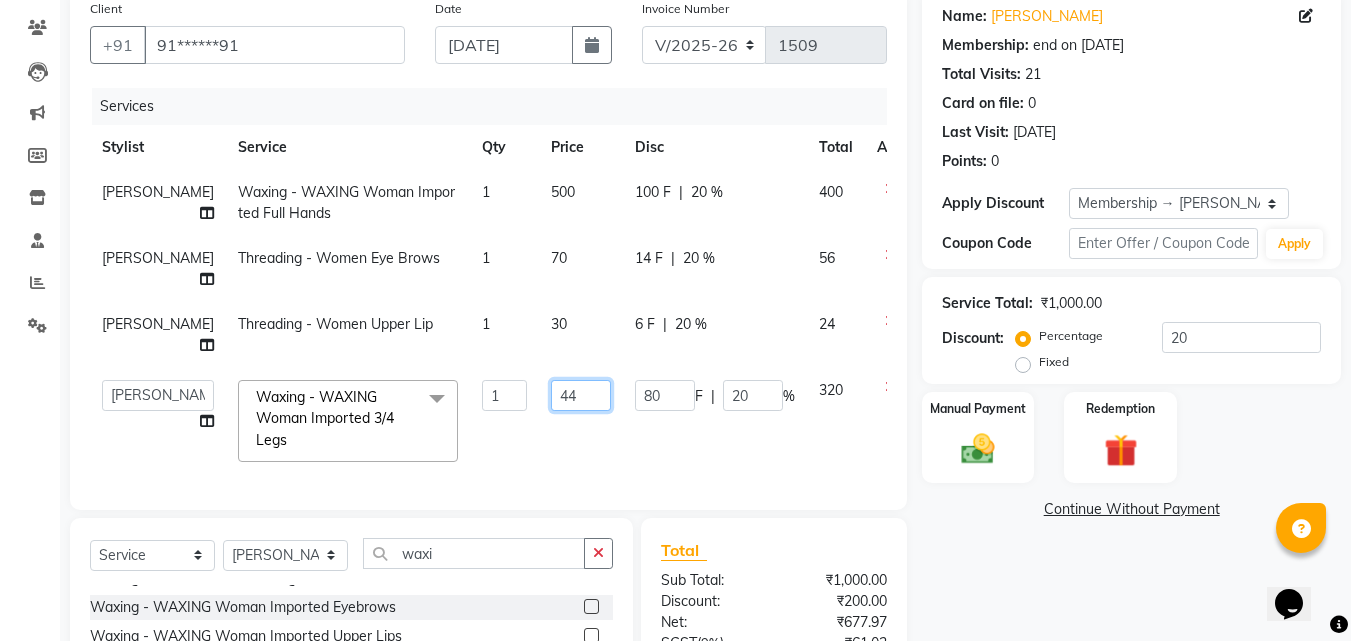 type on "440" 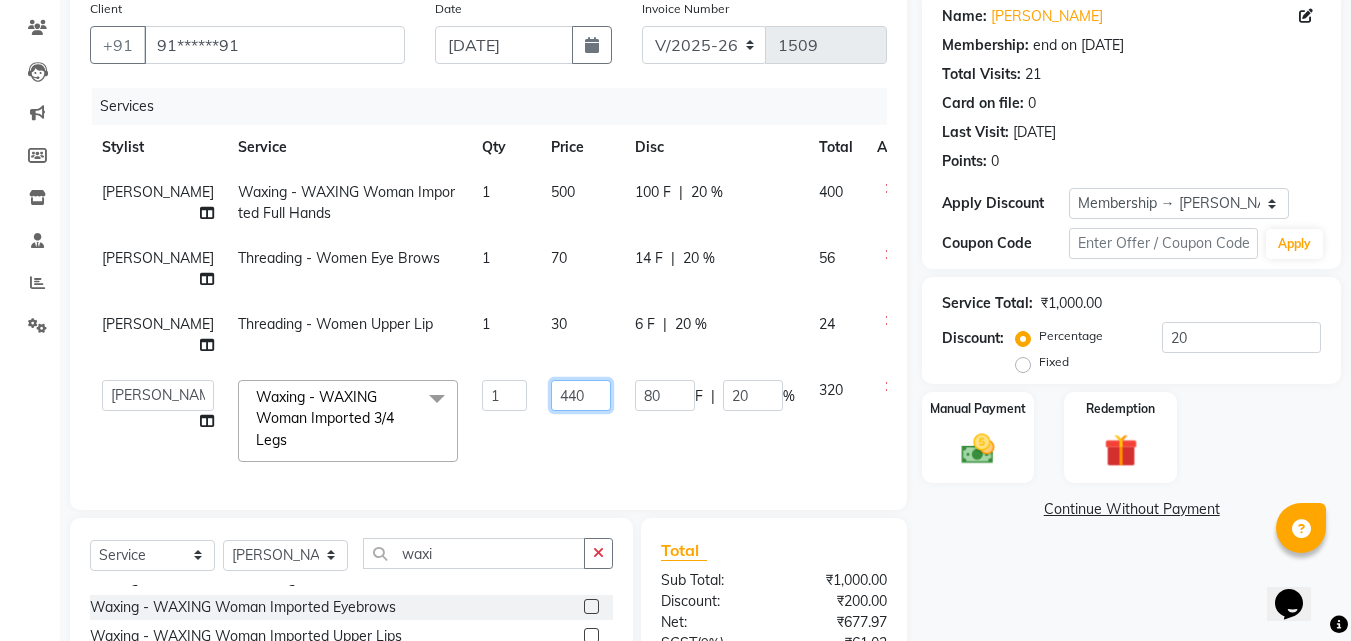 scroll, scrollTop: 440, scrollLeft: 0, axis: vertical 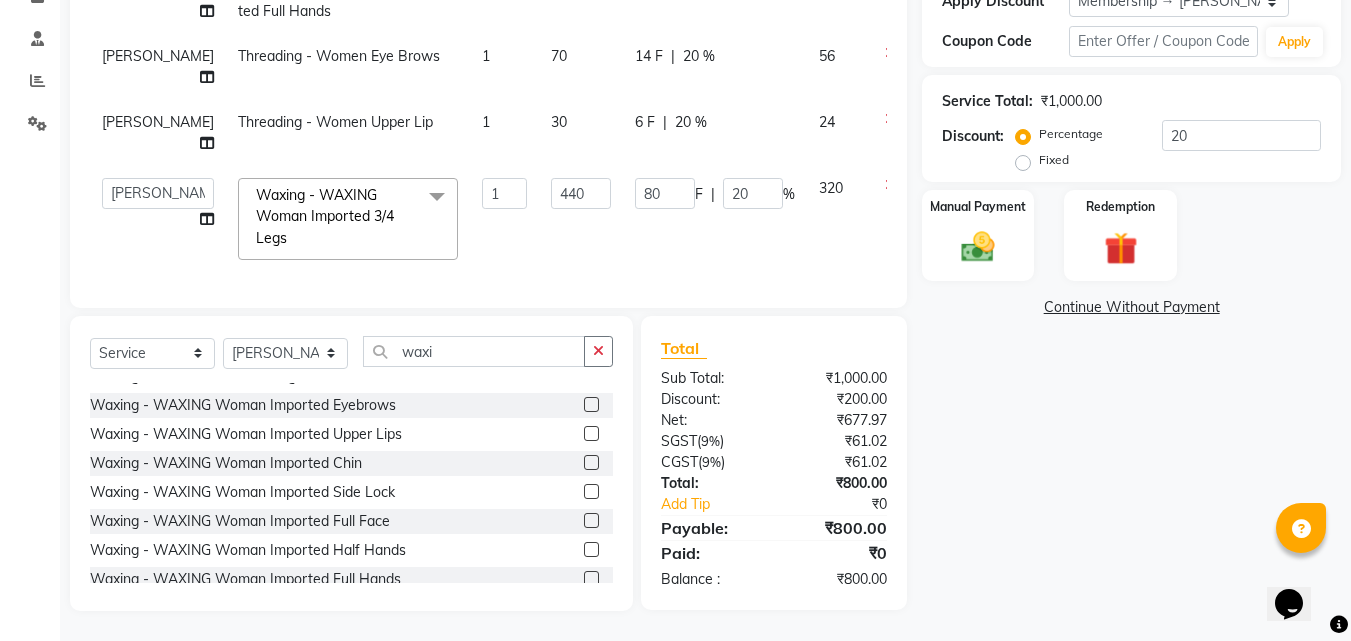 click on "Total Sub Total: ₹1,000.00 Discount: ₹200.00 Net: ₹677.97 SGST  ( 9% ) ₹61.02 CGST  ( 9% ) ₹61.02 Total: ₹800.00 Add Tip ₹0 Payable: ₹800.00 Paid: ₹0 Balance   : ₹800.00" 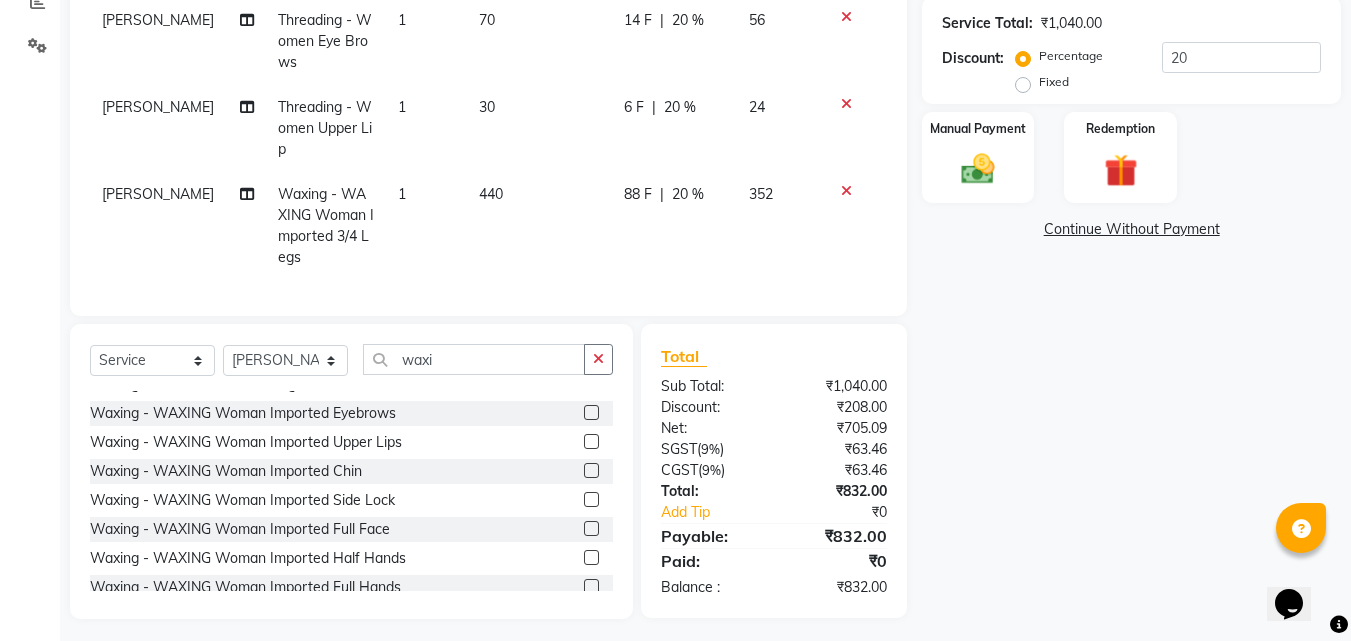 click on "440" 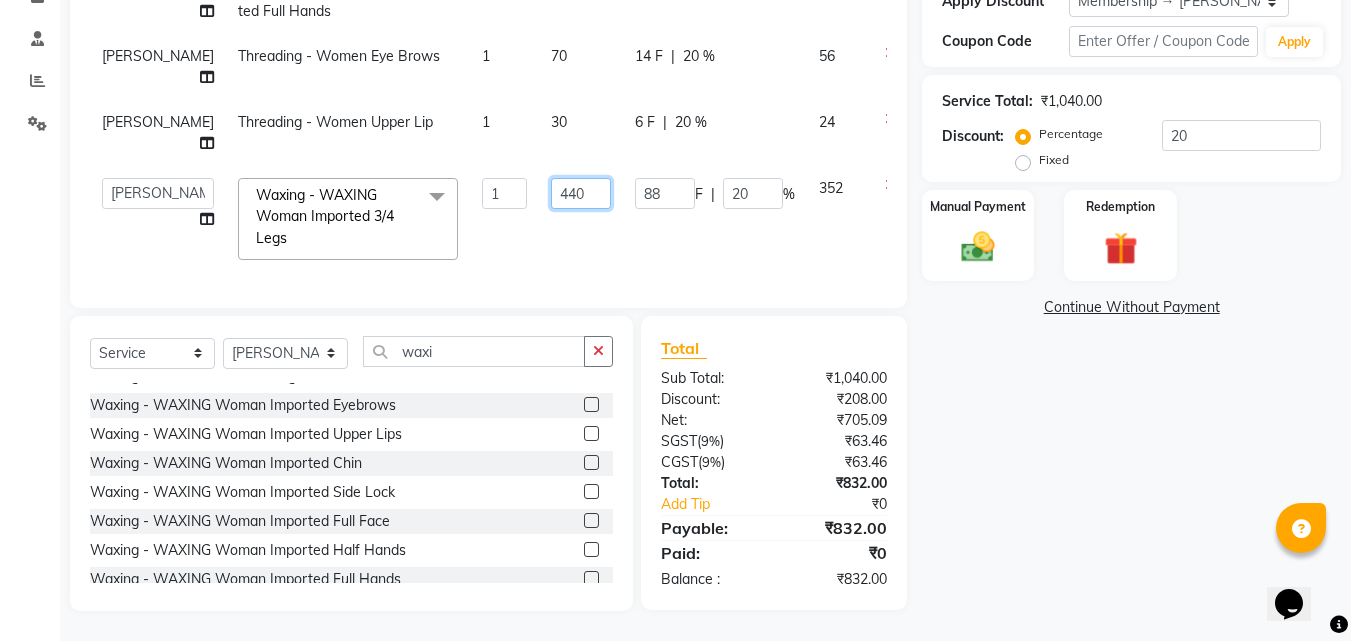 click on "440" 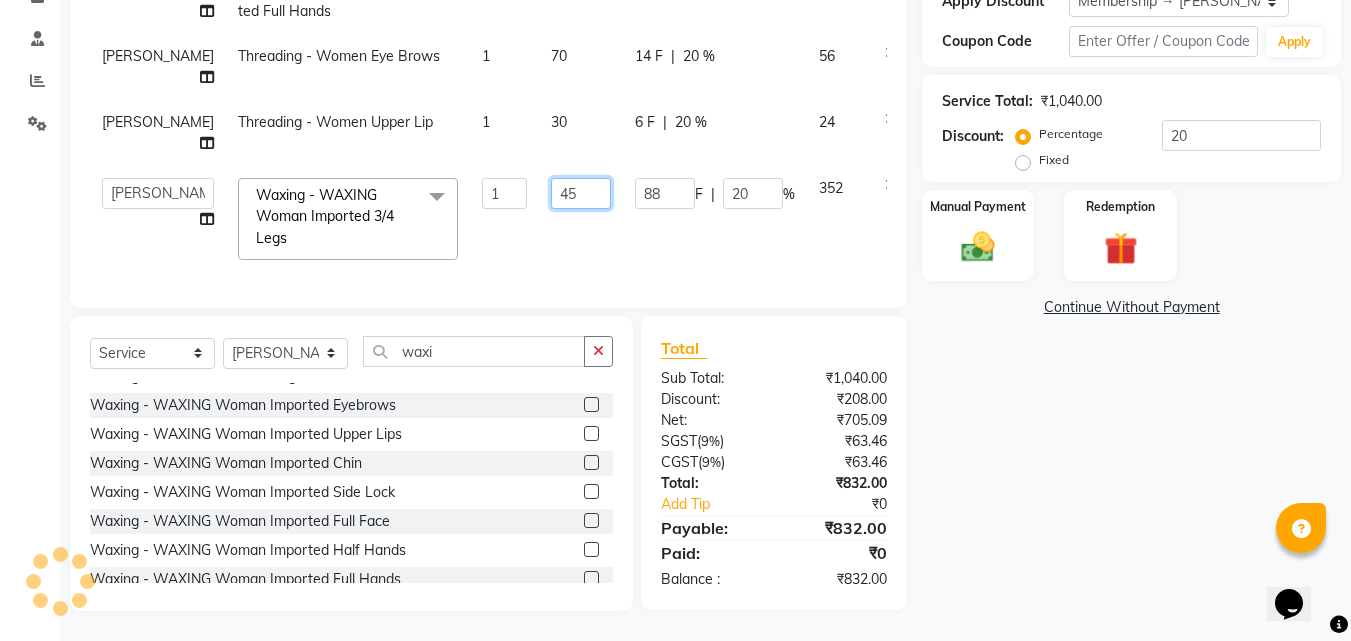 type on "450" 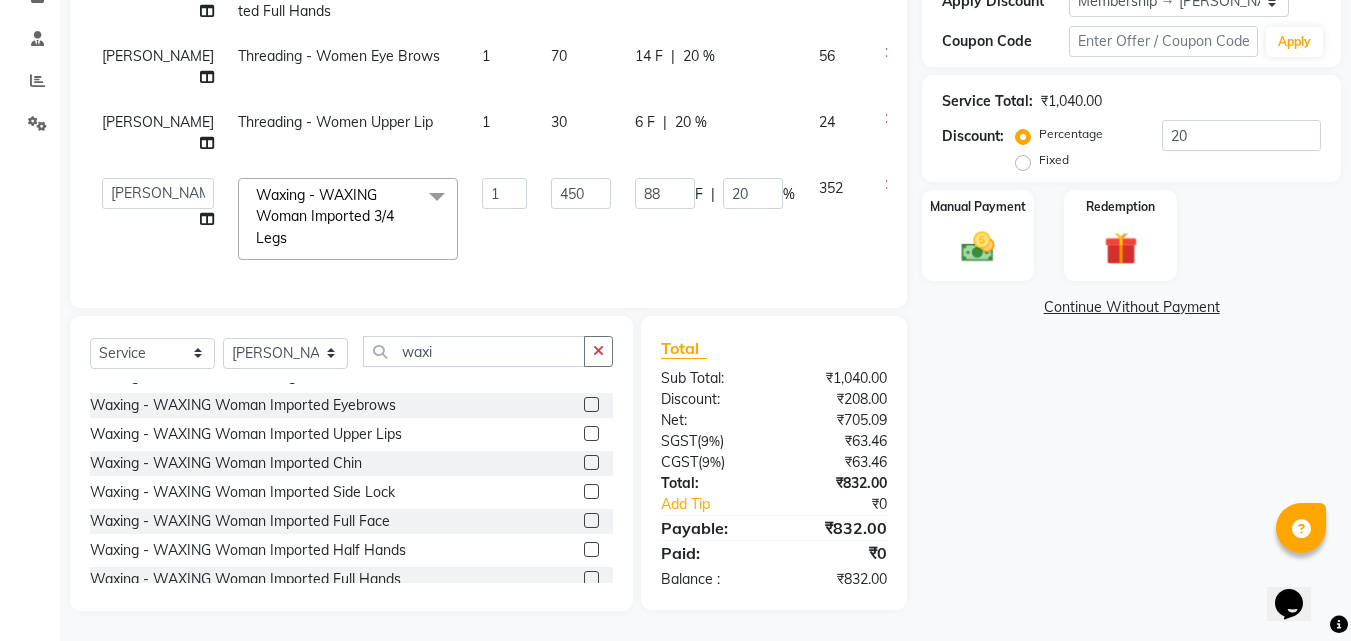 click on "INVOICE PREVIOUS INVOICES Create New   Save  Client +91 91******91 Date [DATE] Invoice Number V/2025 V/[PHONE_NUMBER] Services Stylist Service Qty Price Disc Total Action [PERSON_NAME] Waxing - WAXING Woman Imported Full Hands 1 500 100 F | 20 % 400 [PERSON_NAME] Threading - Women Eye Brows 1 70 14 F | 20 % 56 [PERSON_NAME] Threading - Women Upper Lip 1 30 6 F | 20 % 24  Akshay Hire   Manager   [PERSON_NAME] Band   [PERSON_NAME]   Shweta maam   [PERSON_NAME]   [PERSON_NAME]  Waxing - WAXING Woman Imported 3/4  Legs  x Hair Styling - Men Hair Cut Hair Styling - Men Hair Cut With Wash Hair Styling - Men Kid (below 7yr) Hair Styling - Men [PERSON_NAME] Trim Hair Styling - Men Hair Wash Hair Styling - Men Treatment wash Hair Styling - Men Ironing Upto Shoulder Hair Styling - Men Blowdry Up To Shoulder Hair Styling - Men Majirel Touch Up Hair Styling - Men Inoa Touch Up Hair Styling - Men Streaking Hair Styling - Women Hair Cut Hair Styling - Women Hair Cut With Wash Hair Styling - Women Kid (below 7yr)" 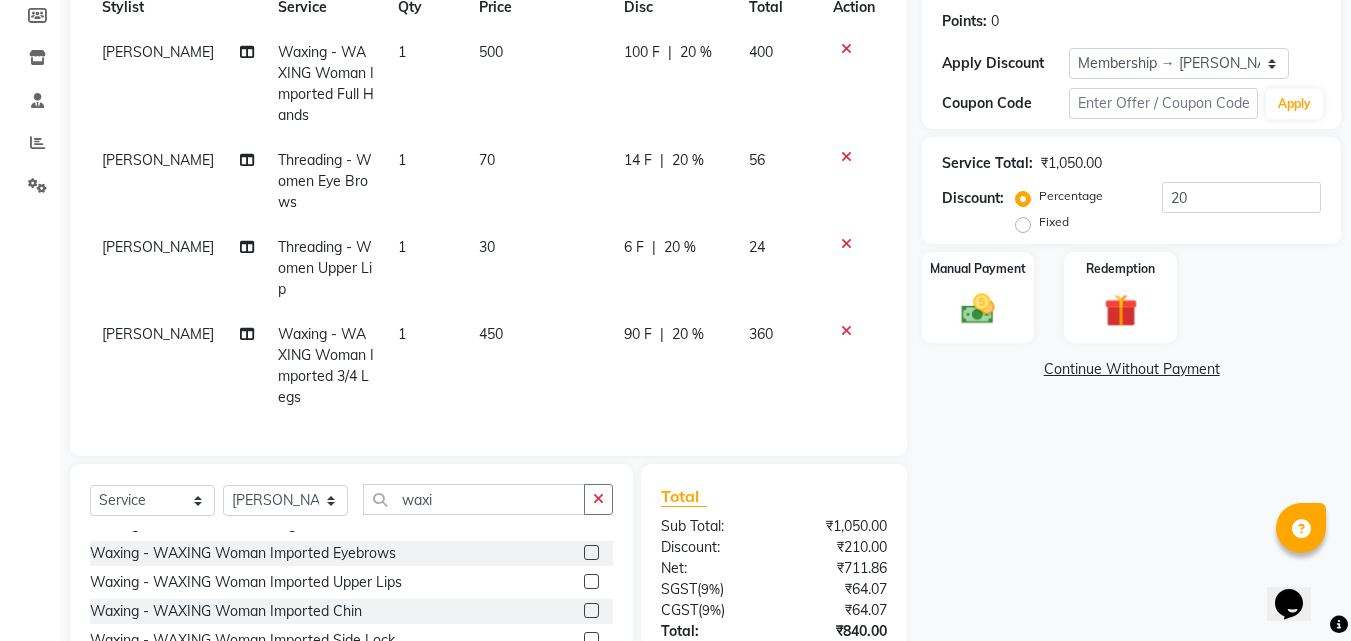 scroll, scrollTop: 460, scrollLeft: 0, axis: vertical 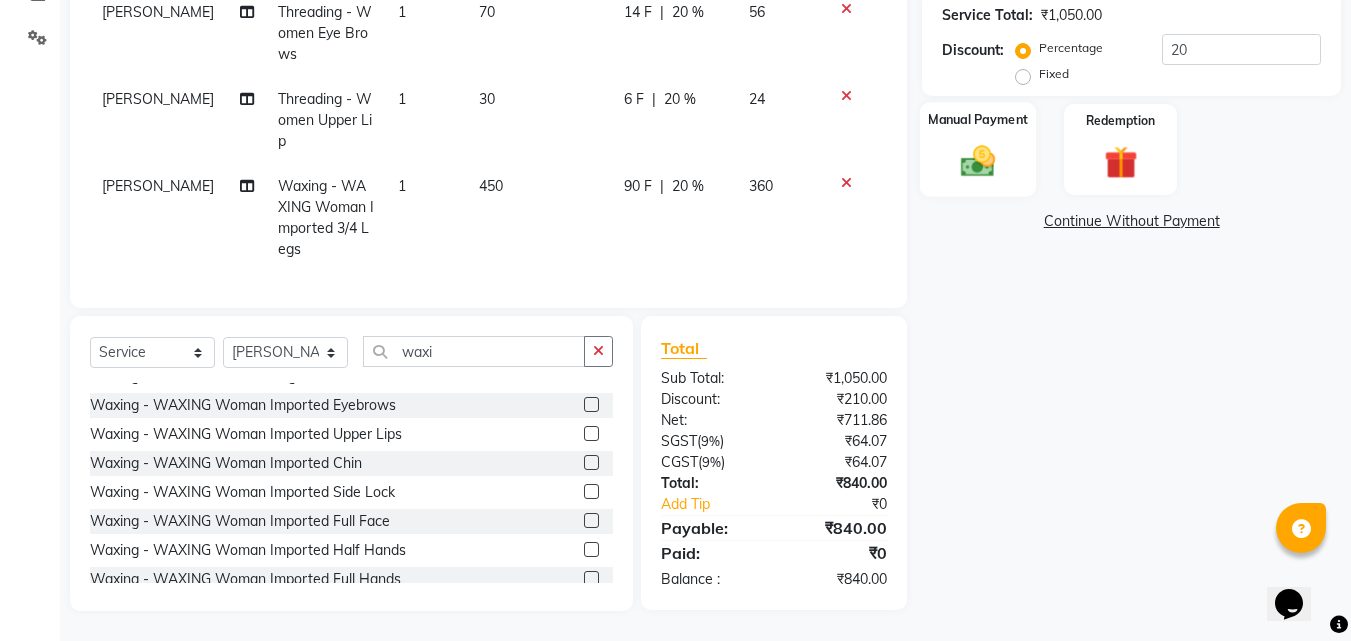click on "Manual Payment" 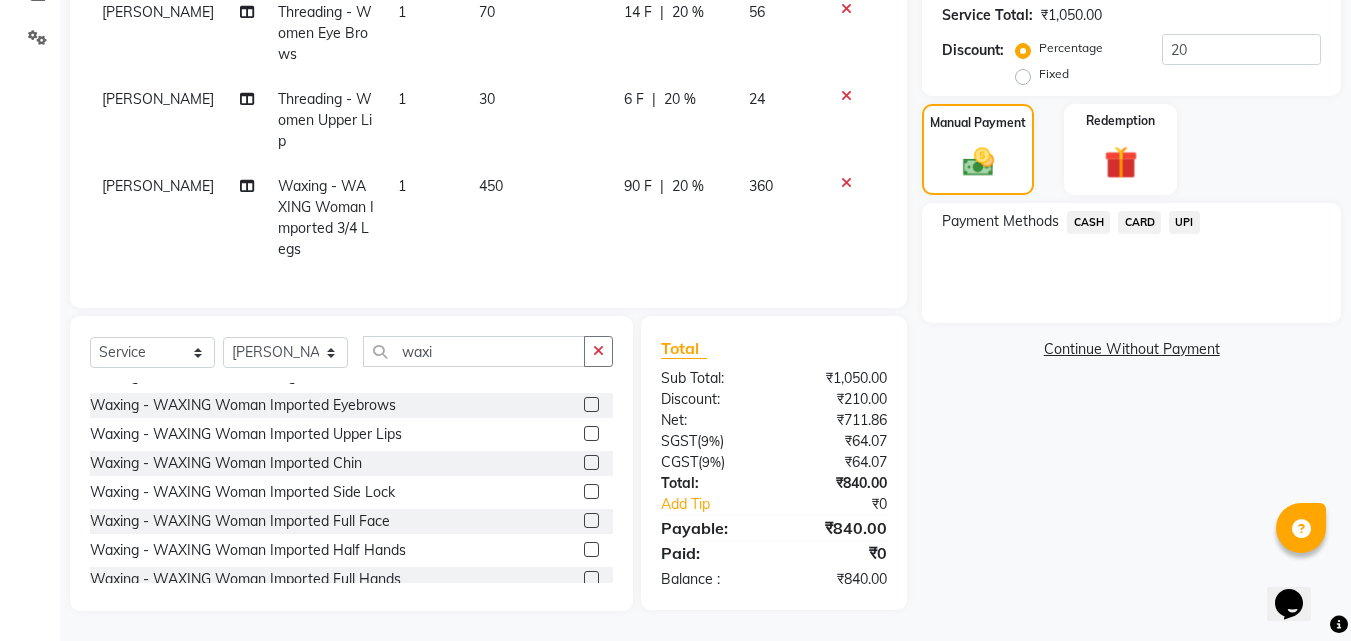 click on "CARD" 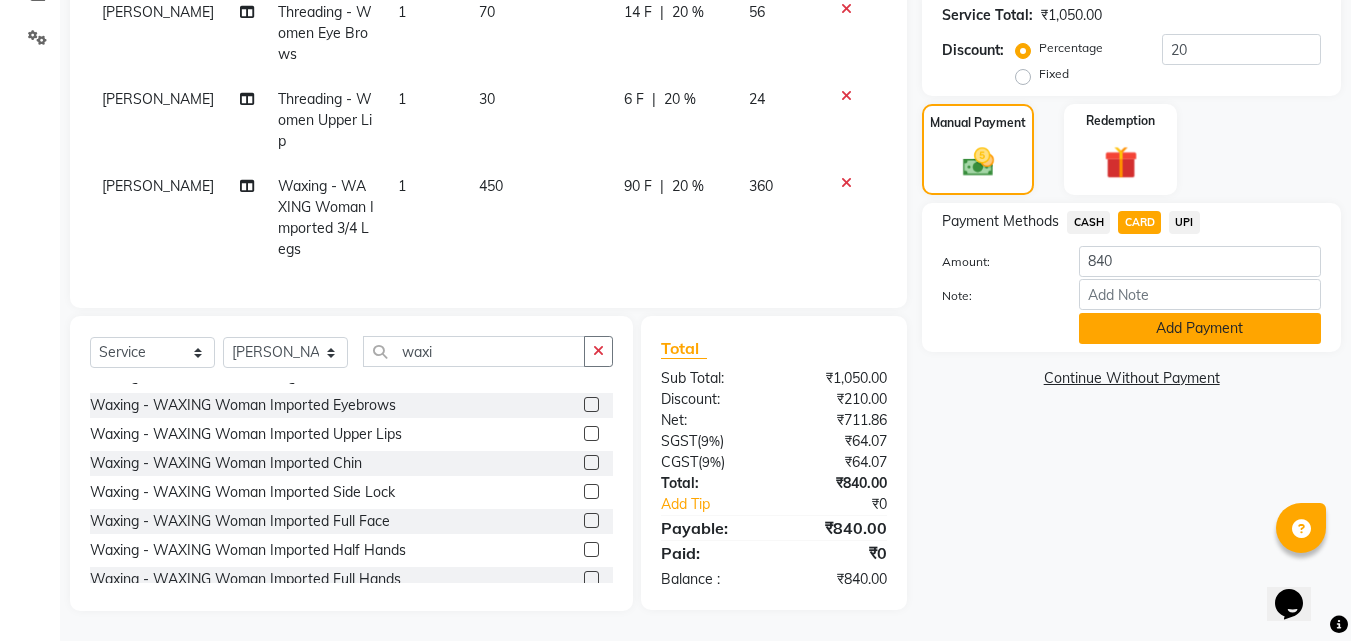 click on "Add Payment" 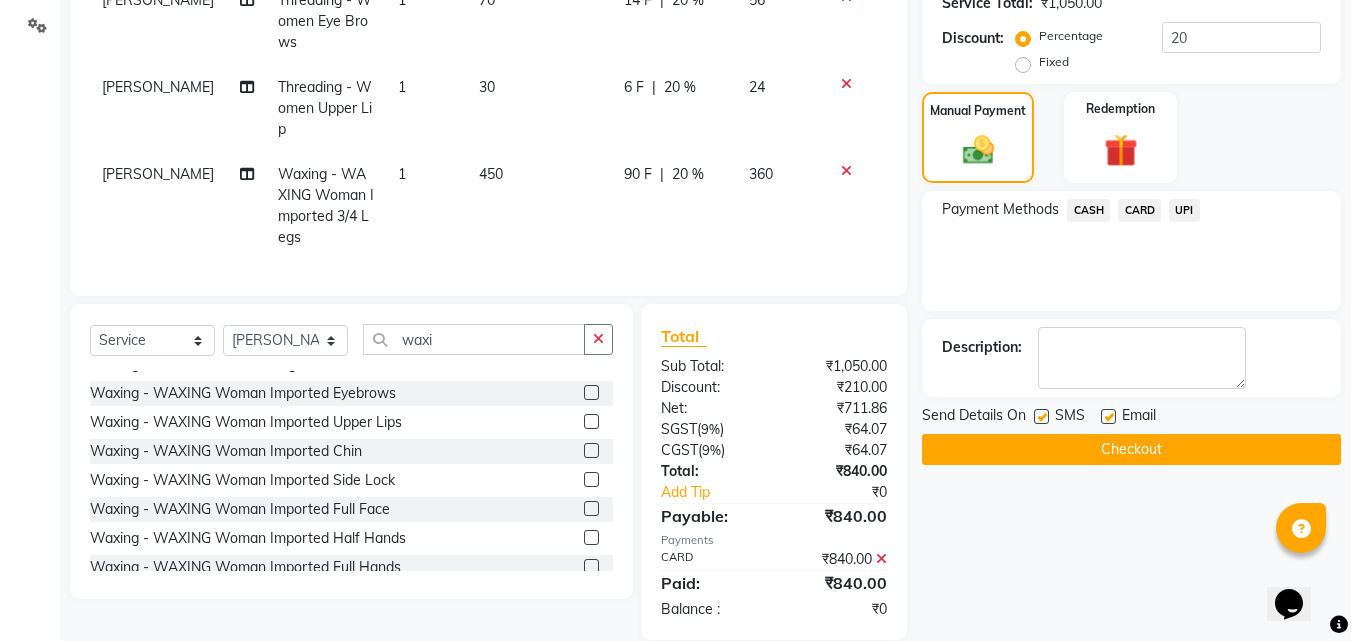 scroll, scrollTop: 501, scrollLeft: 0, axis: vertical 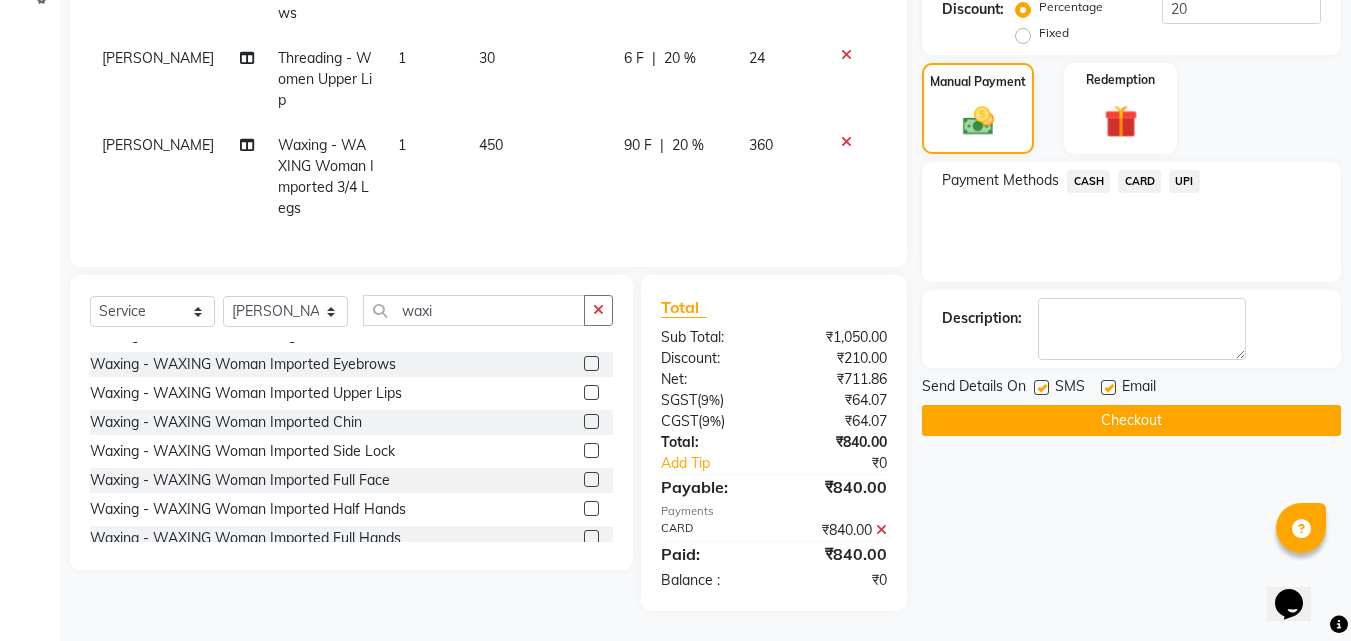 click 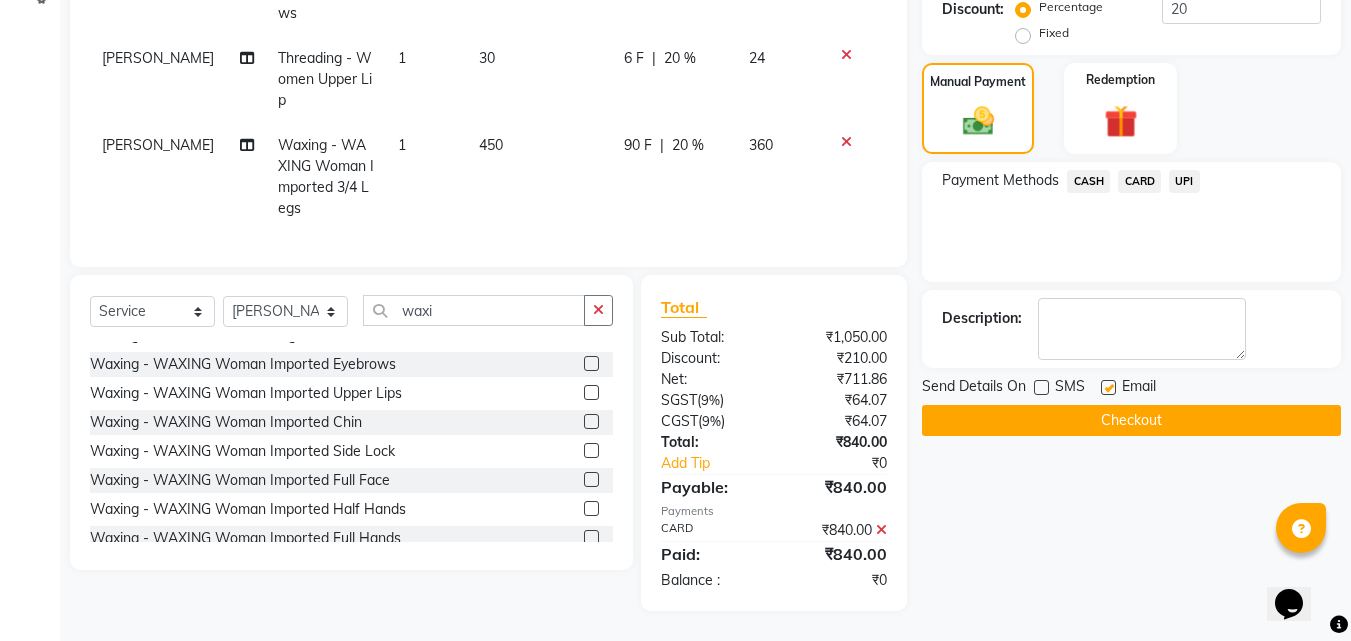 click 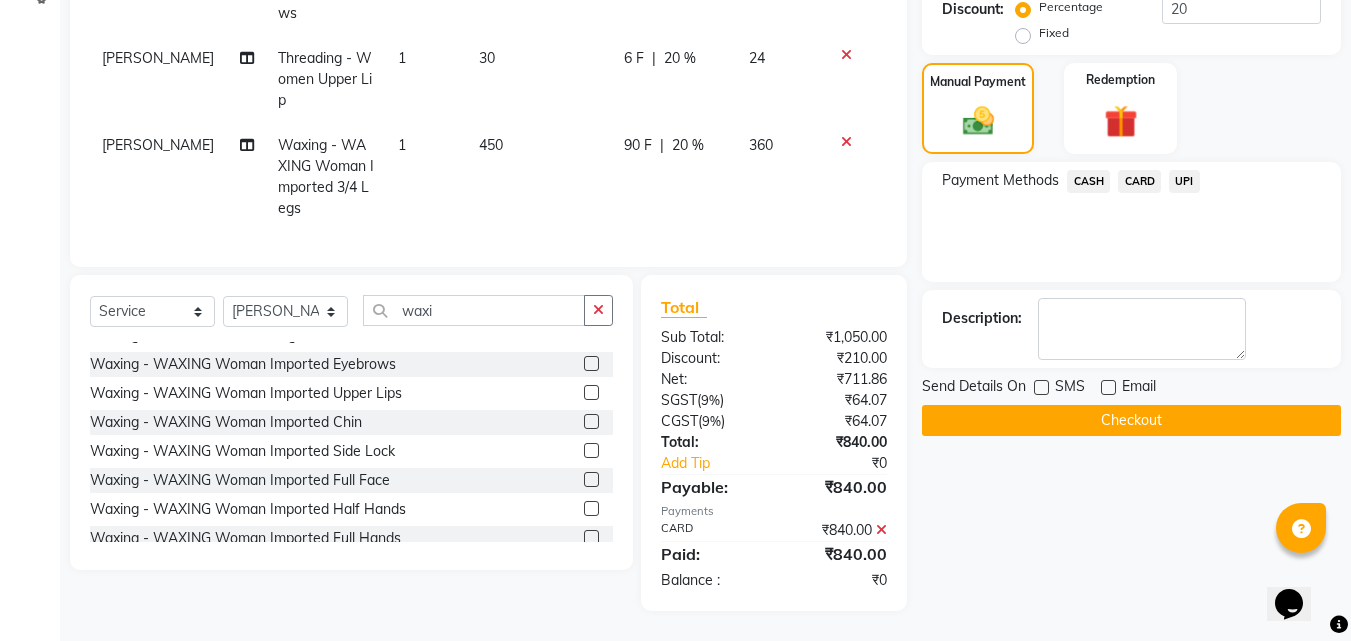 click on "Checkout" 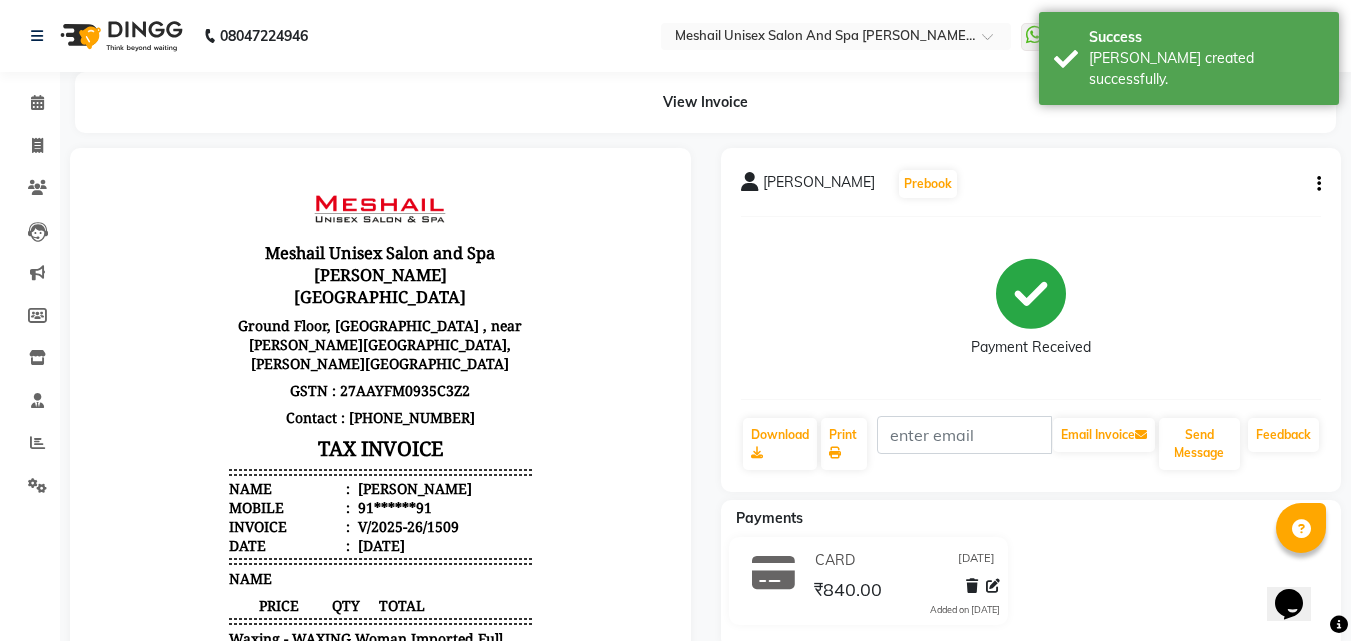 scroll, scrollTop: 0, scrollLeft: 0, axis: both 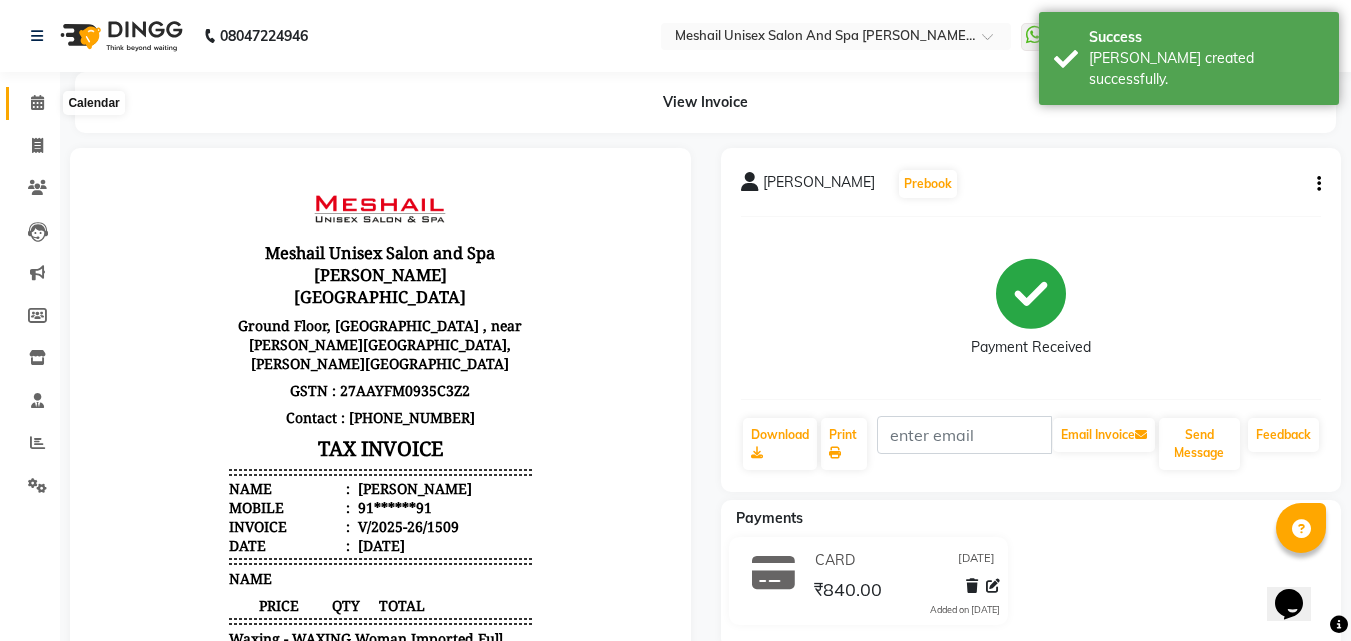 click 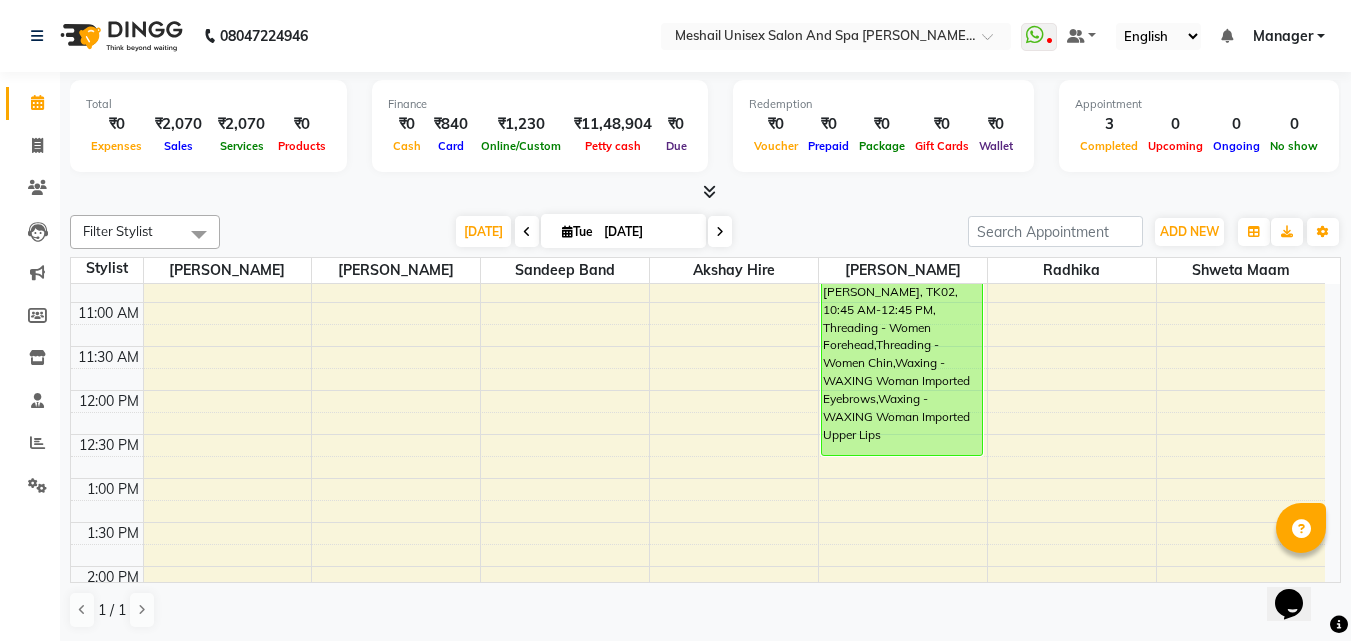 scroll, scrollTop: 129, scrollLeft: 0, axis: vertical 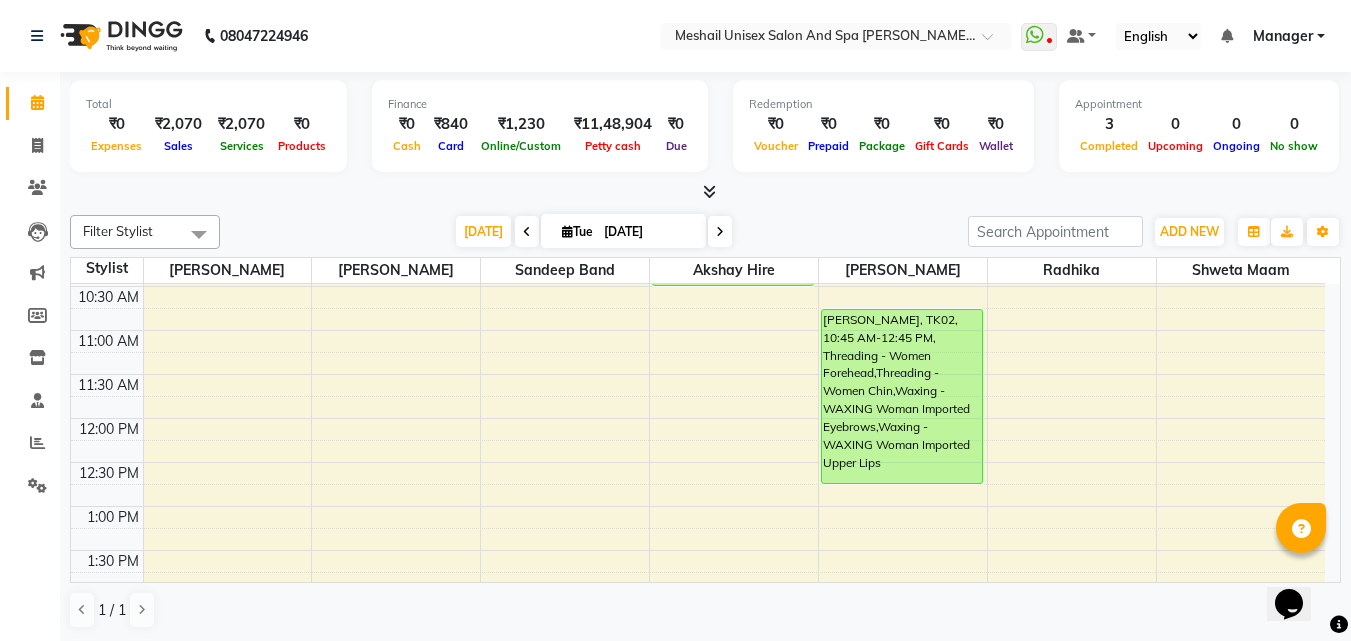 click on "9:00 AM 9:30 AM 10:00 AM 10:30 AM 11:00 AM 11:30 AM 12:00 PM 12:30 PM 1:00 PM 1:30 PM 2:00 PM 2:30 PM 3:00 PM 3:30 PM 4:00 PM 4:30 PM 5:00 PM 5:30 PM 6:00 PM 6:30 PM 7:00 PM 7:30 PM 8:00 PM 8:30 PM 9:00 PM 9:30 PM    [PERSON_NAME][GEOGRAPHIC_DATA], 10:00 AM-10:30 AM, Hair Styling - Women Hair Cut With Wash    [PERSON_NAME], TK02, 10:45 AM-12:45 PM, Threading - Women Forehead,Threading - Women Chin,Waxing - WAXING Woman Imported Eyebrows,Waxing - WAXING Woman Imported Upper Lips    Shweta S., TK03, 02:30 PM-04:30 PM, Waxing - WAXING Woman Imported Full Hands,Threading - Women Eye Brows,Threading - Women Upper Lip,Waxing - WAXING Woman Imported 3/4  Legs" at bounding box center [698, 726] 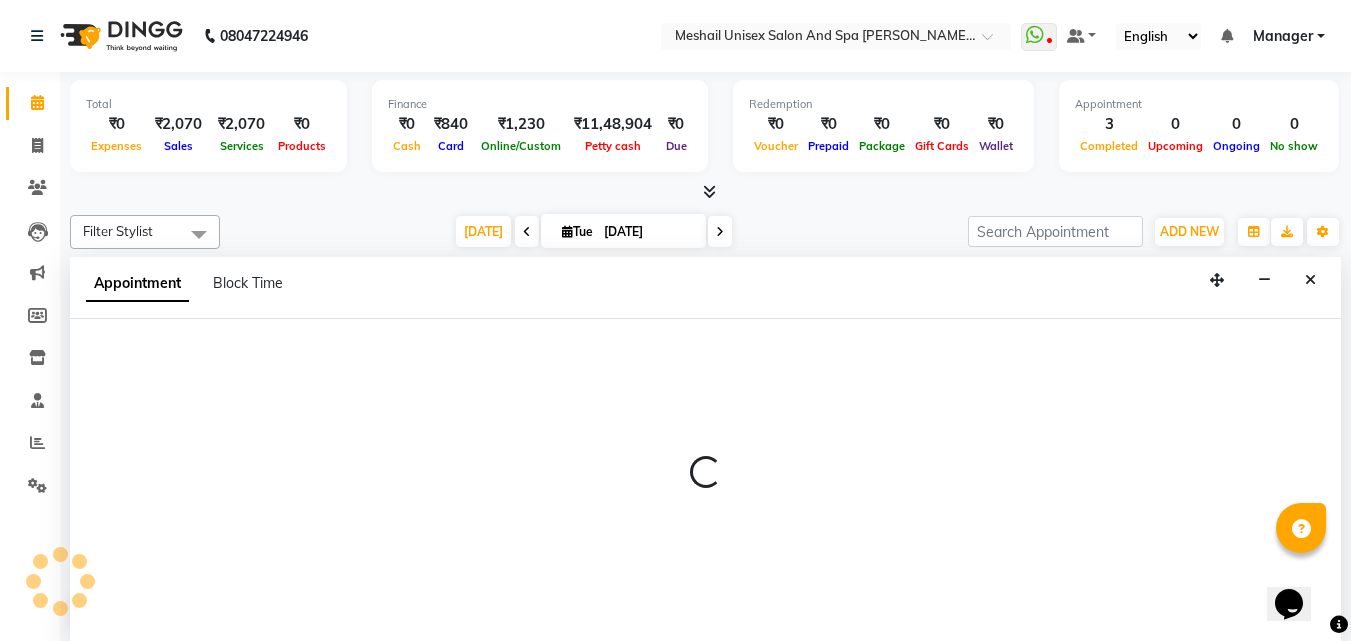 scroll, scrollTop: 1, scrollLeft: 0, axis: vertical 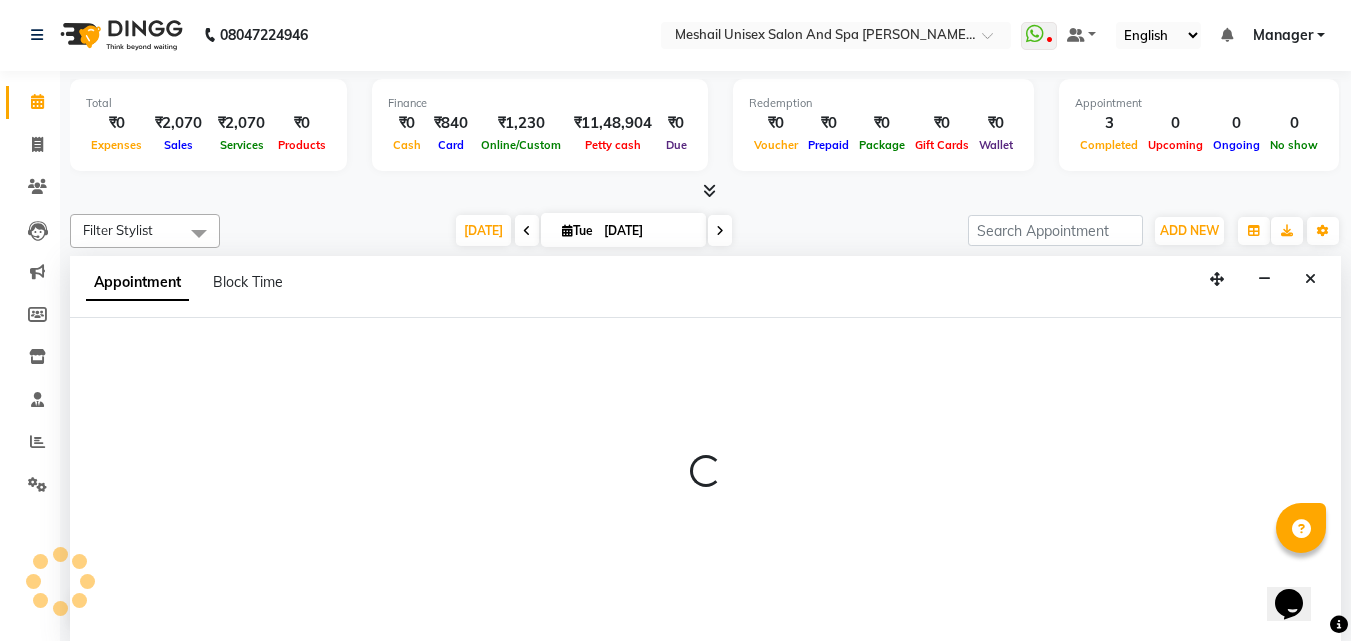 select on "52967" 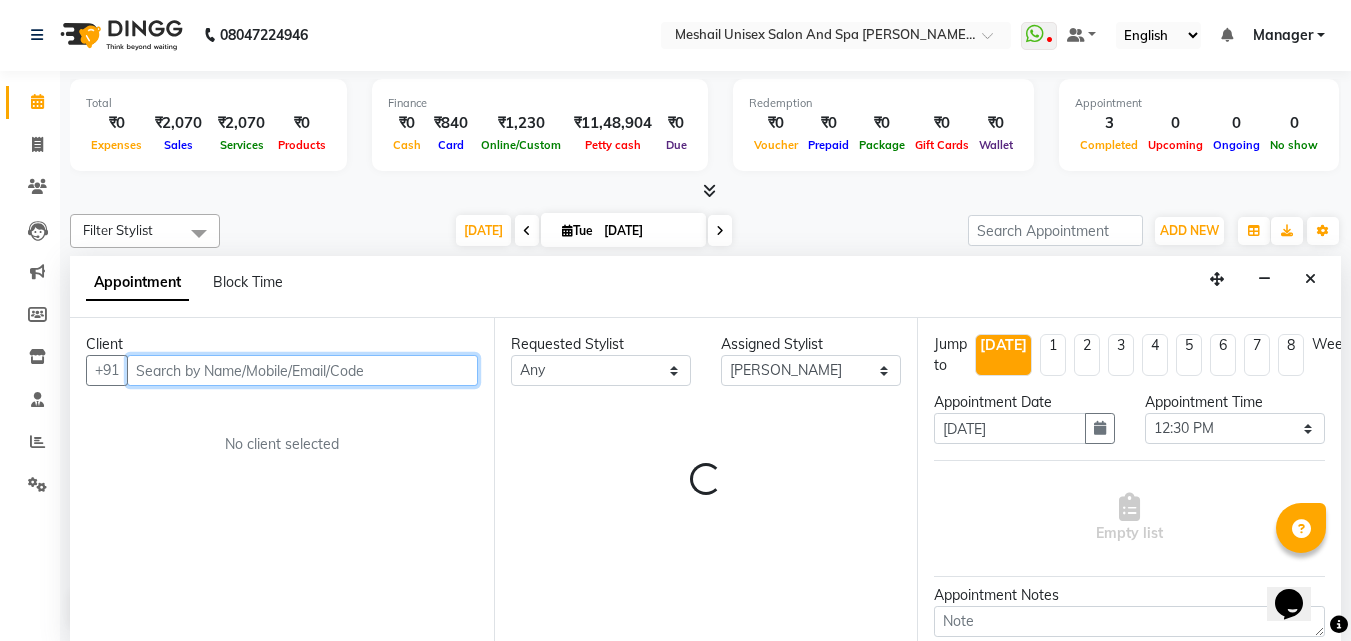 click at bounding box center [302, 370] 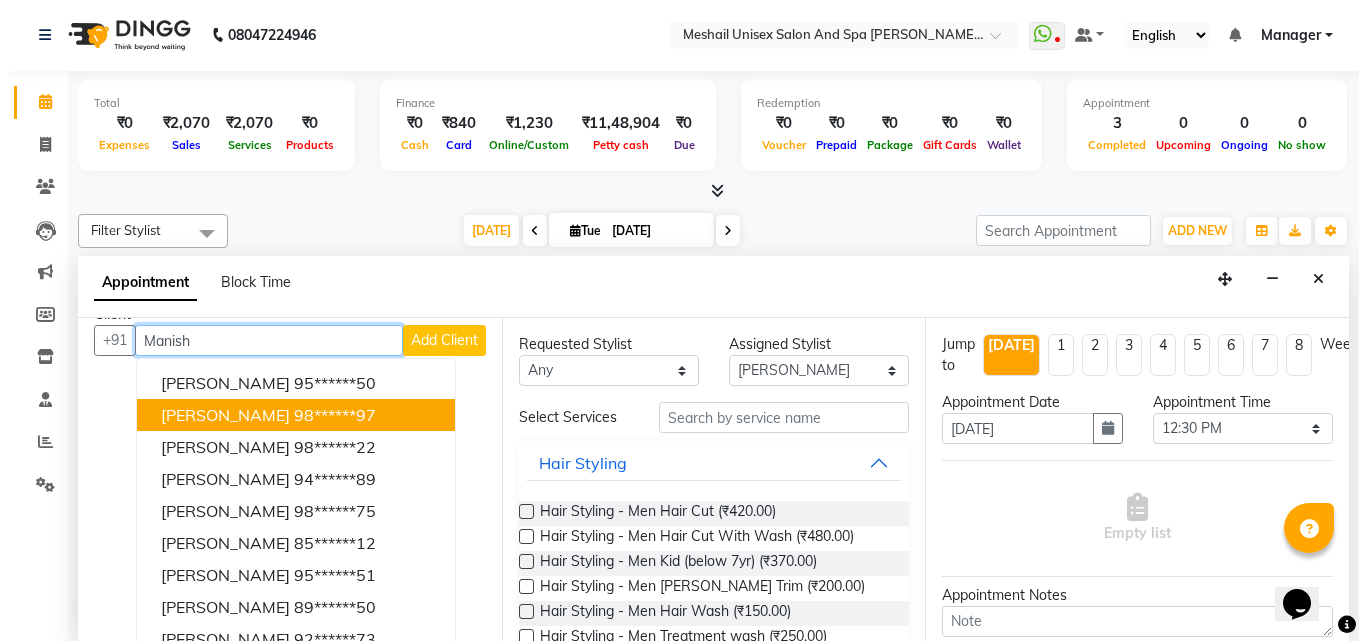 scroll, scrollTop: 0, scrollLeft: 0, axis: both 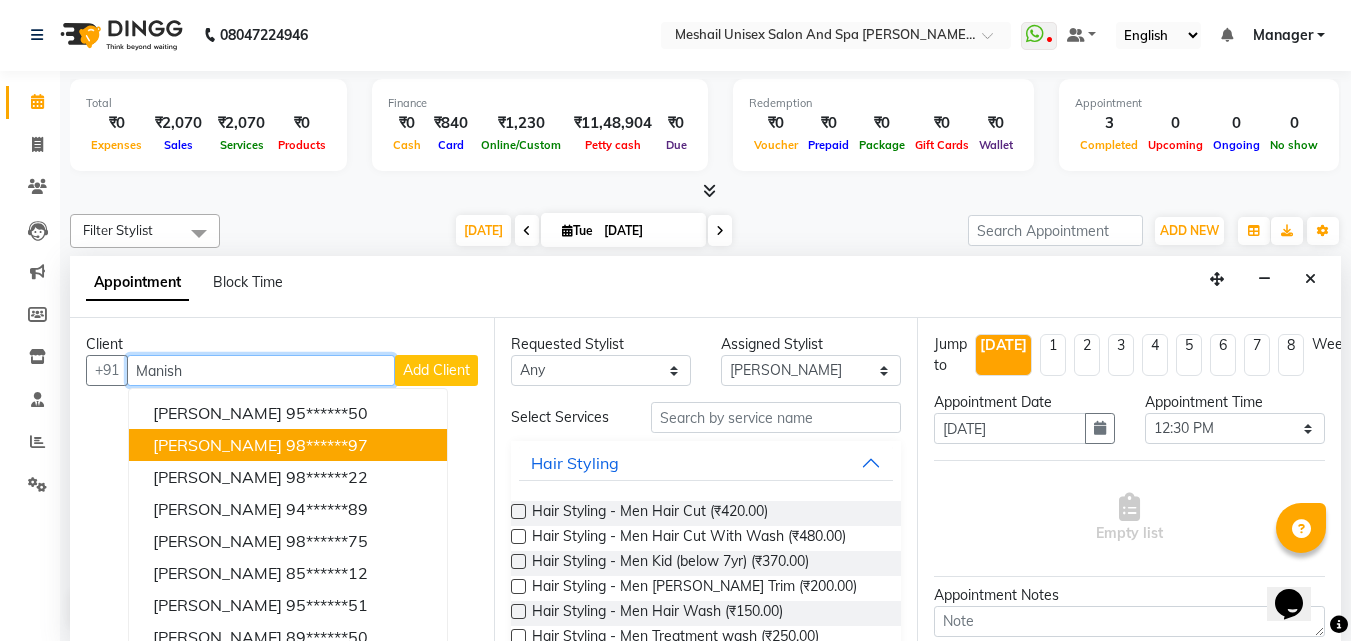 click on "Manish" at bounding box center [261, 370] 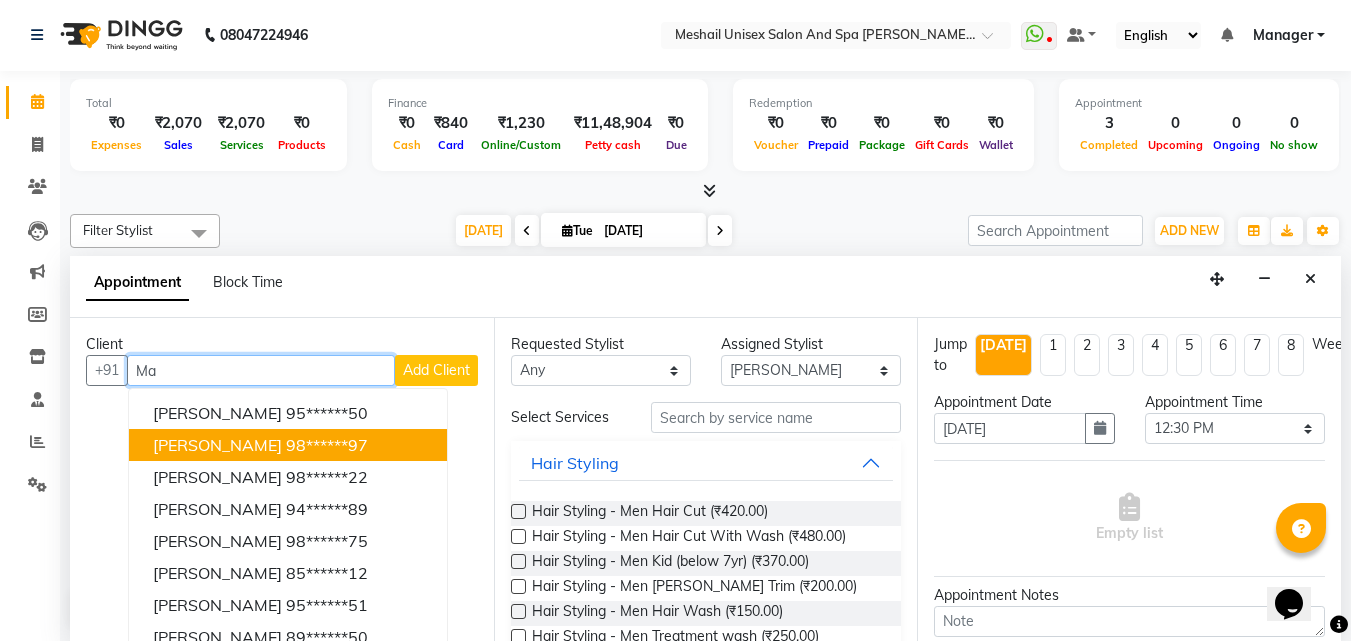 type on "M" 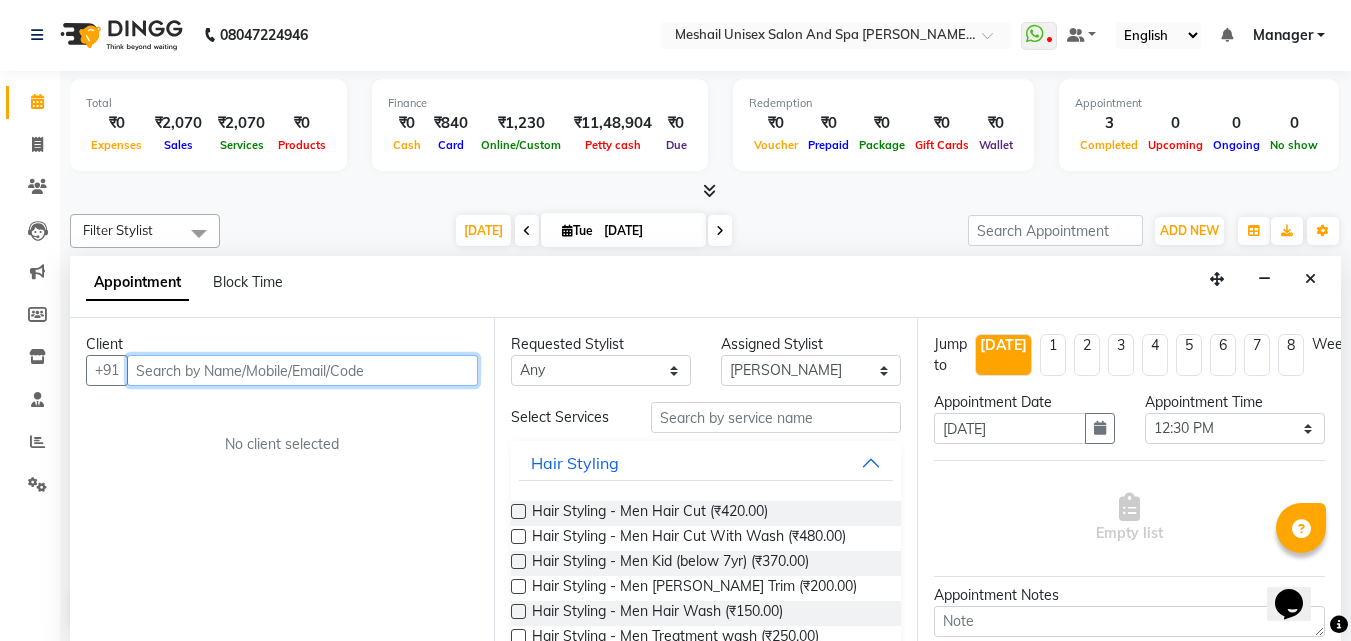 click at bounding box center [302, 370] 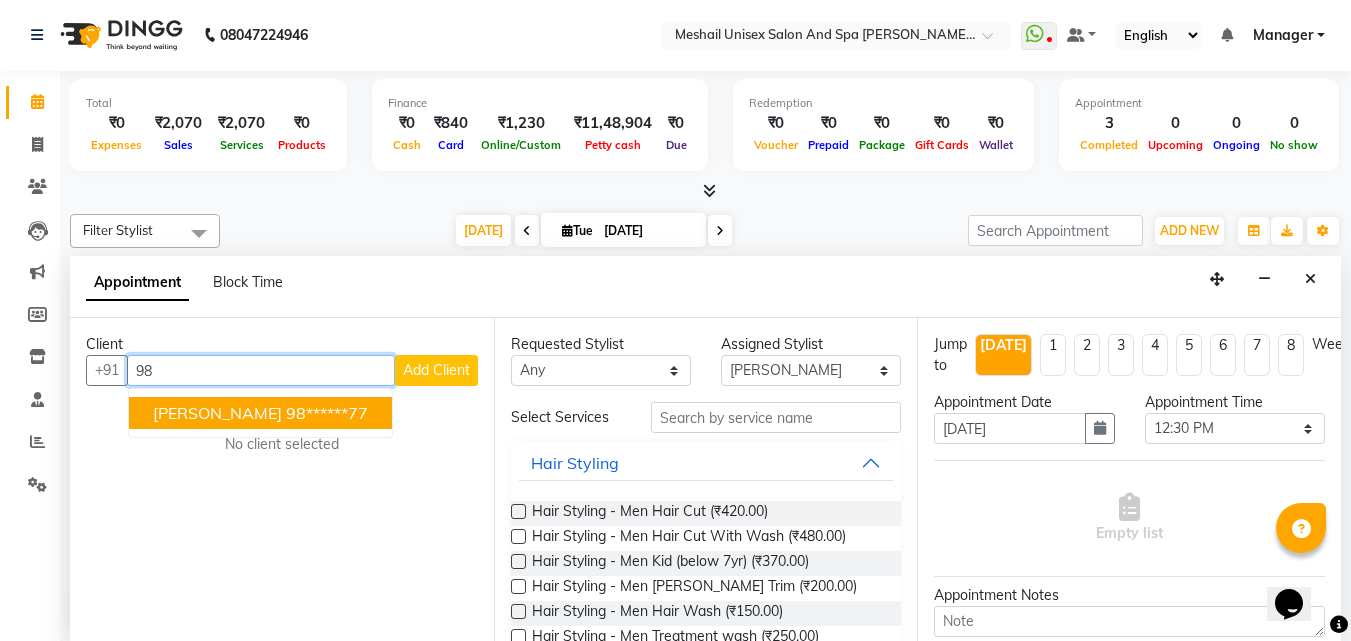 type on "9" 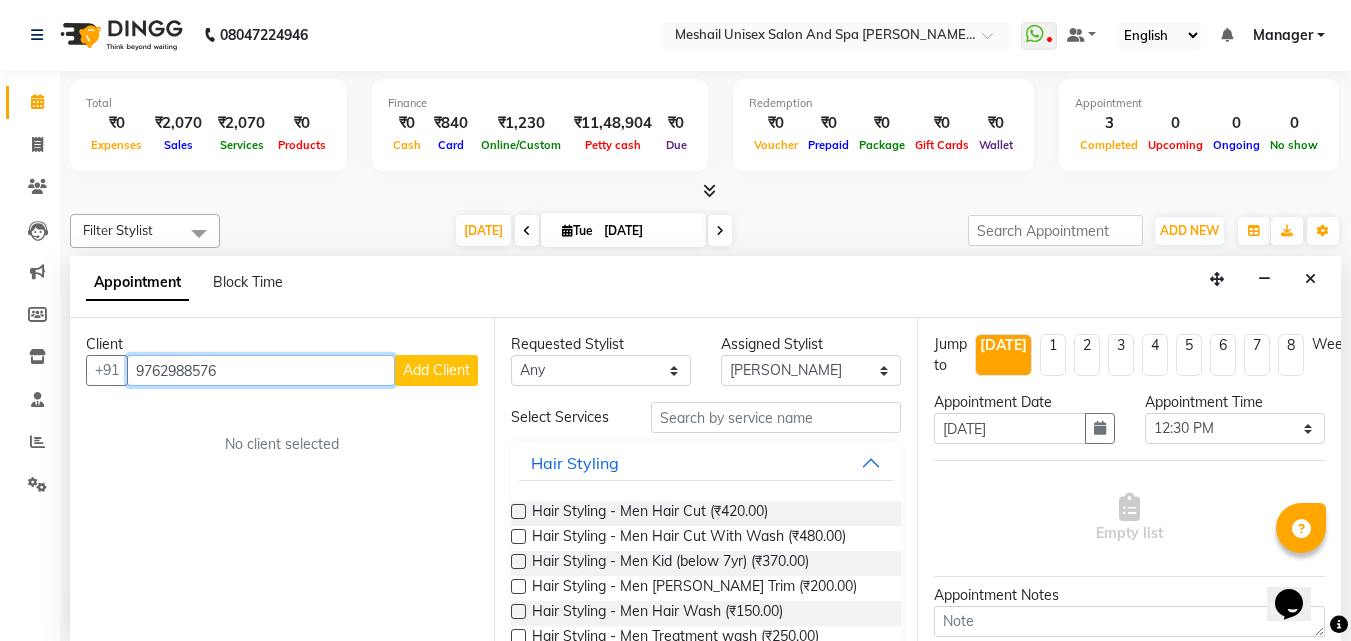 type on "9762988576" 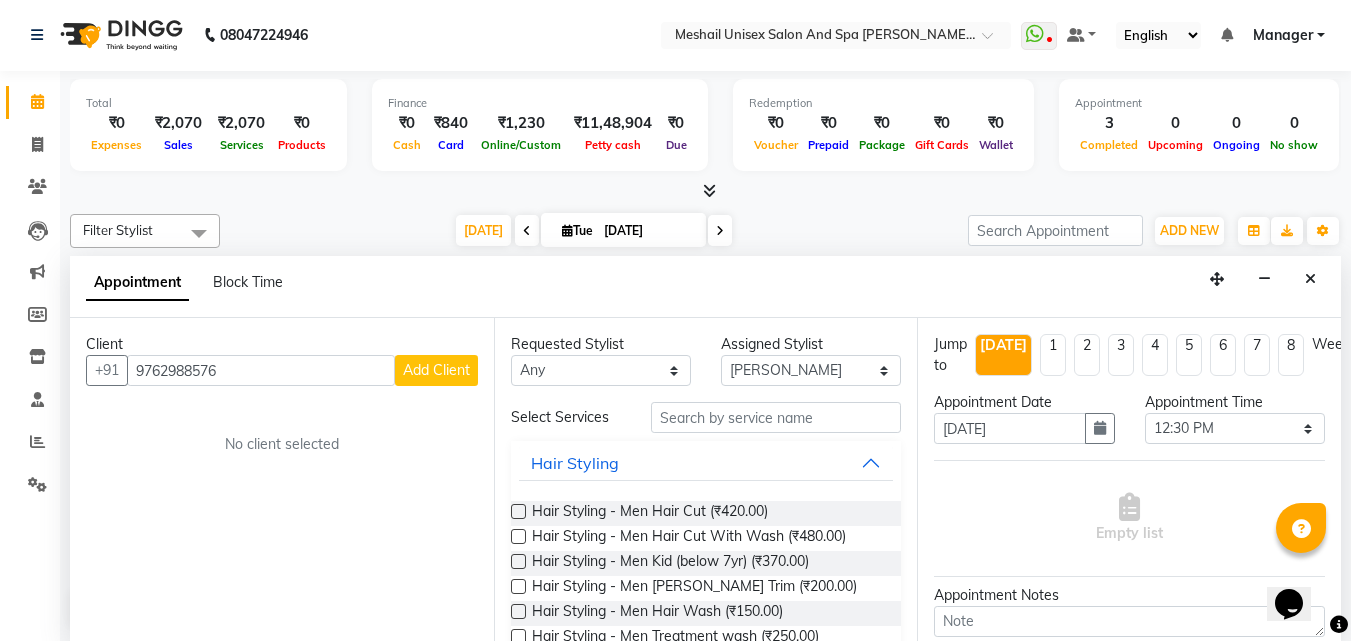 click on "Add Client" at bounding box center (436, 370) 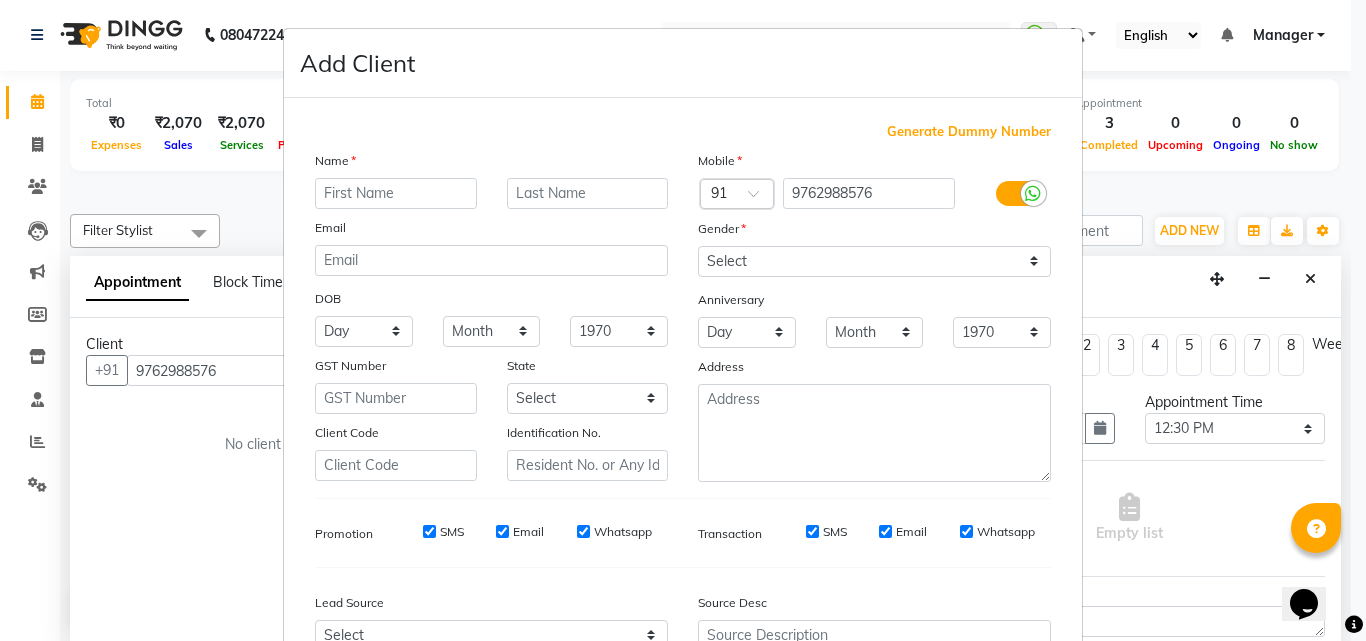click at bounding box center [396, 193] 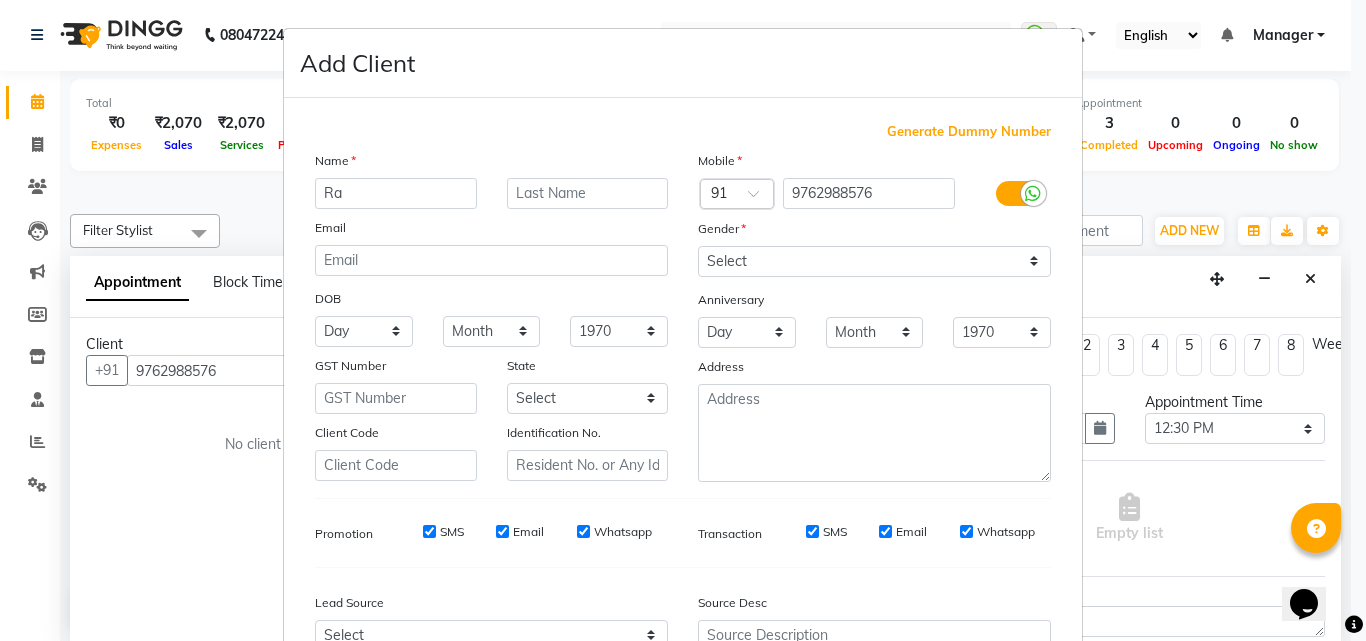 type on "R" 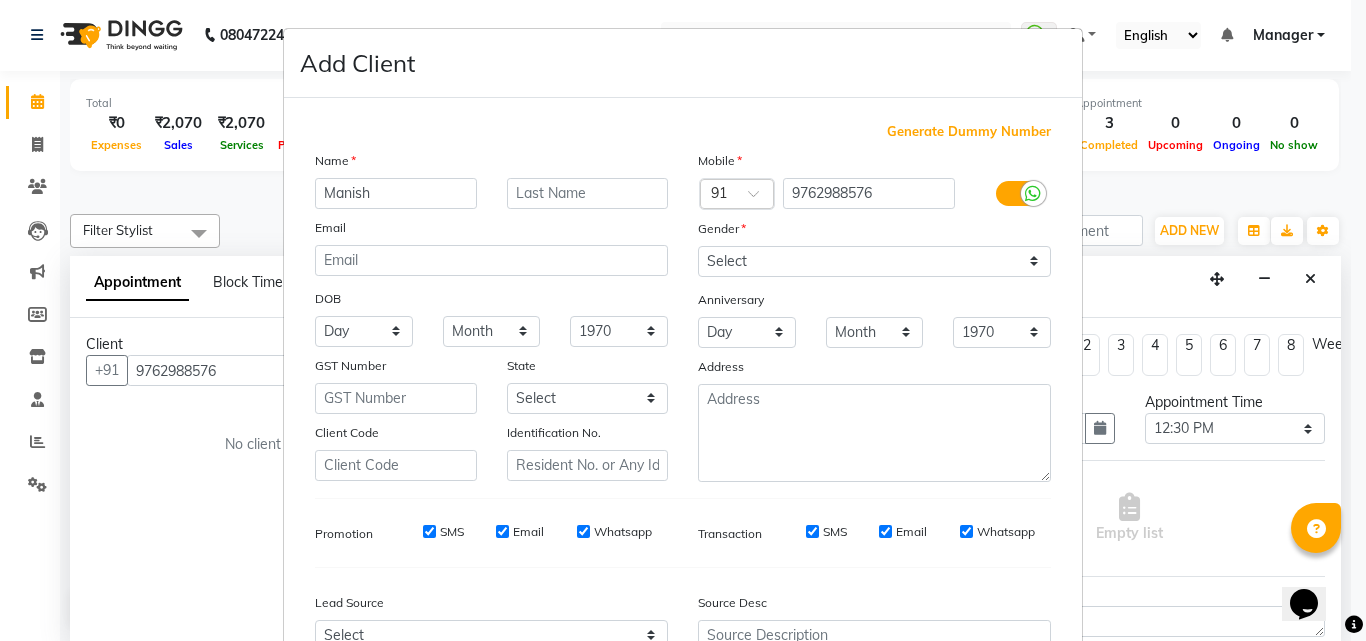 type on "Manish" 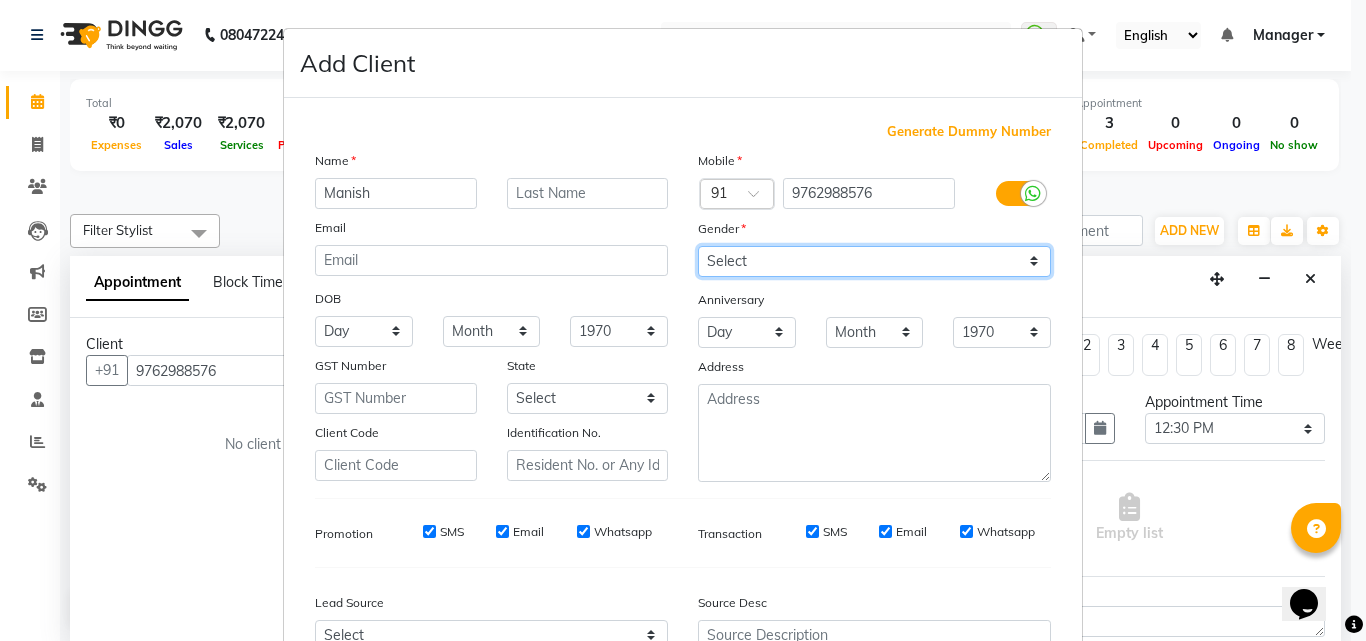 click on "Select [DEMOGRAPHIC_DATA] [DEMOGRAPHIC_DATA] Other Prefer Not To Say" at bounding box center (874, 261) 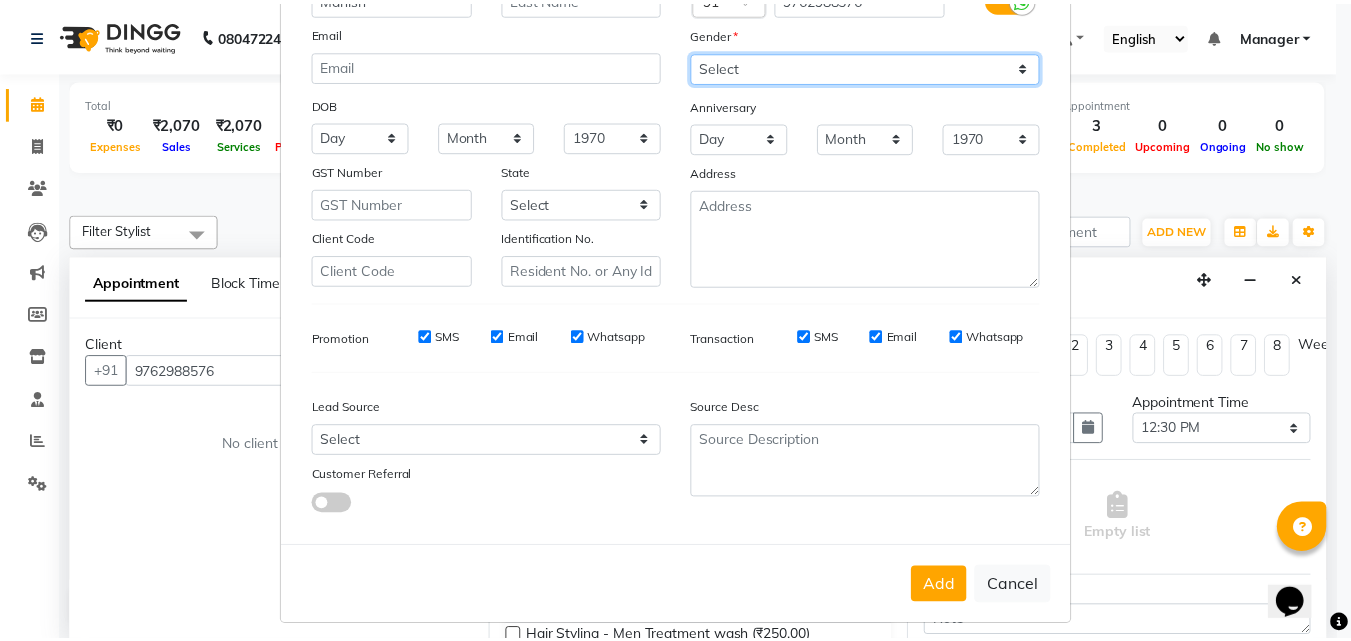 scroll, scrollTop: 208, scrollLeft: 0, axis: vertical 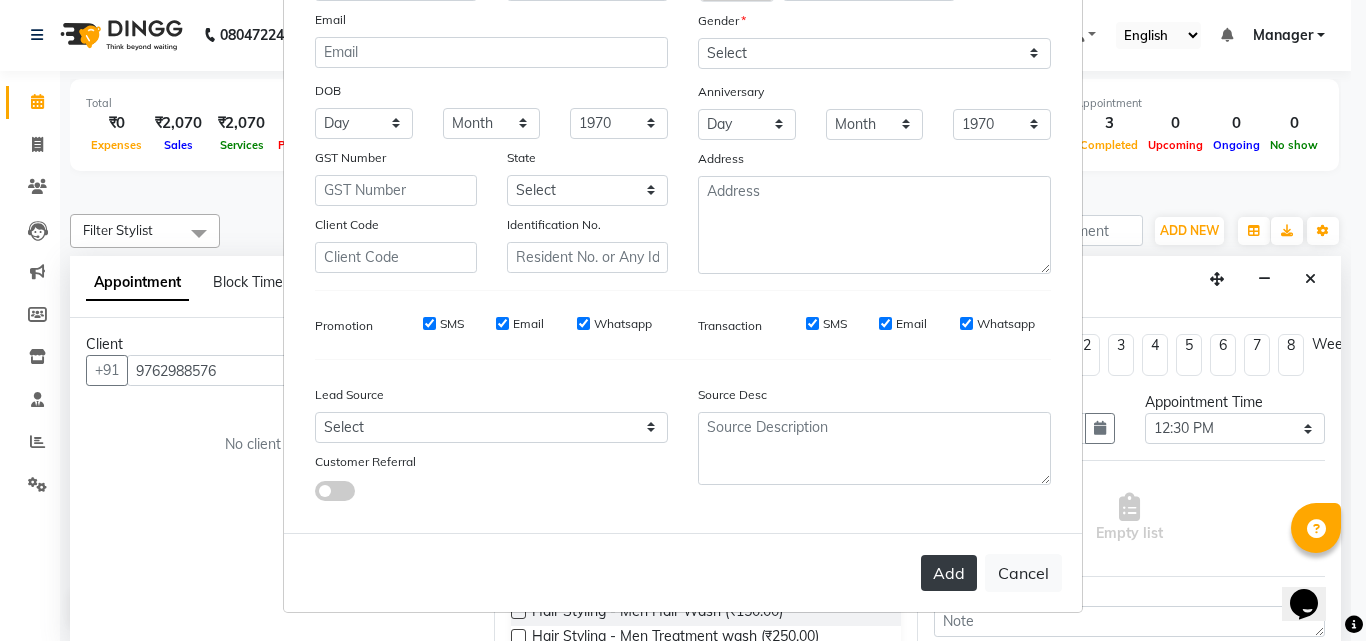 click on "Add" at bounding box center (949, 573) 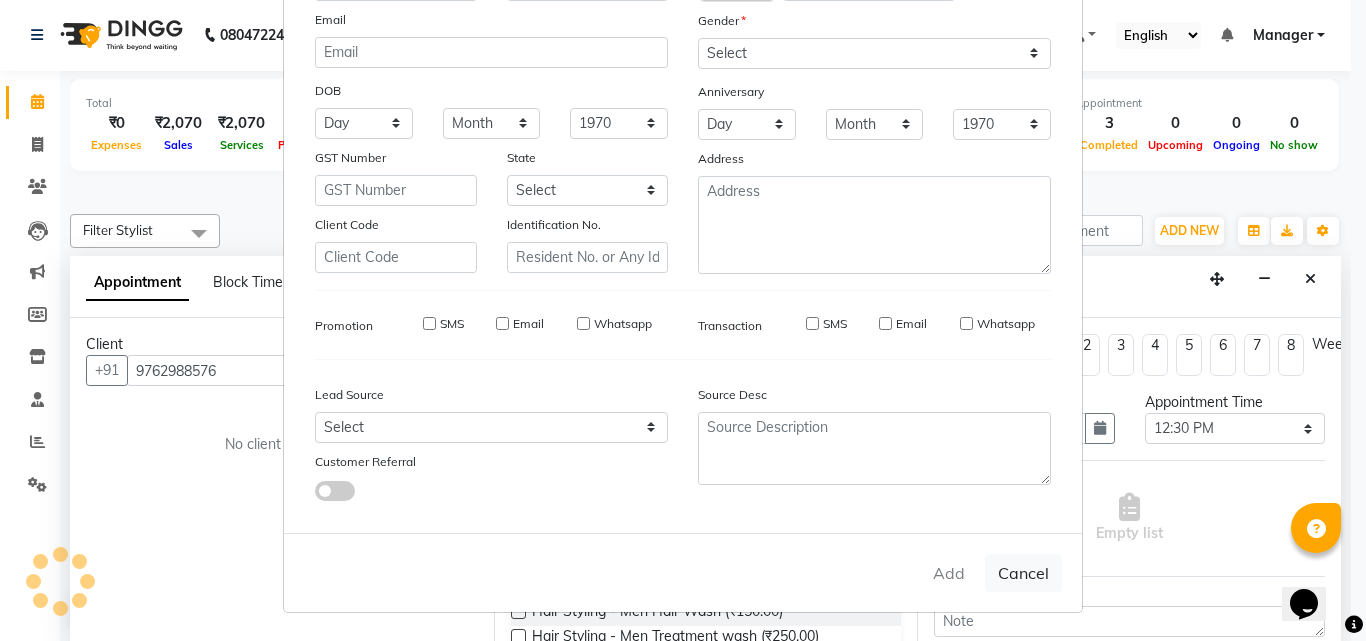 type on "97******76" 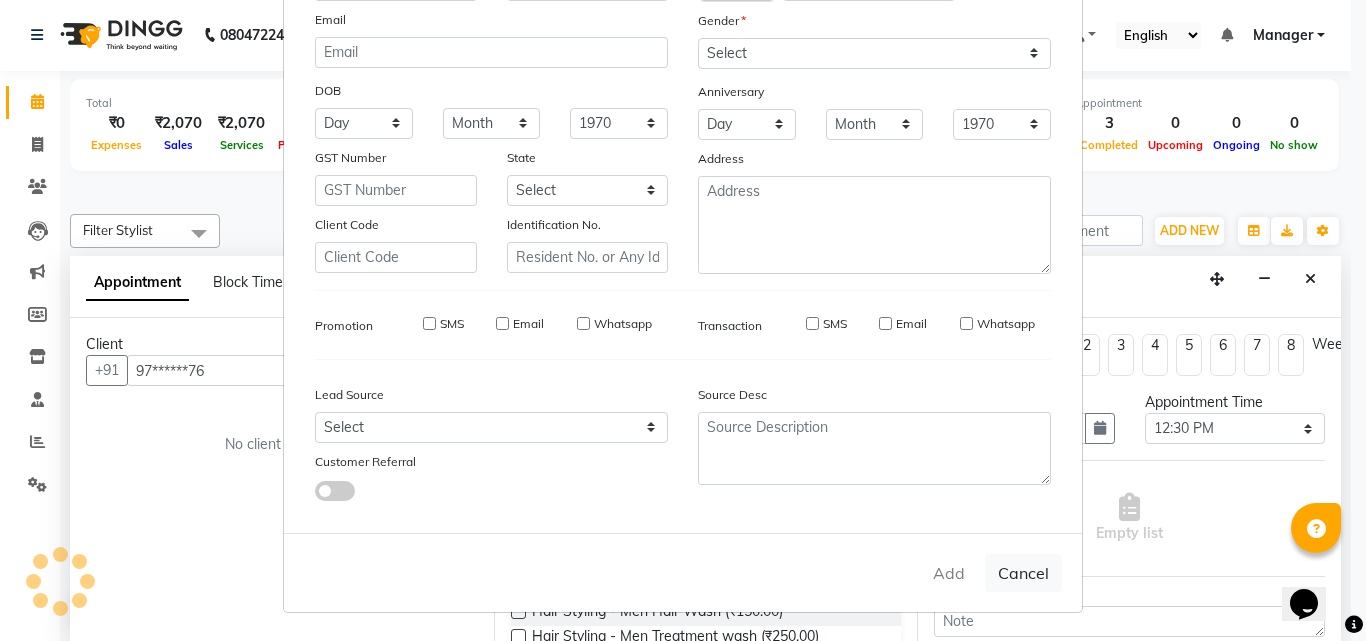 select 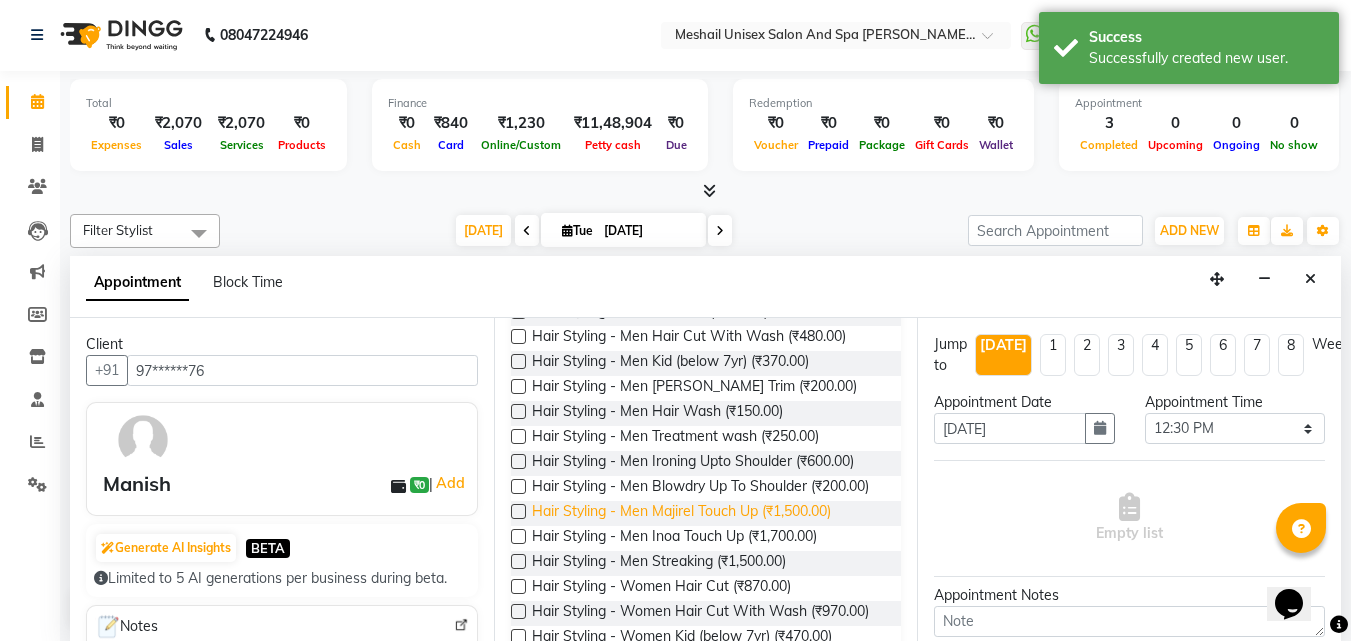 scroll, scrollTop: 100, scrollLeft: 0, axis: vertical 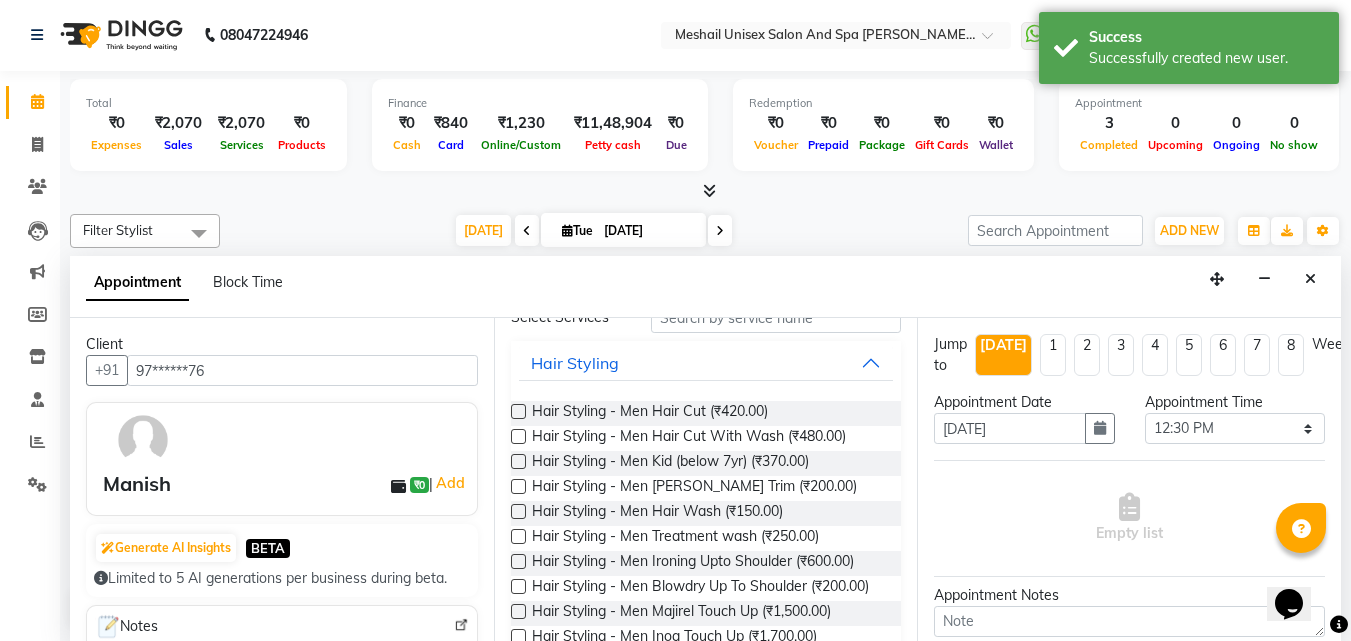 click at bounding box center (518, 486) 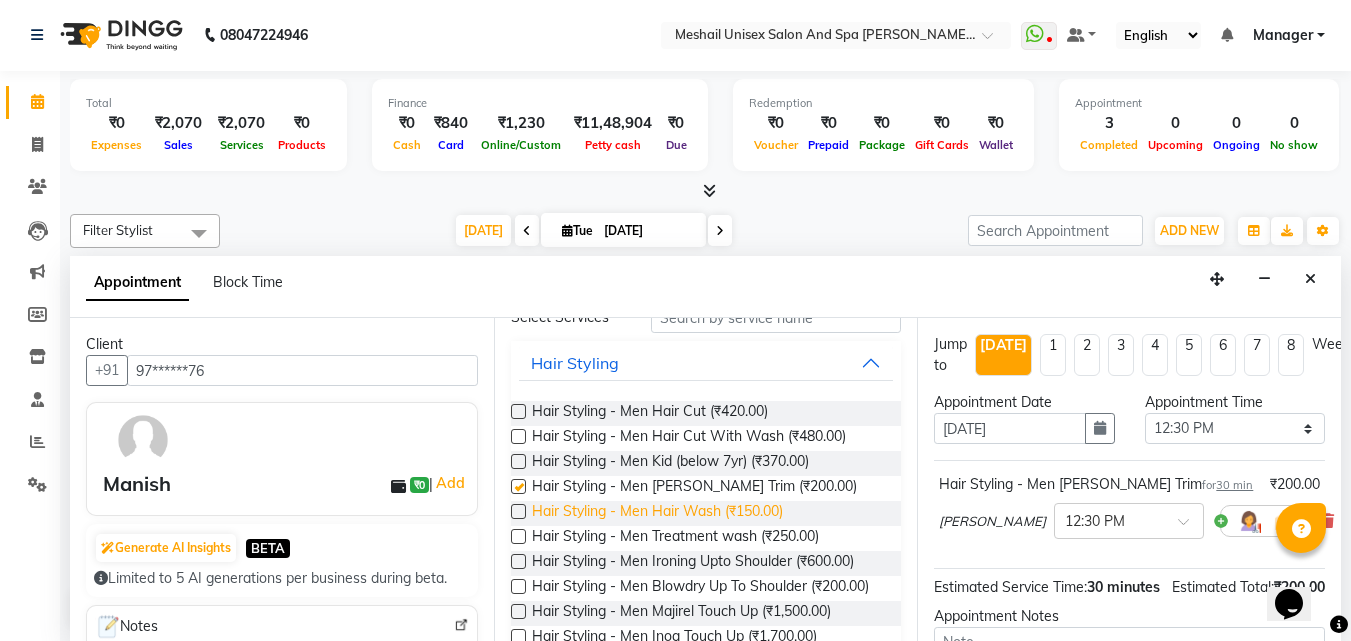 checkbox on "false" 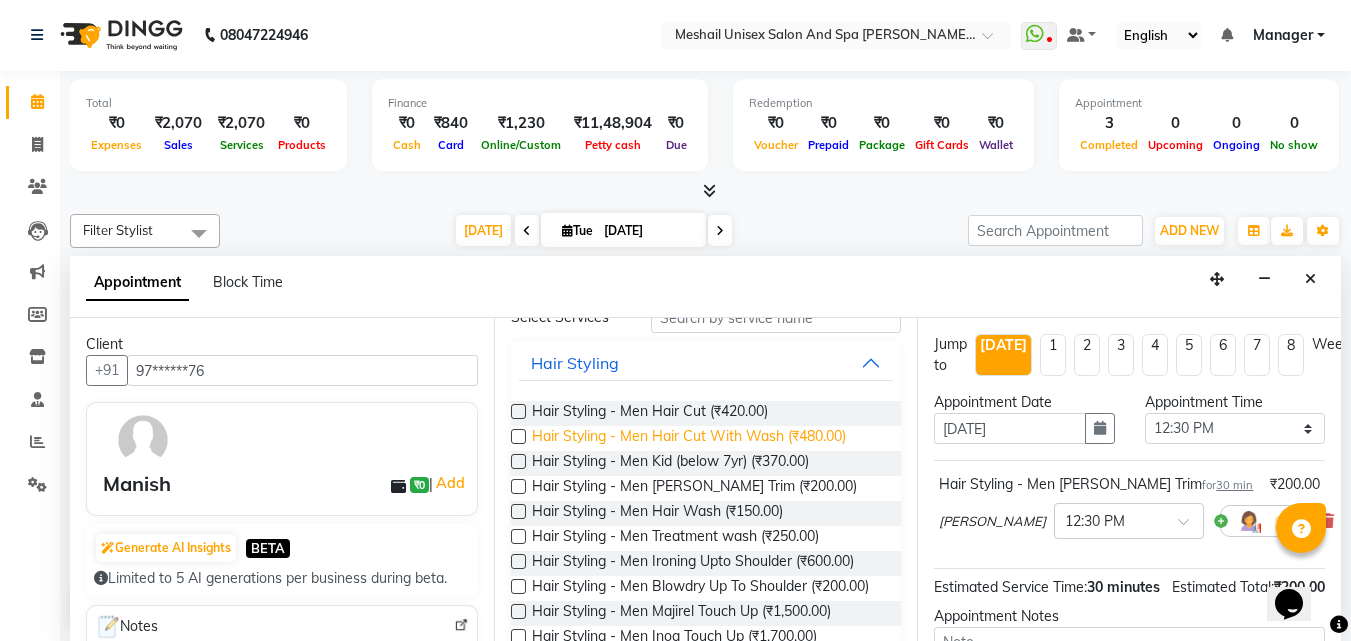scroll, scrollTop: 0, scrollLeft: 0, axis: both 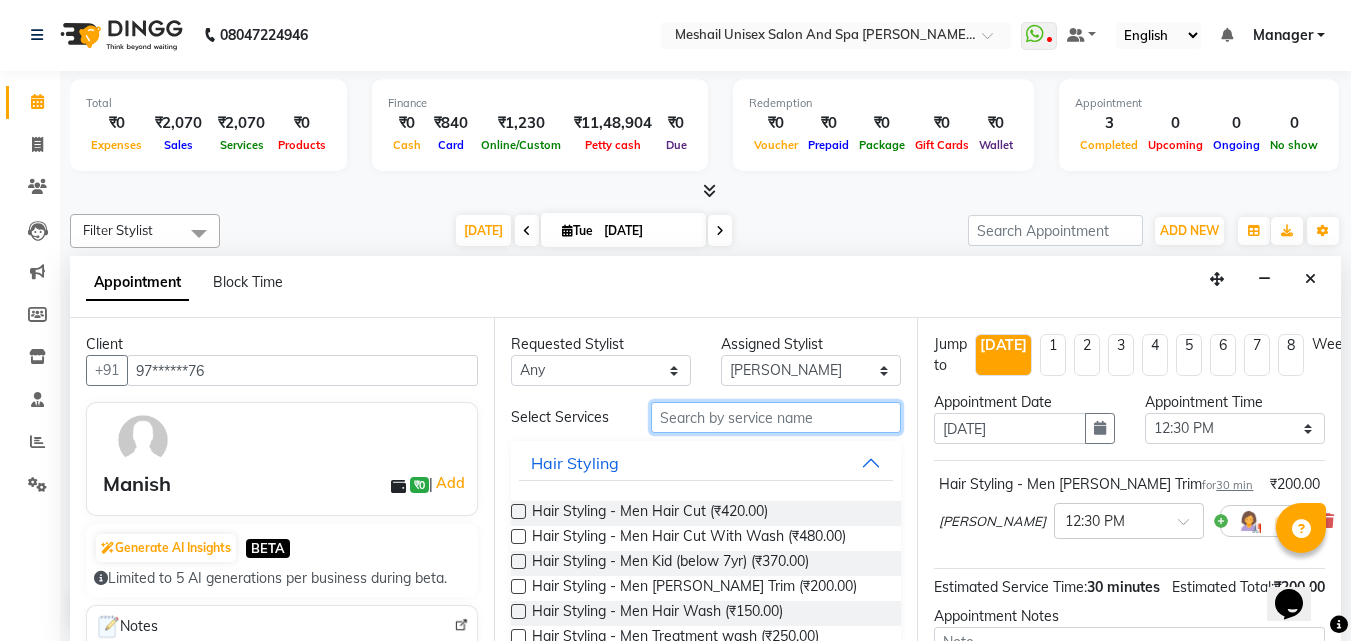 click at bounding box center (776, 417) 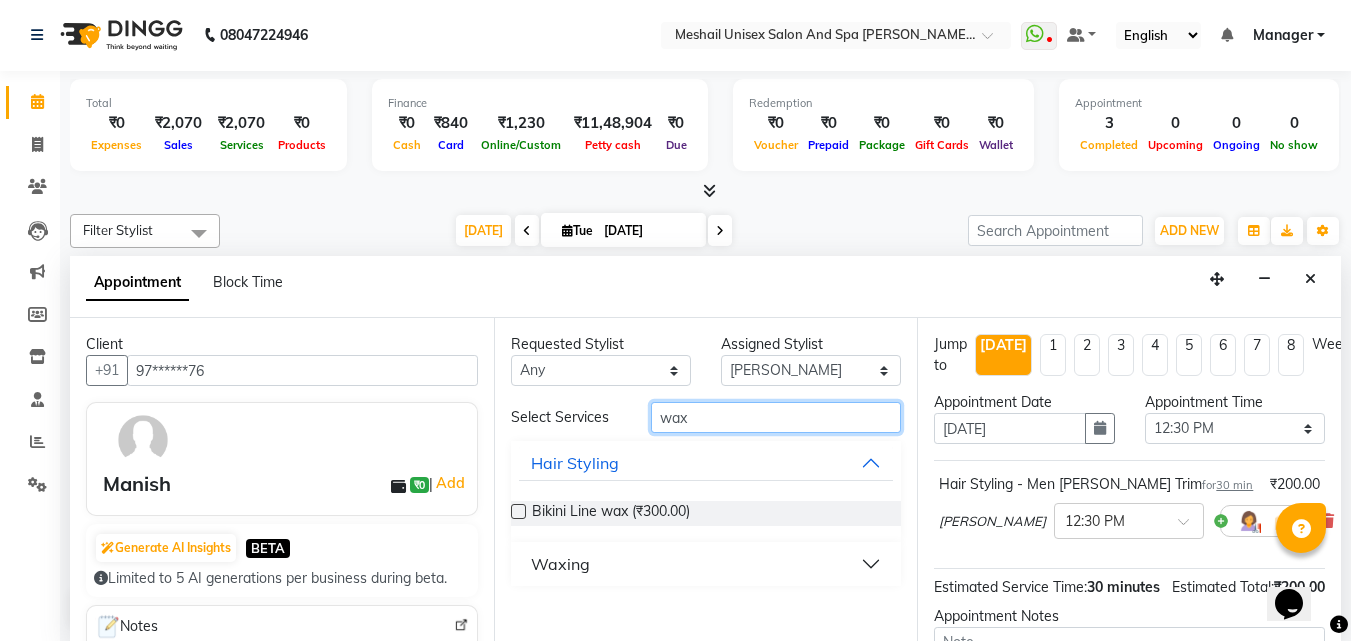 type on "wax" 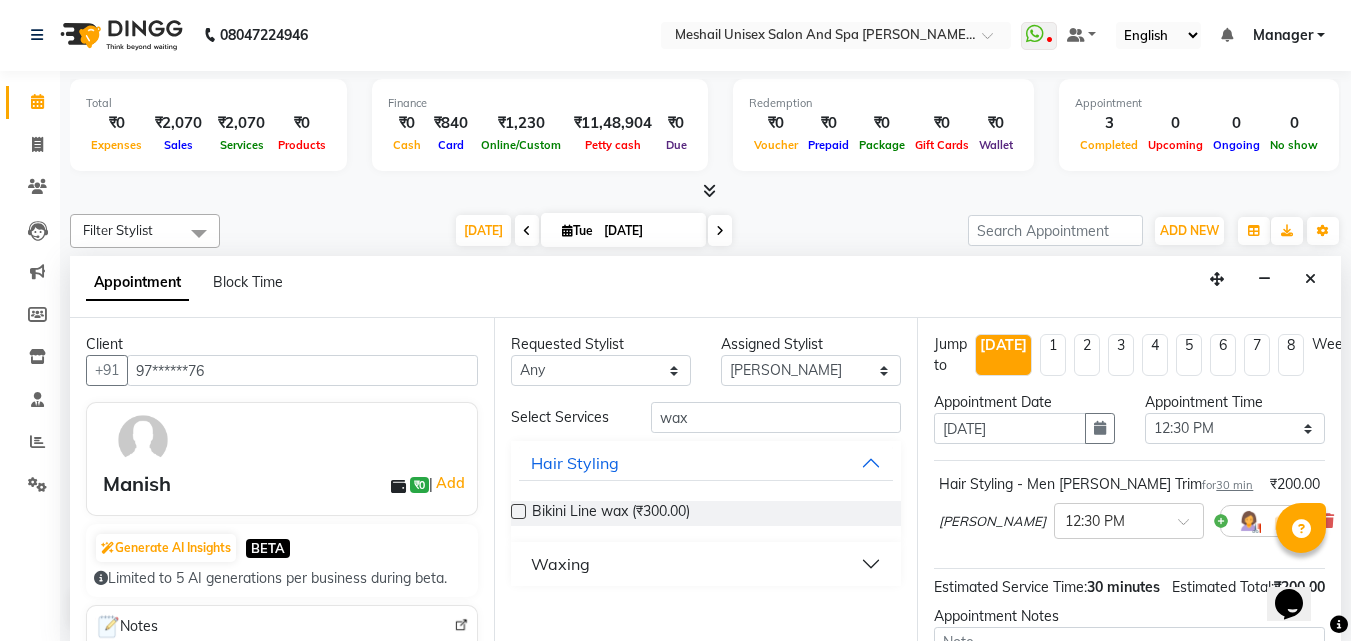 click on "Waxing" at bounding box center (706, 564) 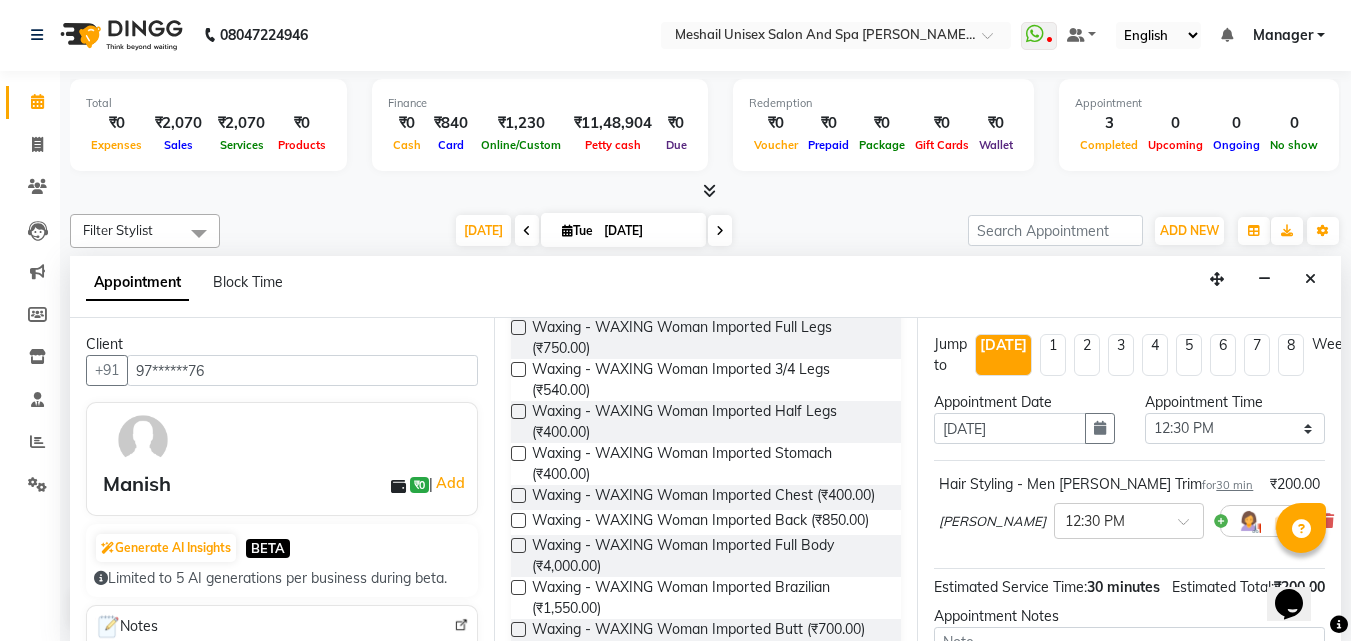 scroll, scrollTop: 1800, scrollLeft: 0, axis: vertical 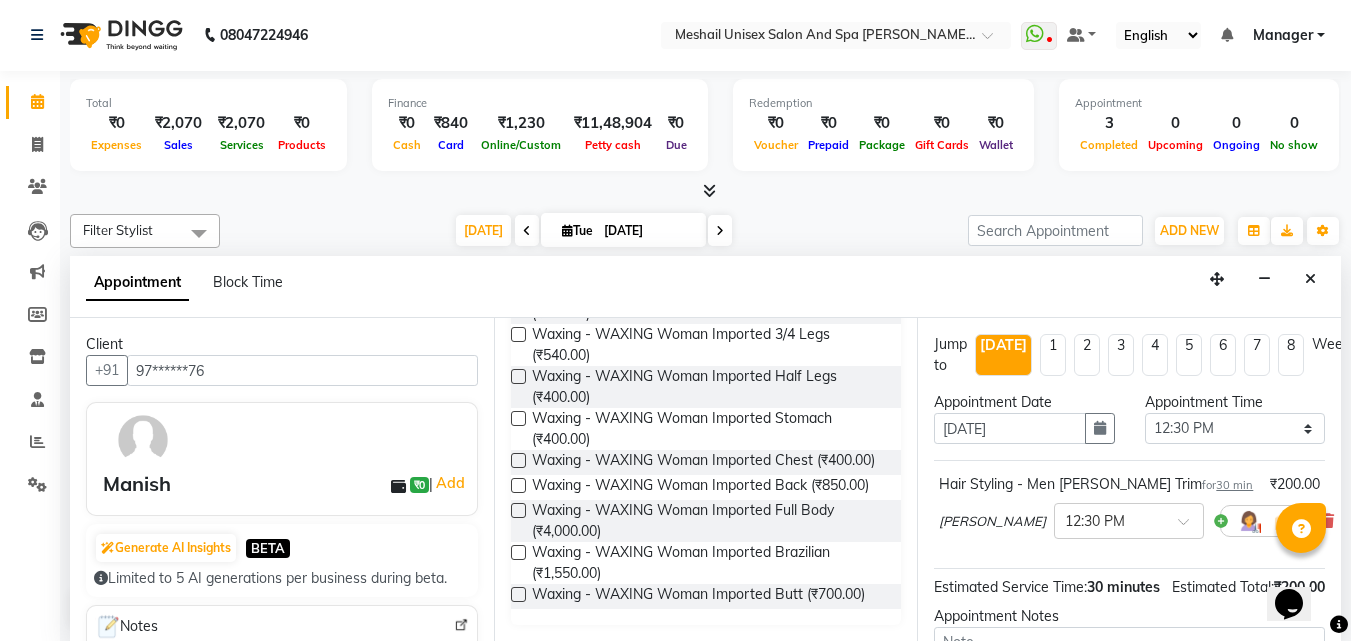 click at bounding box center [518, 124] 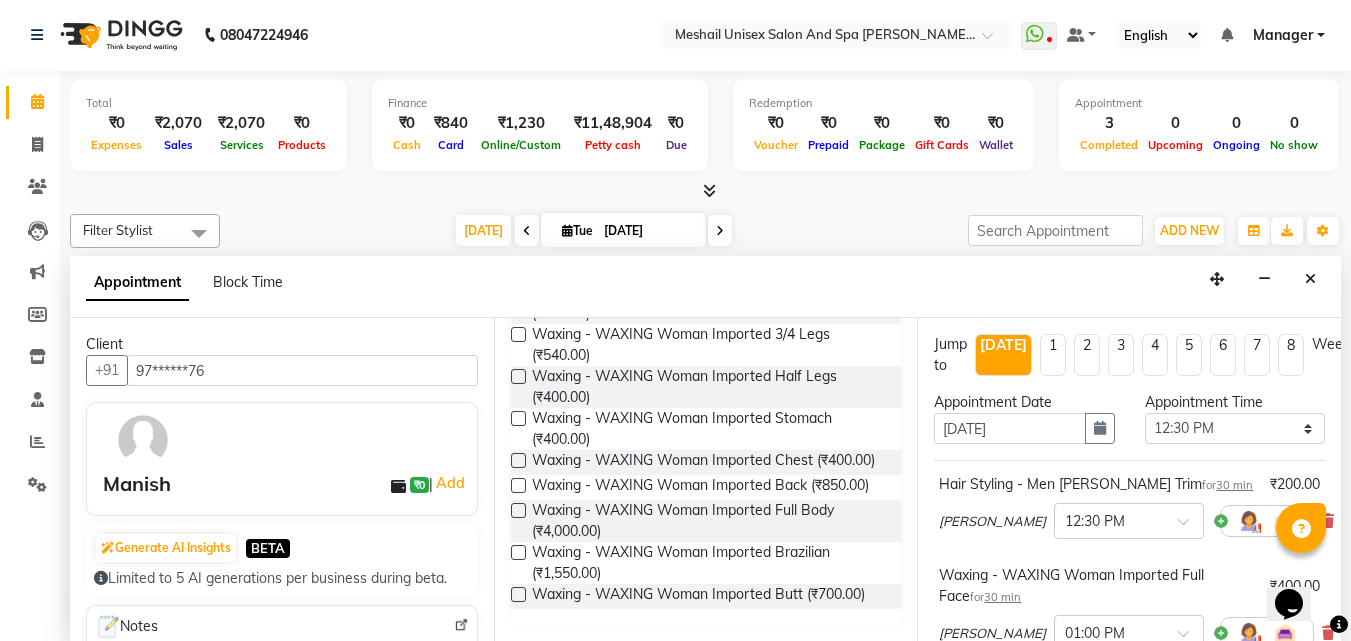 checkbox on "false" 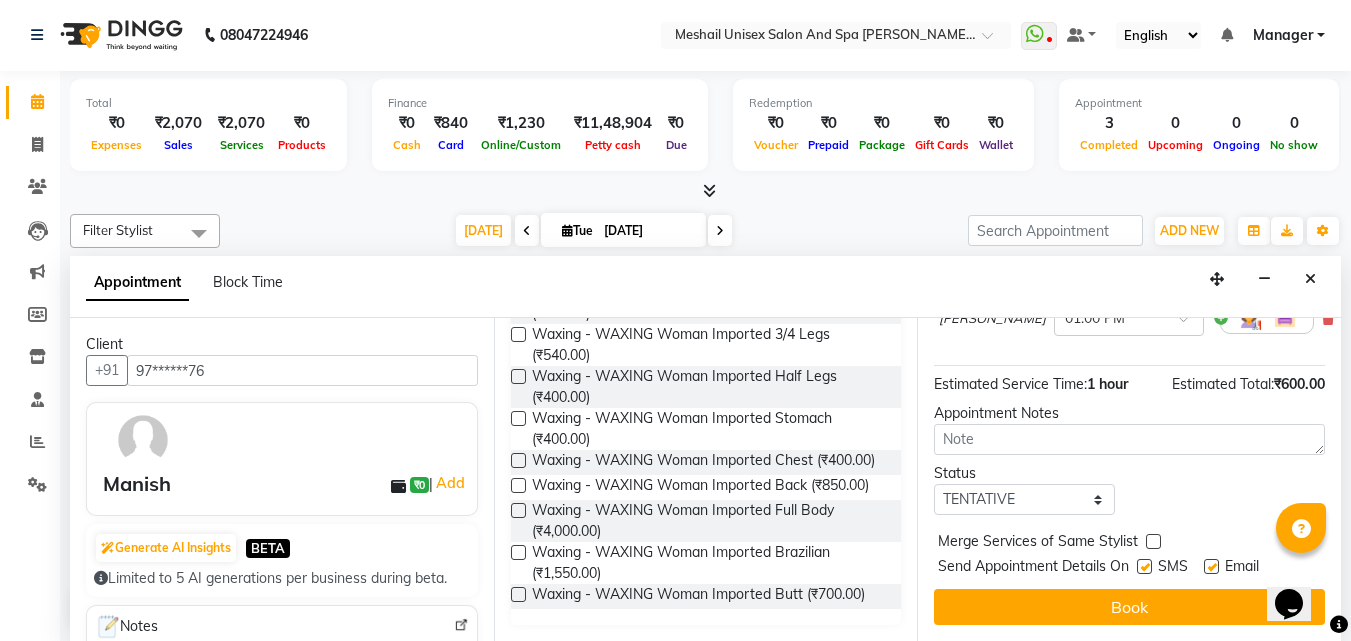 scroll, scrollTop: 336, scrollLeft: 0, axis: vertical 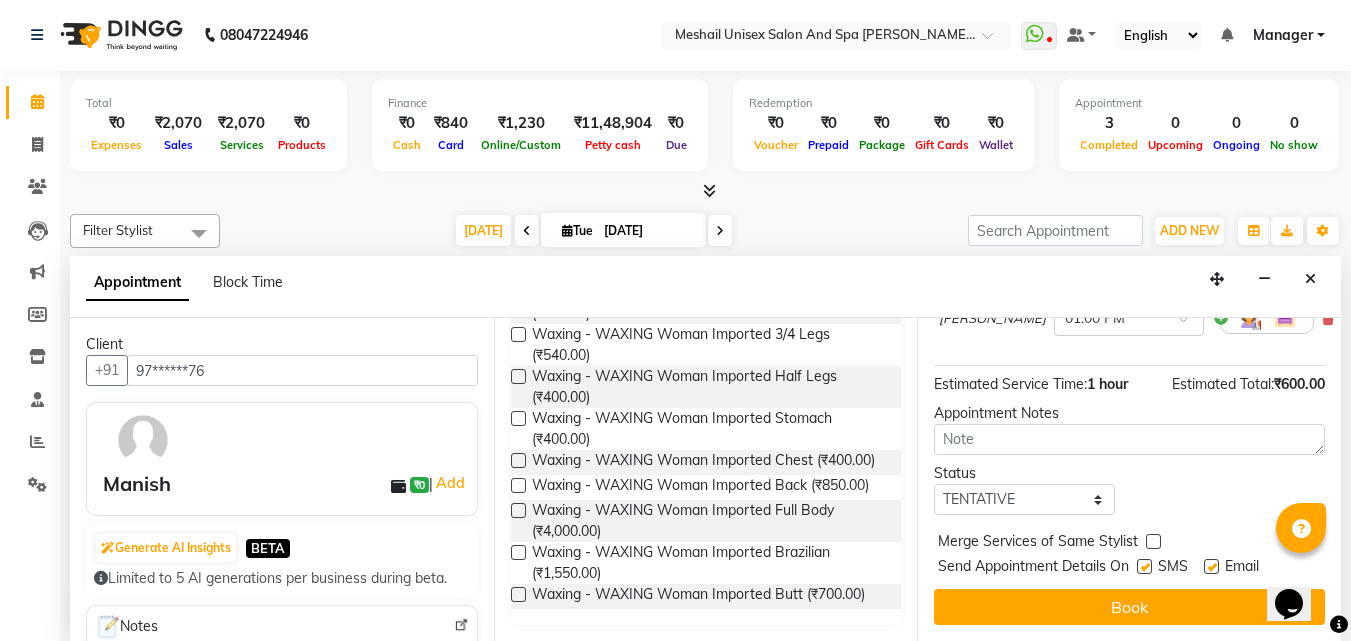 click at bounding box center (1144, 566) 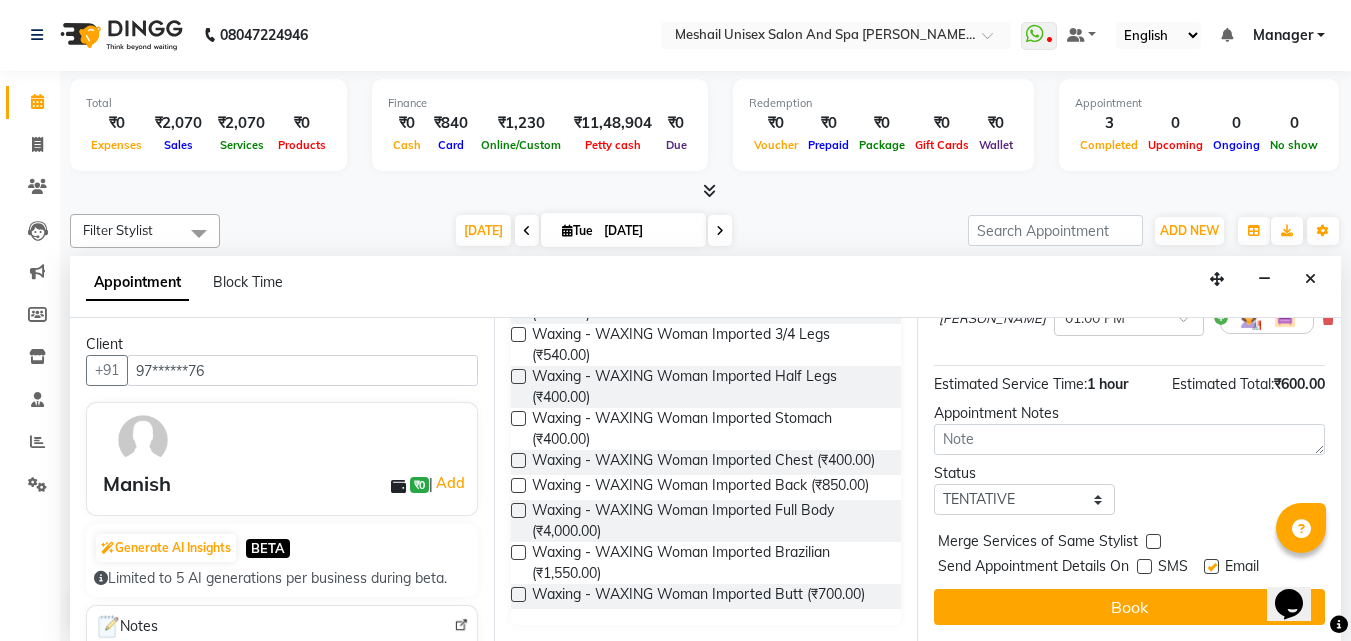 click at bounding box center (1211, 566) 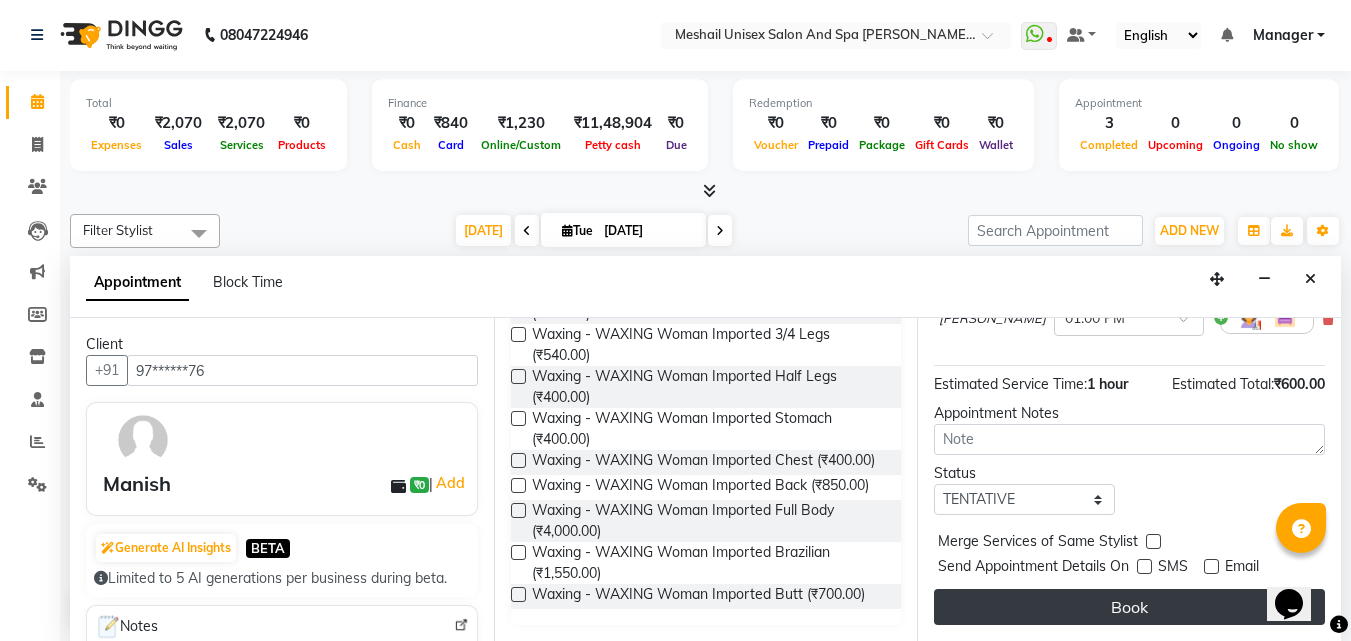 click on "Book" at bounding box center (1129, 607) 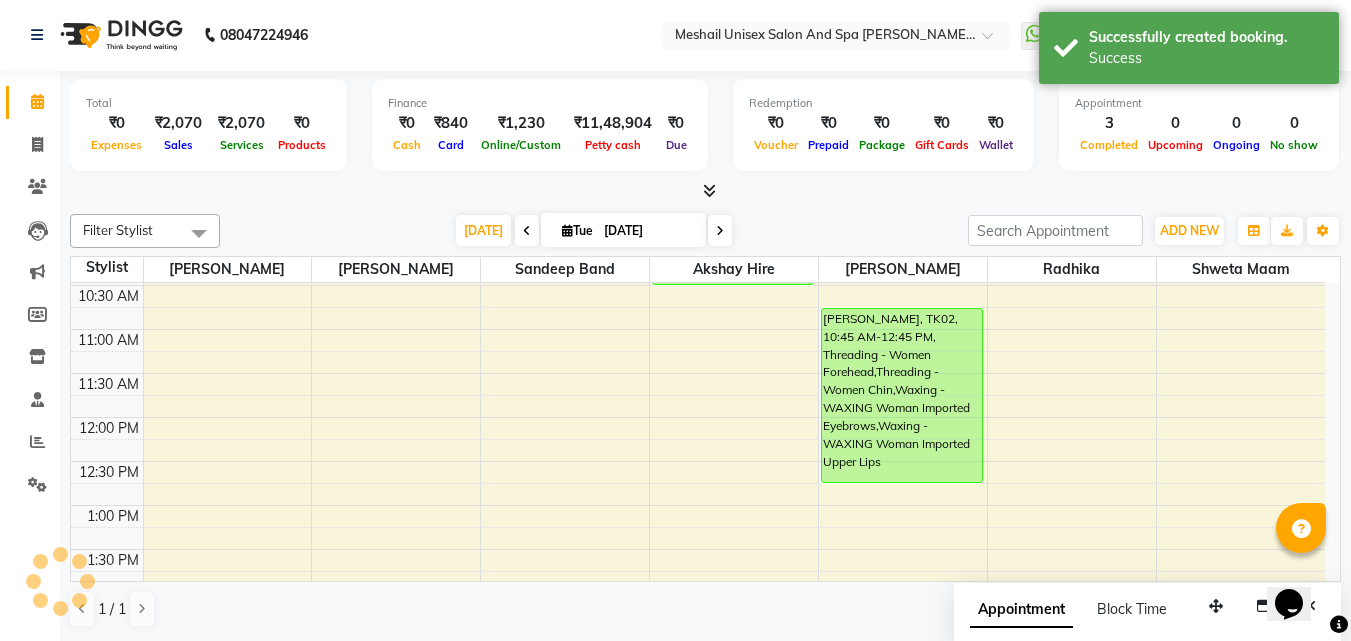 scroll, scrollTop: 0, scrollLeft: 0, axis: both 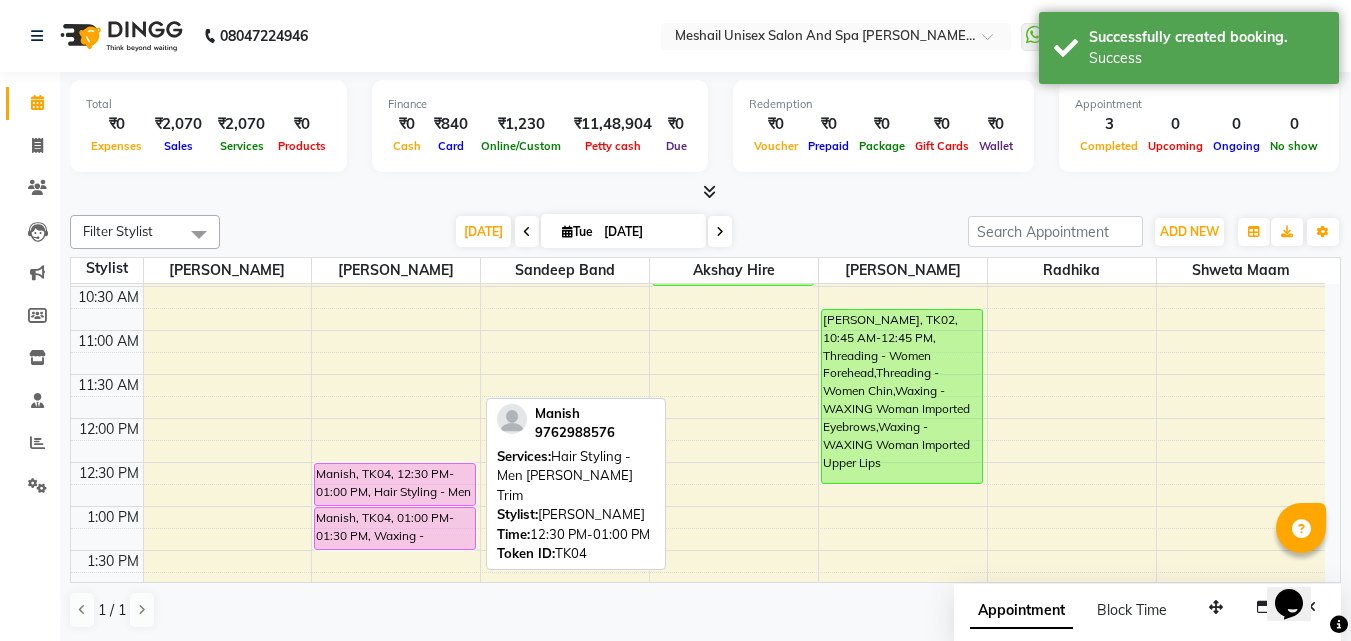 click on "Manish, TK04, 12:30 PM-01:00 PM, Hair Styling - Men [PERSON_NAME] Trim" at bounding box center [395, 484] 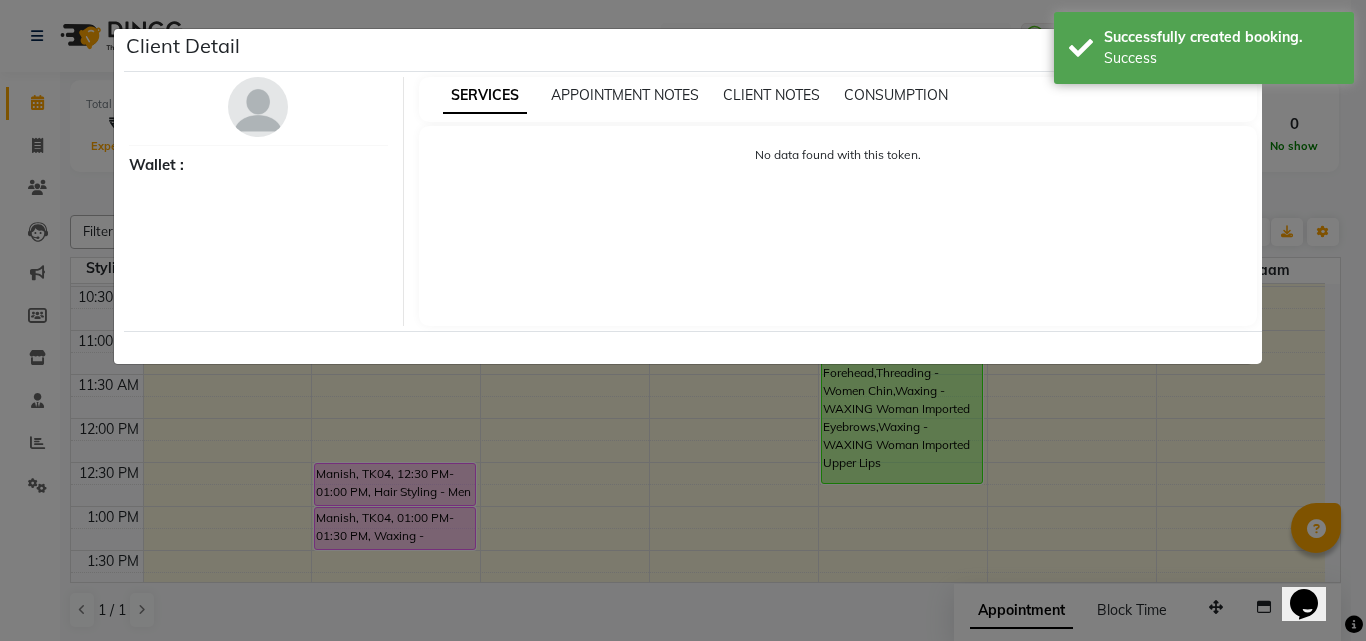 select on "7" 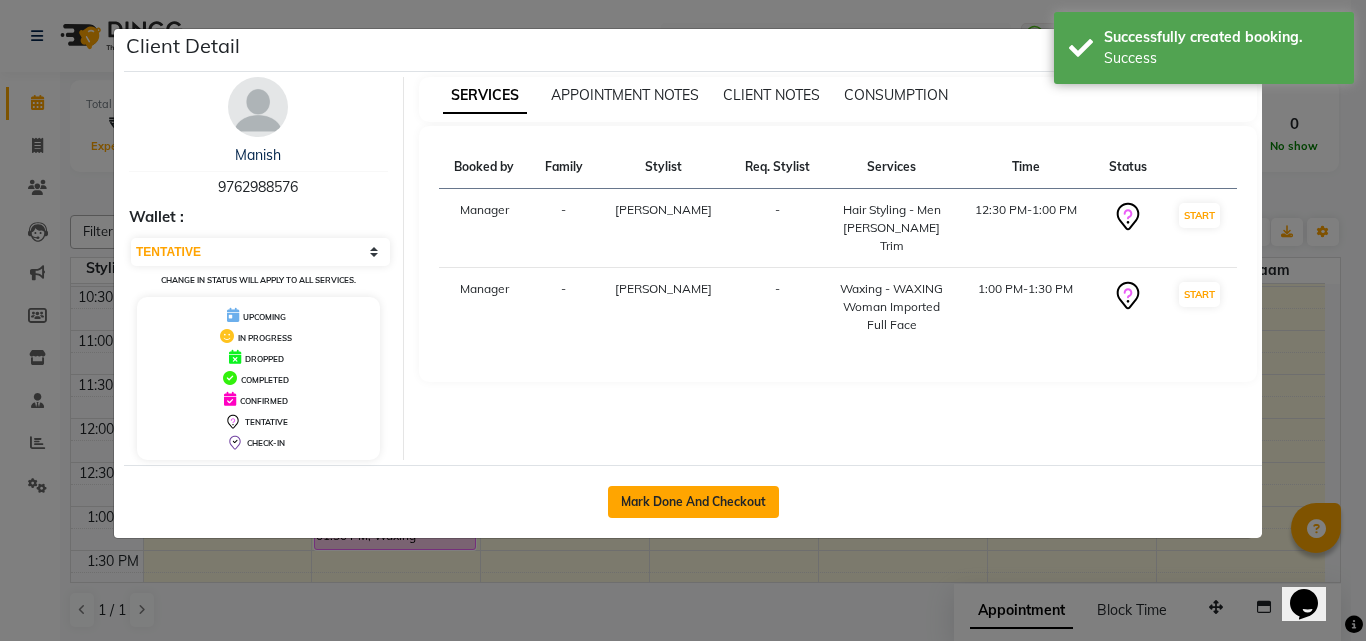 click on "Mark Done And Checkout" 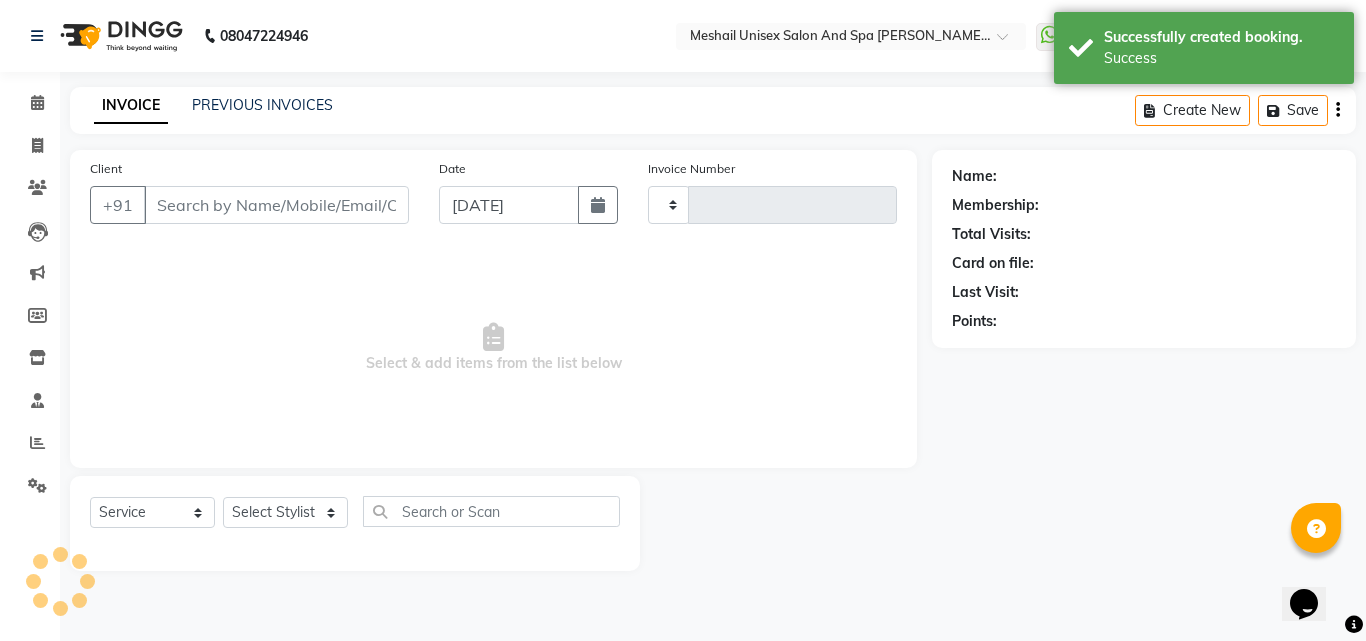 type on "1510" 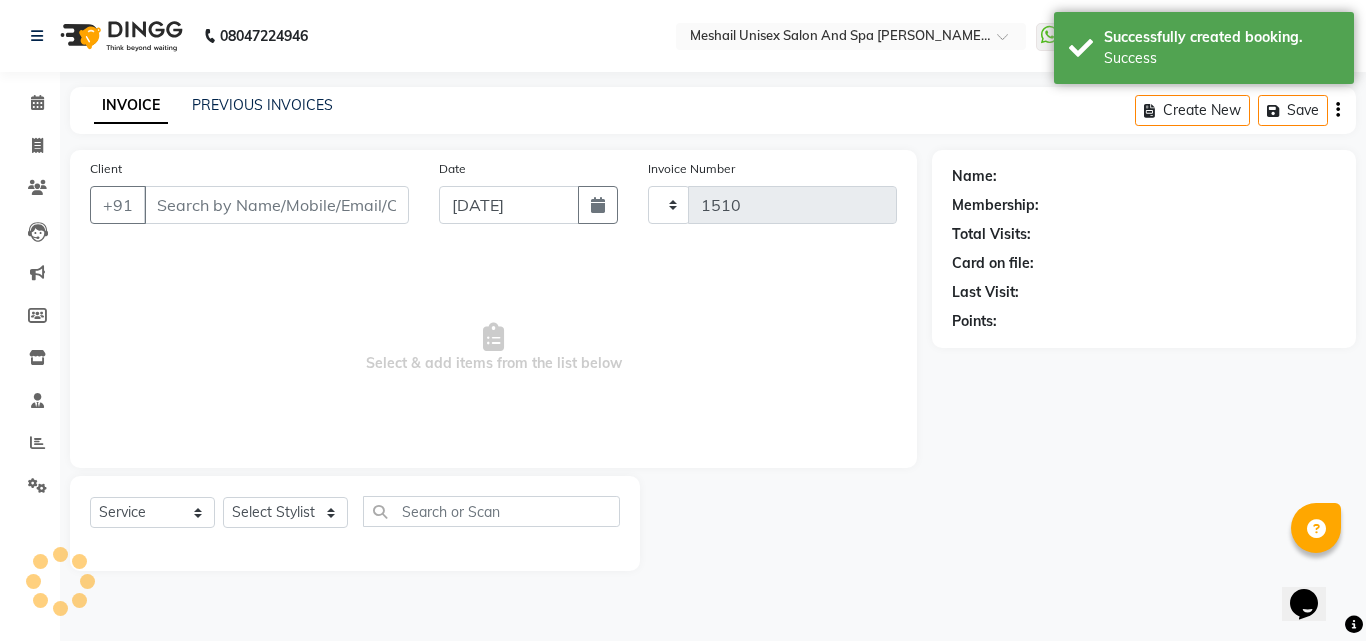 select on "6713" 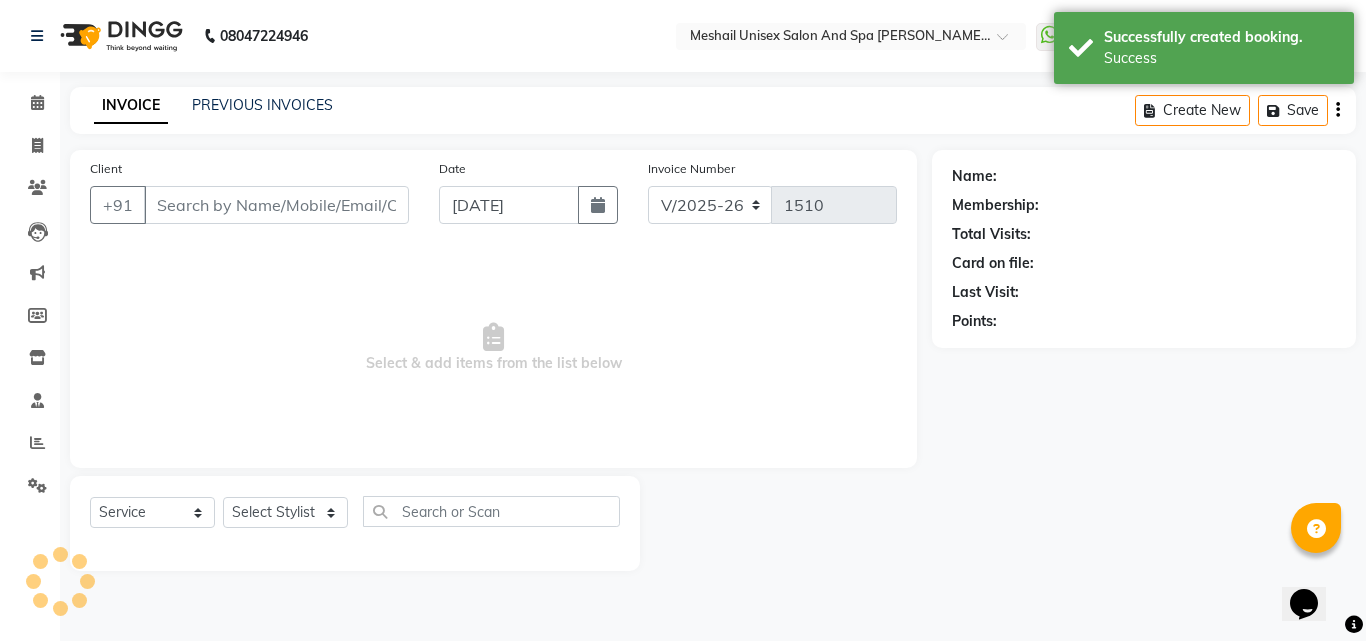 type on "97******76" 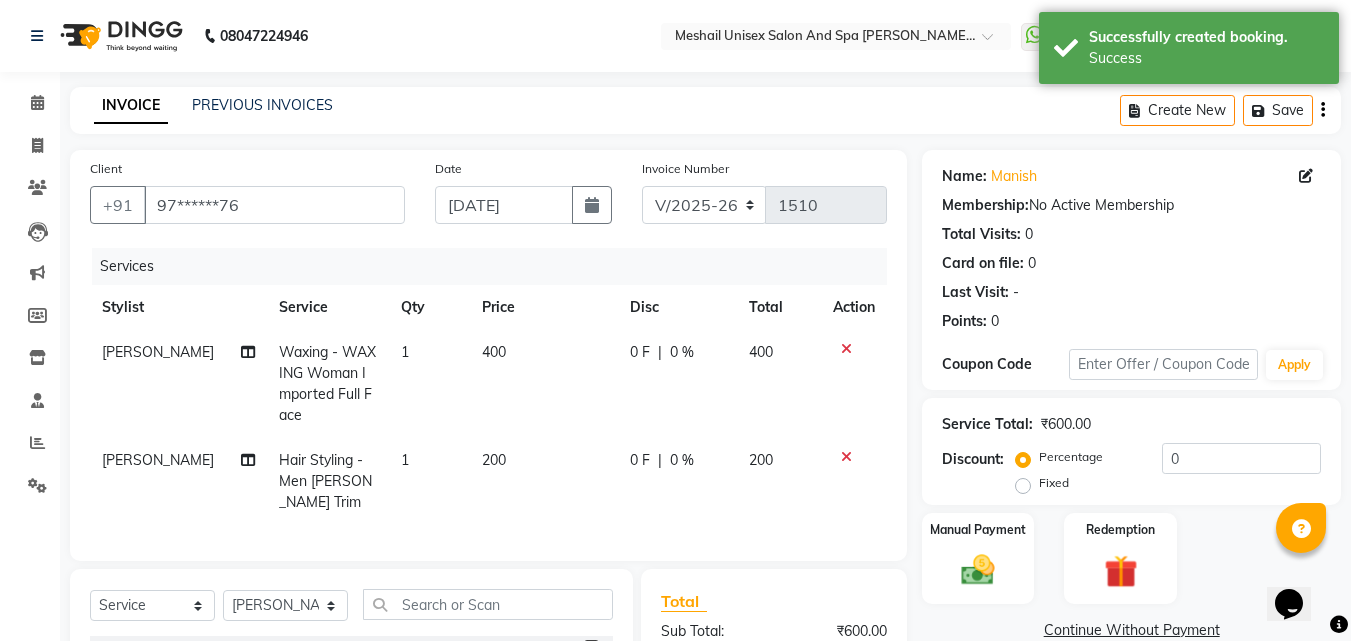 click on "400" 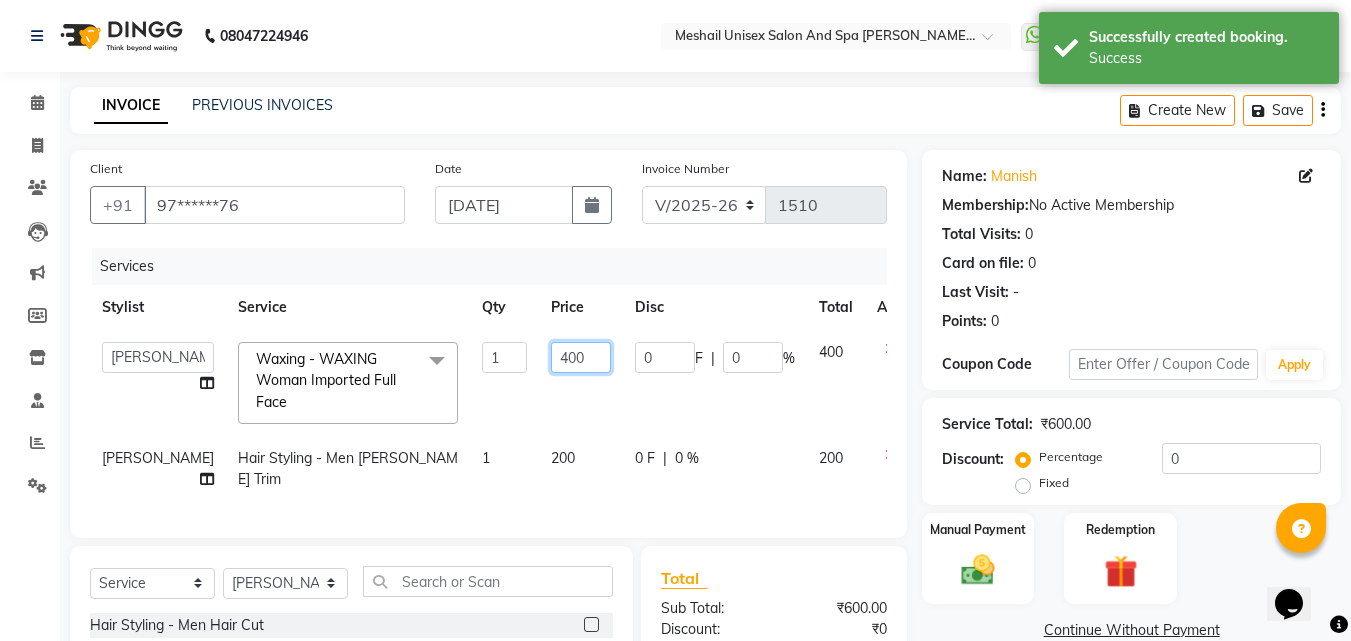 click on "400" 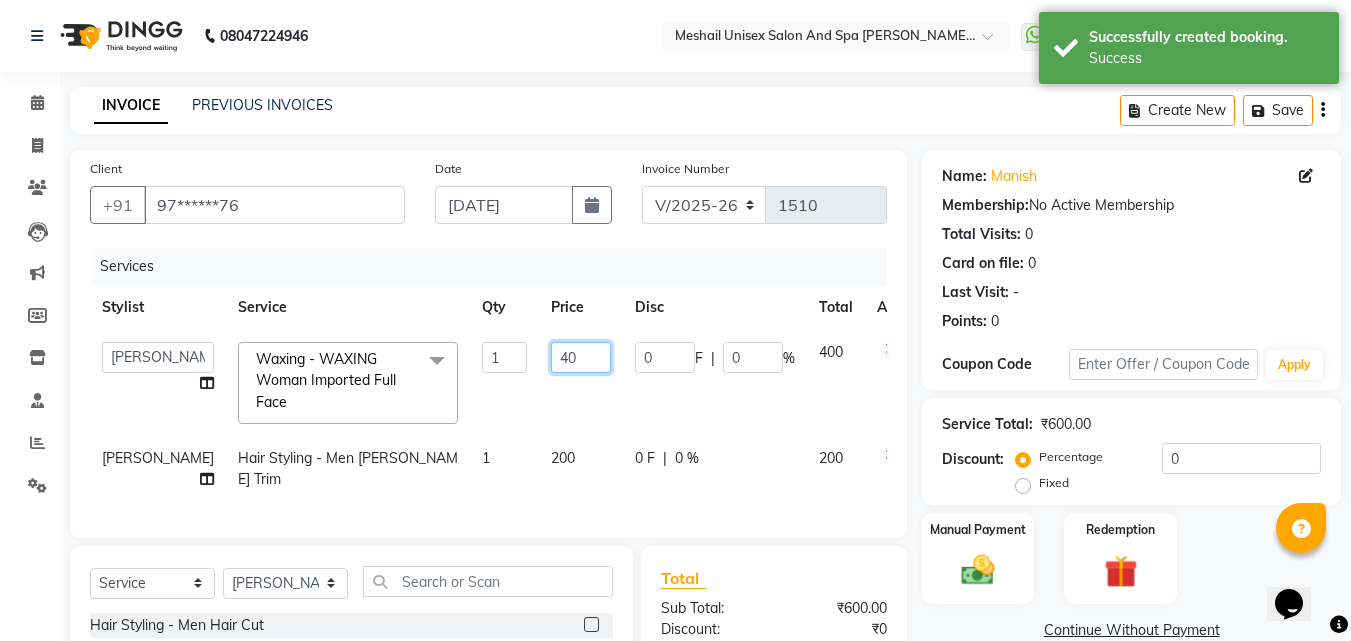 type on "4" 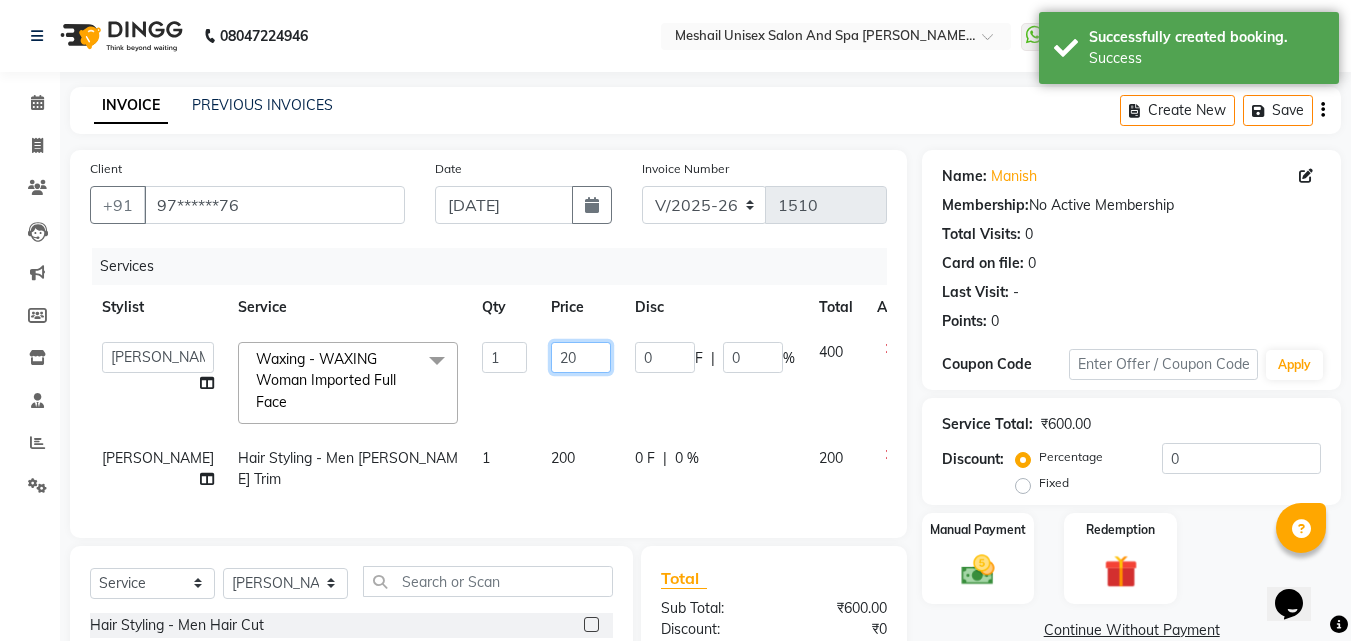 type on "200" 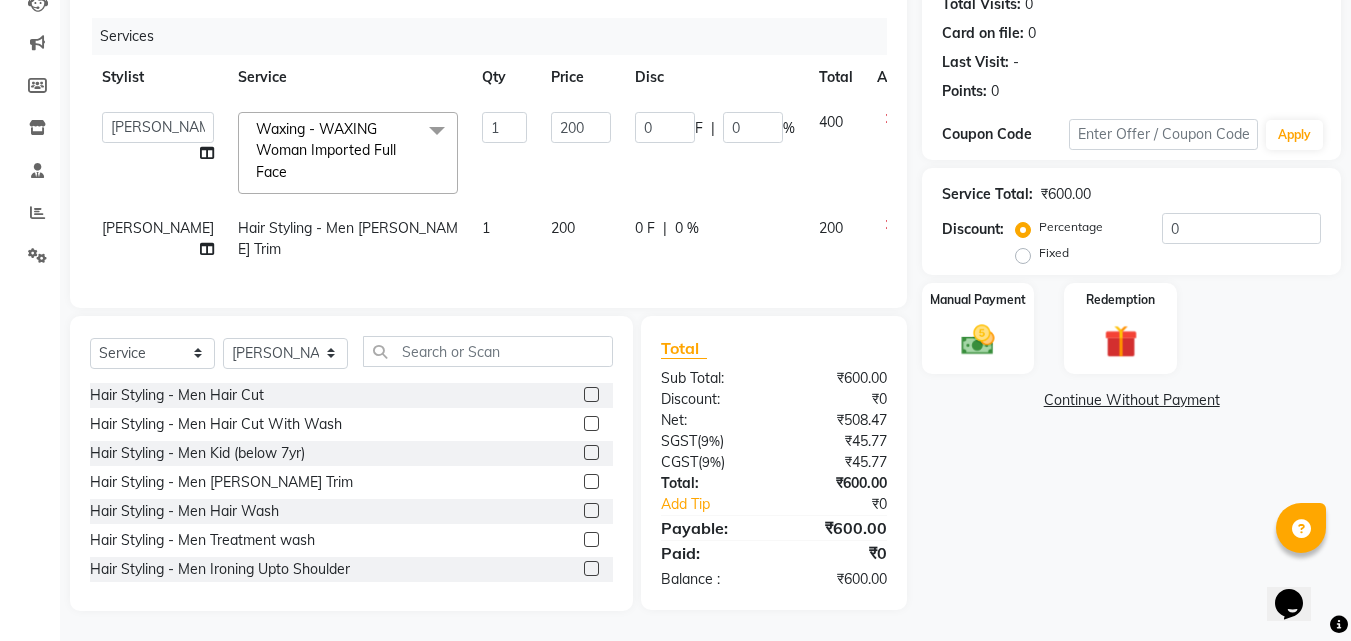 scroll, scrollTop: 247, scrollLeft: 0, axis: vertical 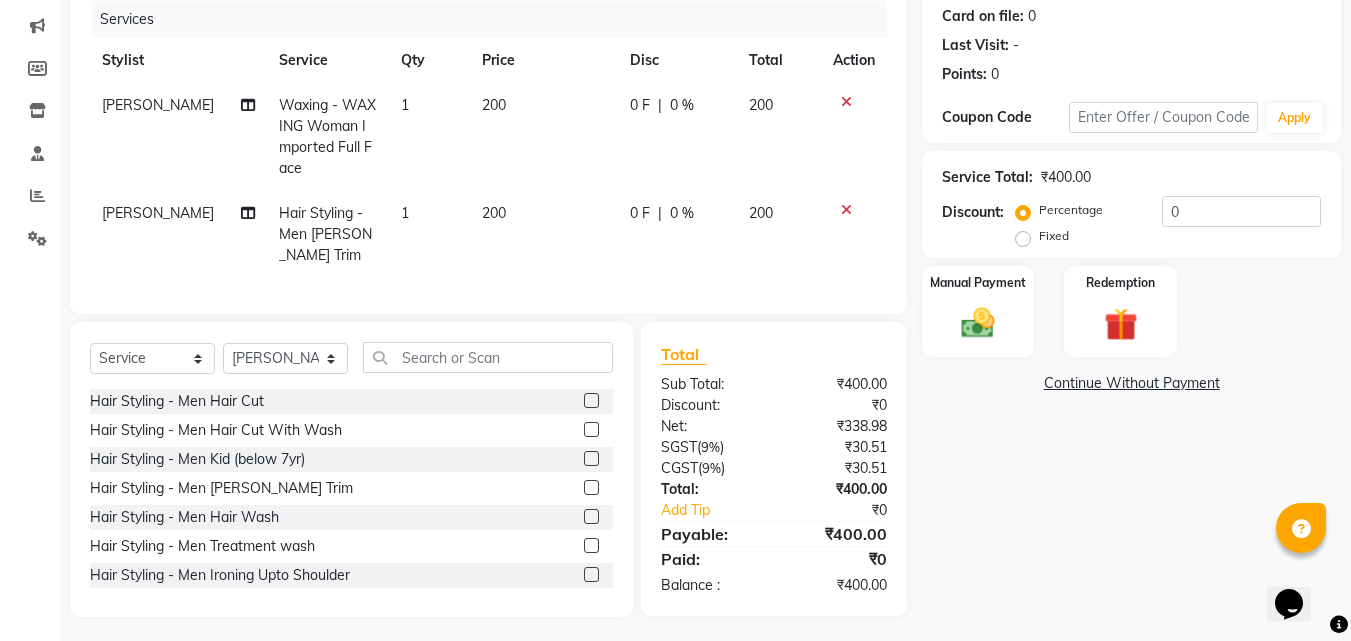 click on "[PERSON_NAME]" 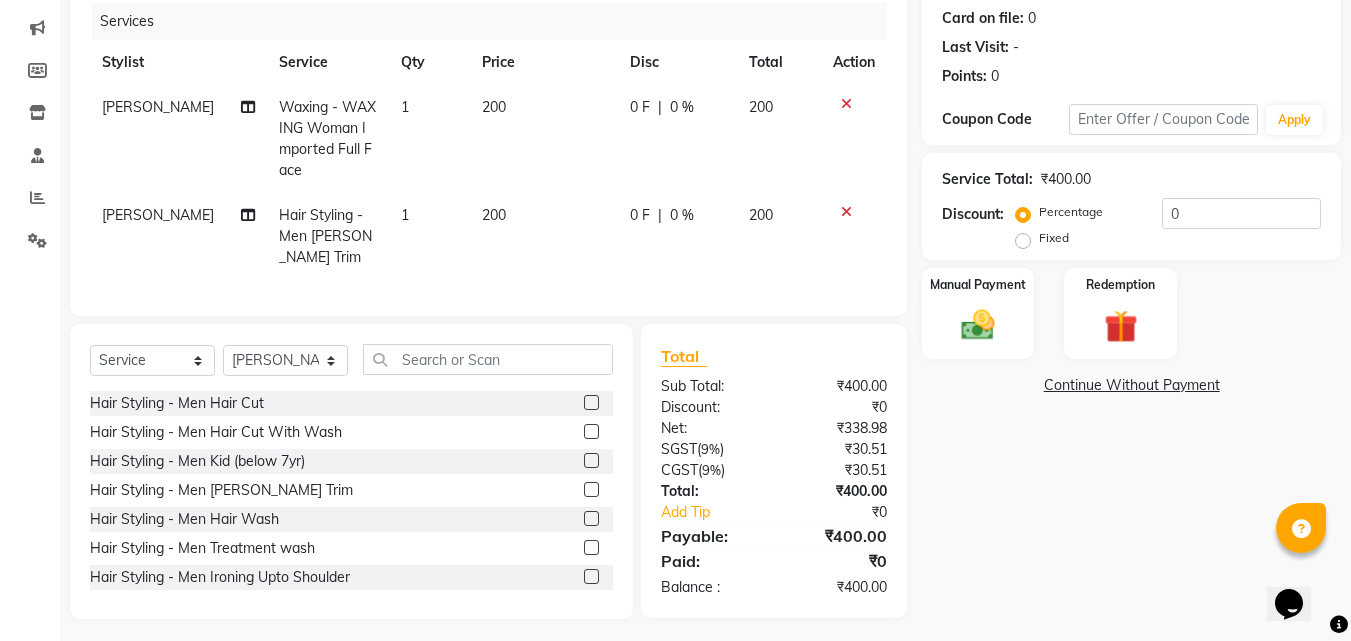 select on "52967" 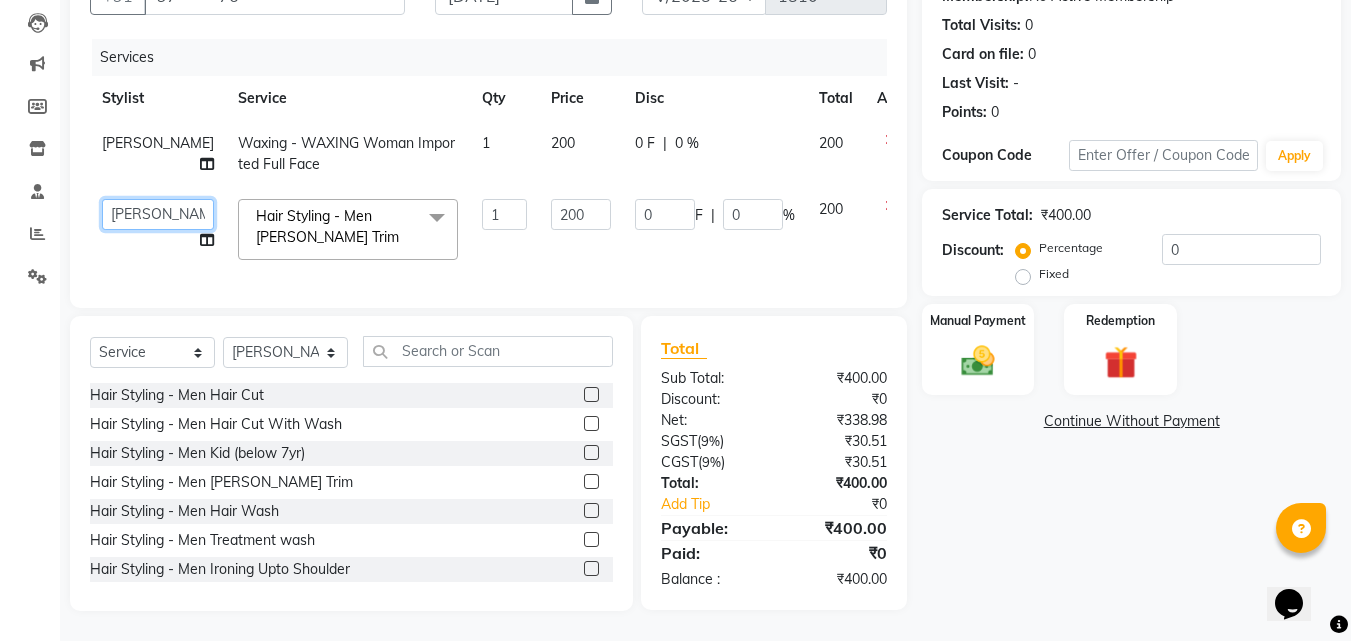 click on "Akshay Hire   Manager   [PERSON_NAME] Band   [PERSON_NAME]   Shweta maam   [PERSON_NAME]   [PERSON_NAME]" 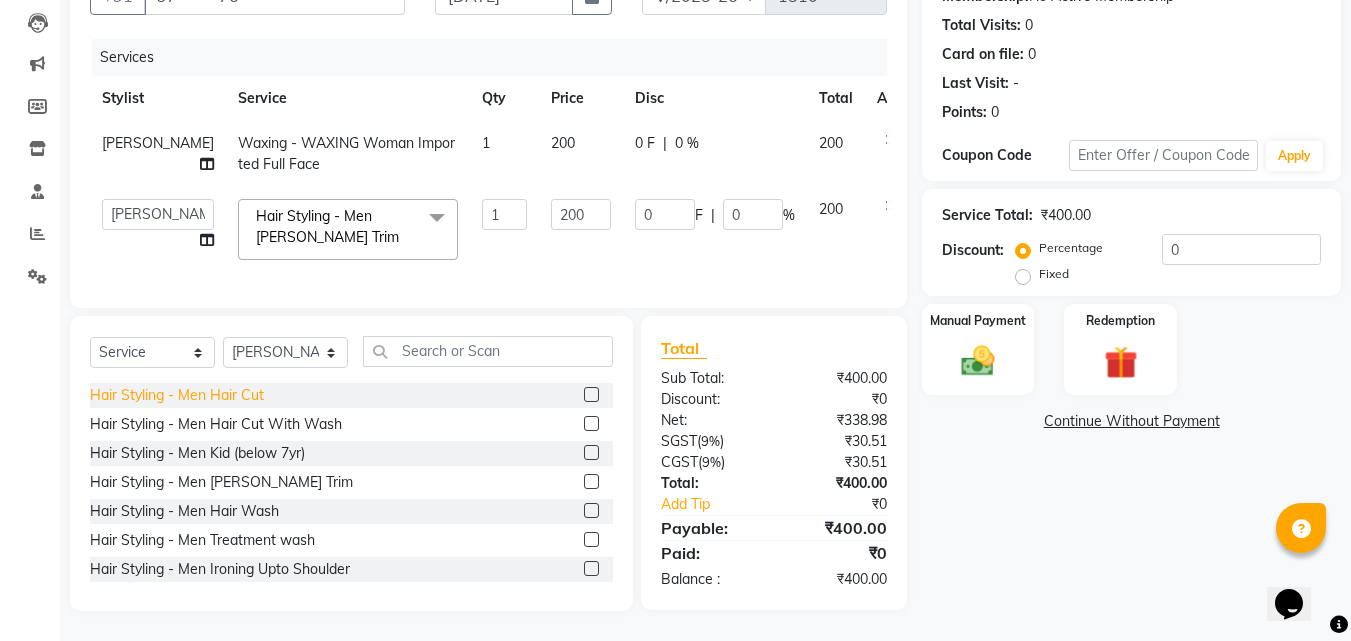 select on "52966" 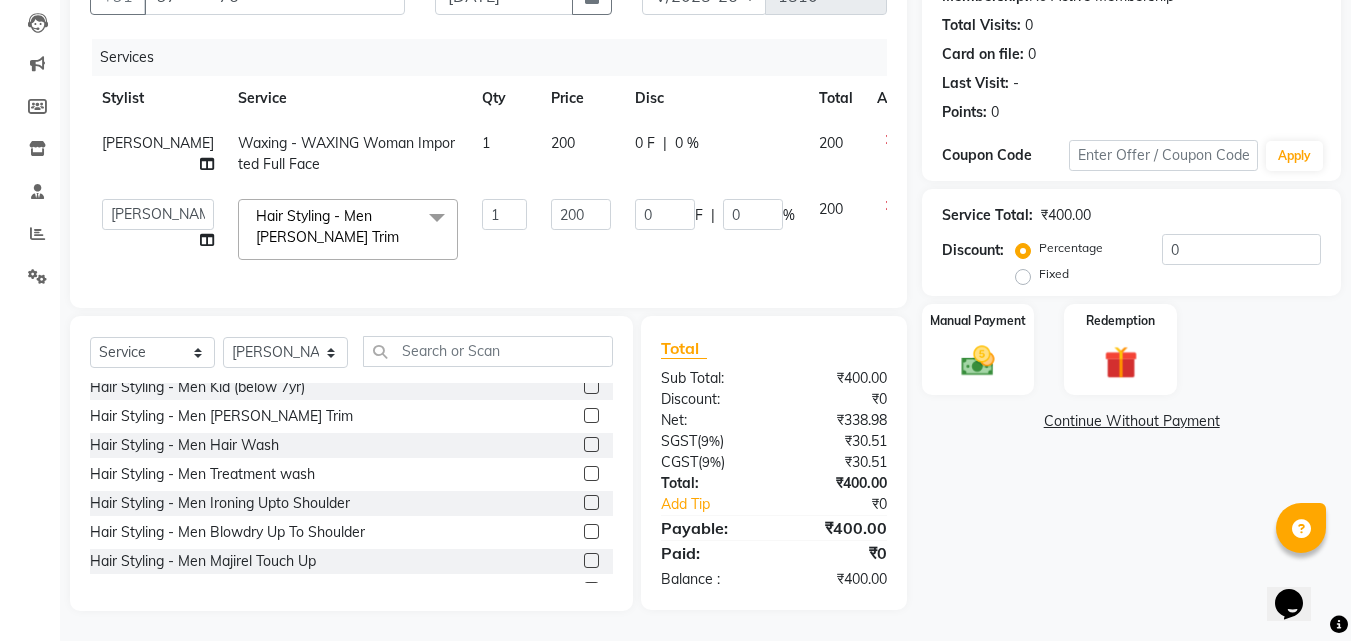 scroll, scrollTop: 100, scrollLeft: 0, axis: vertical 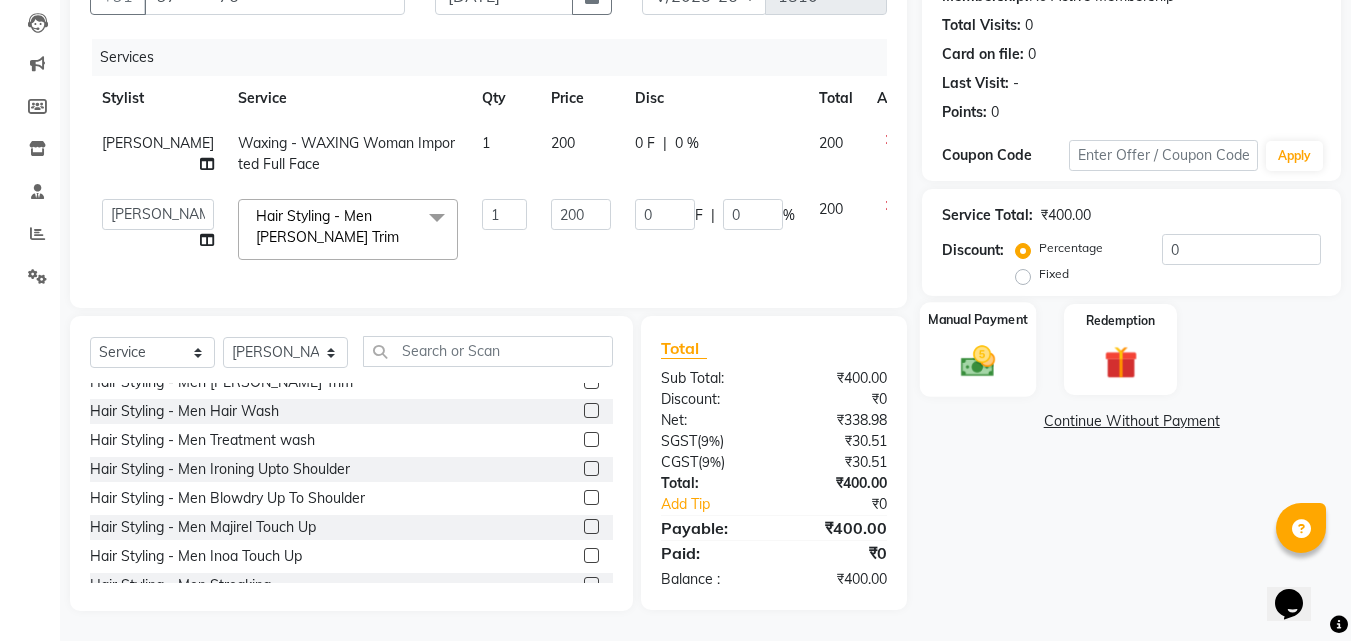 click on "Manual Payment" 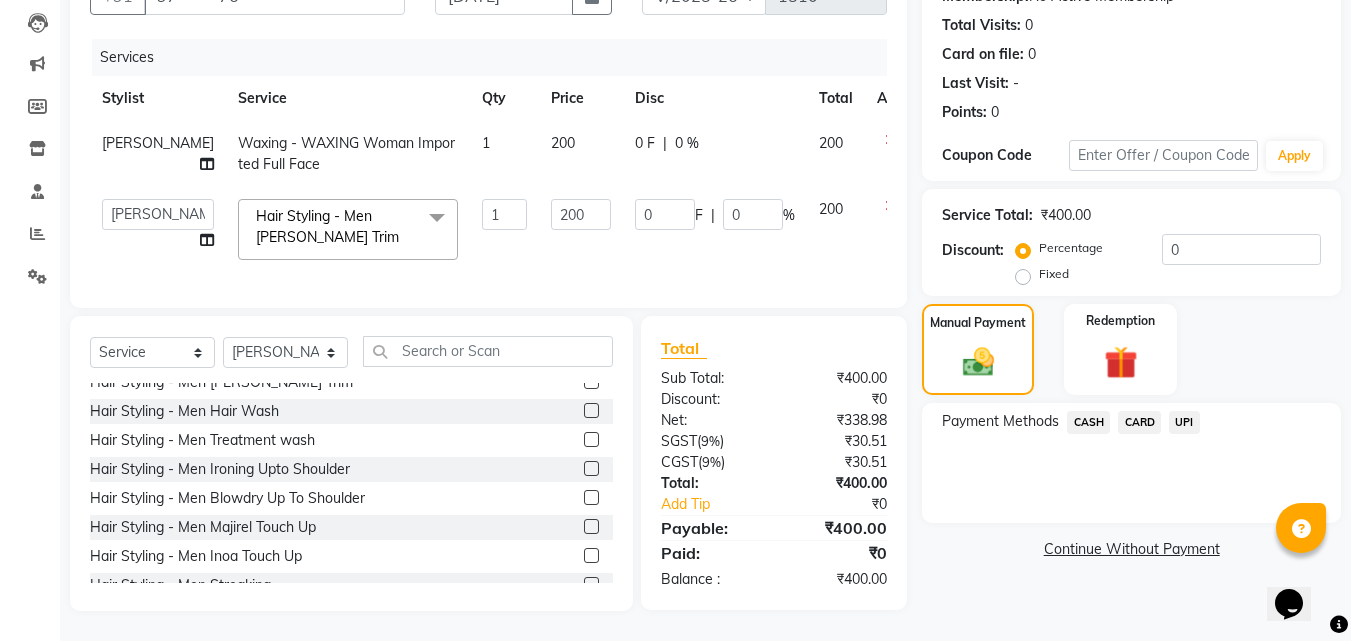 click on "UPI" 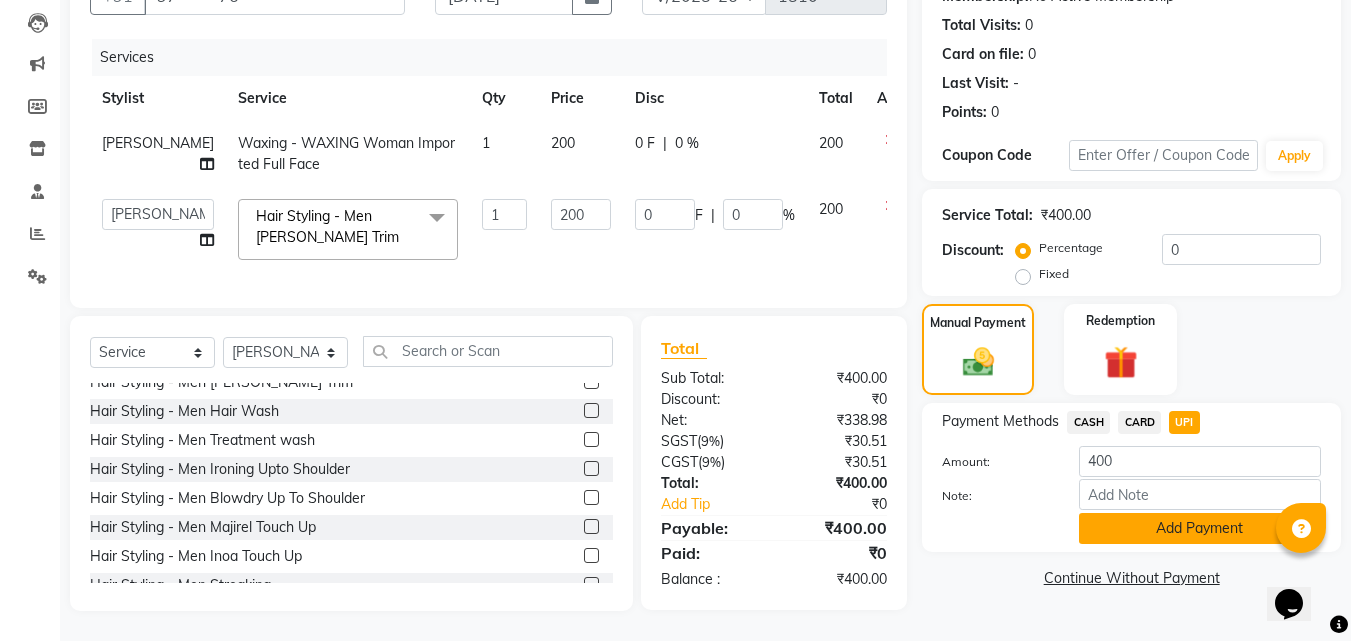 click on "Add Payment" 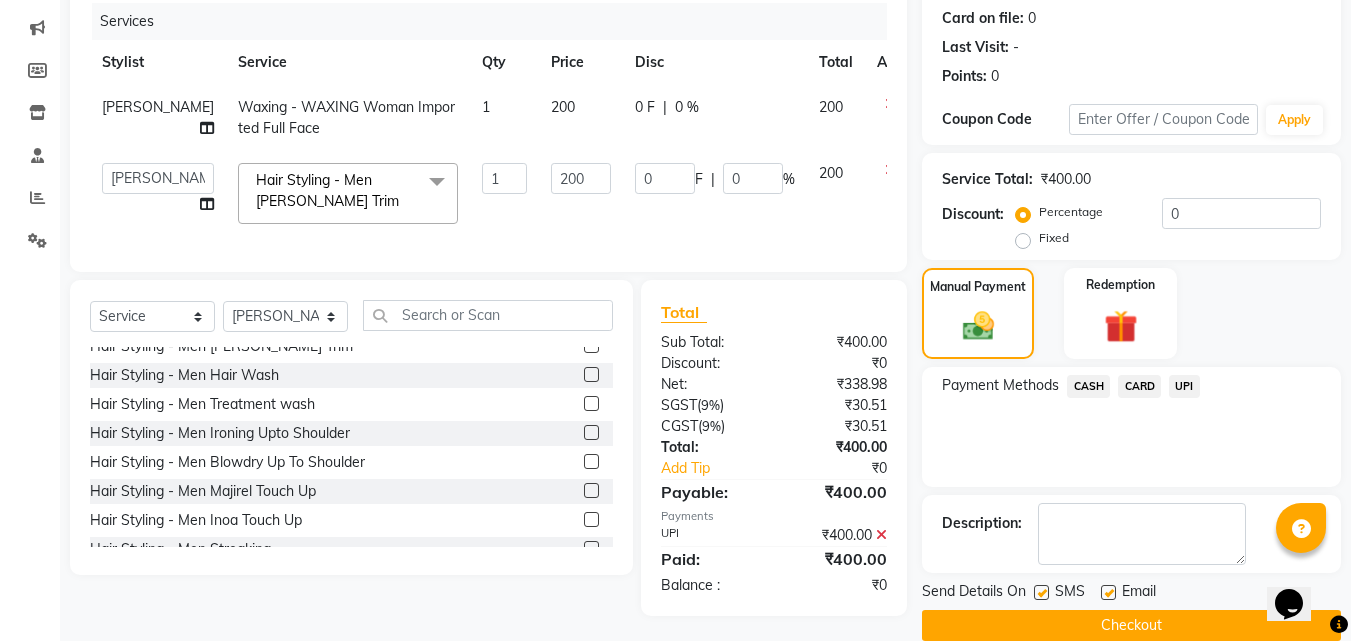scroll, scrollTop: 286, scrollLeft: 0, axis: vertical 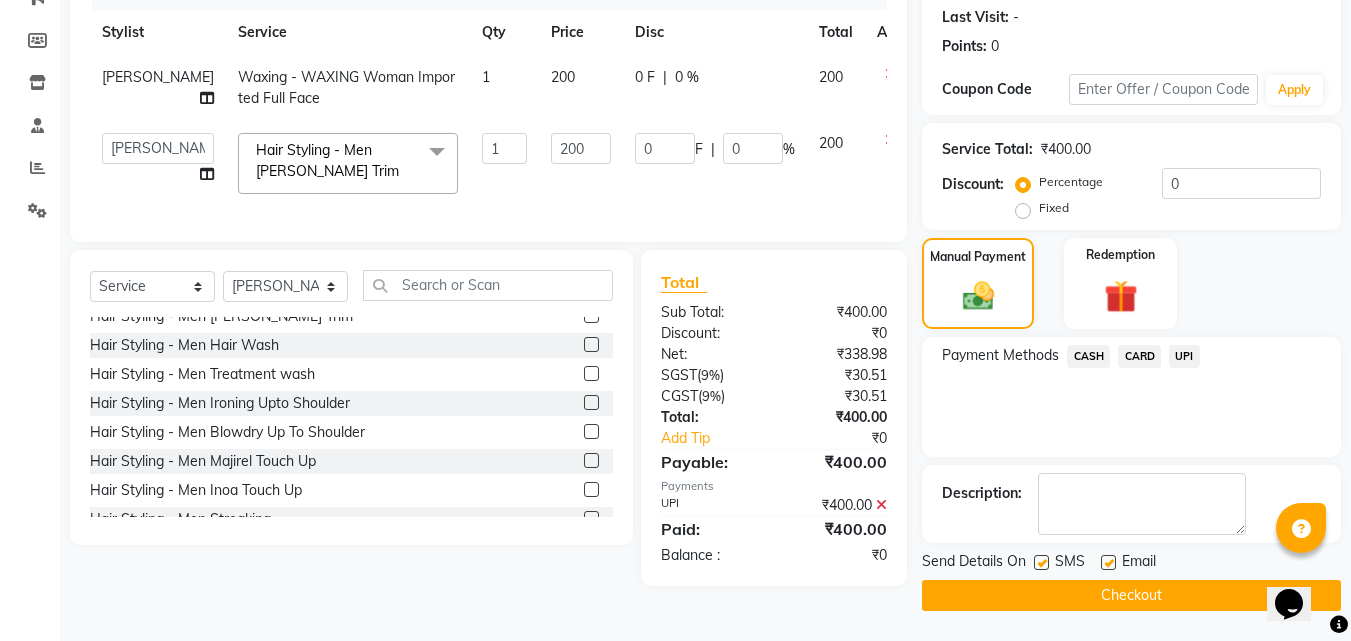 click 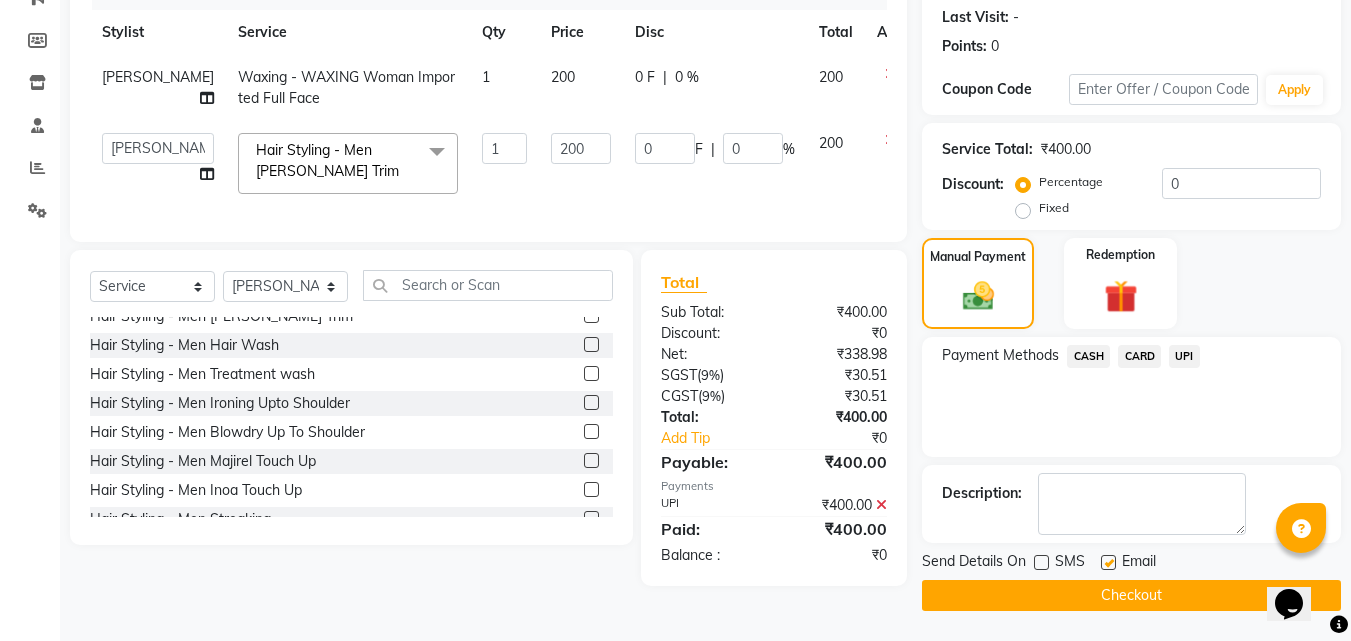 click 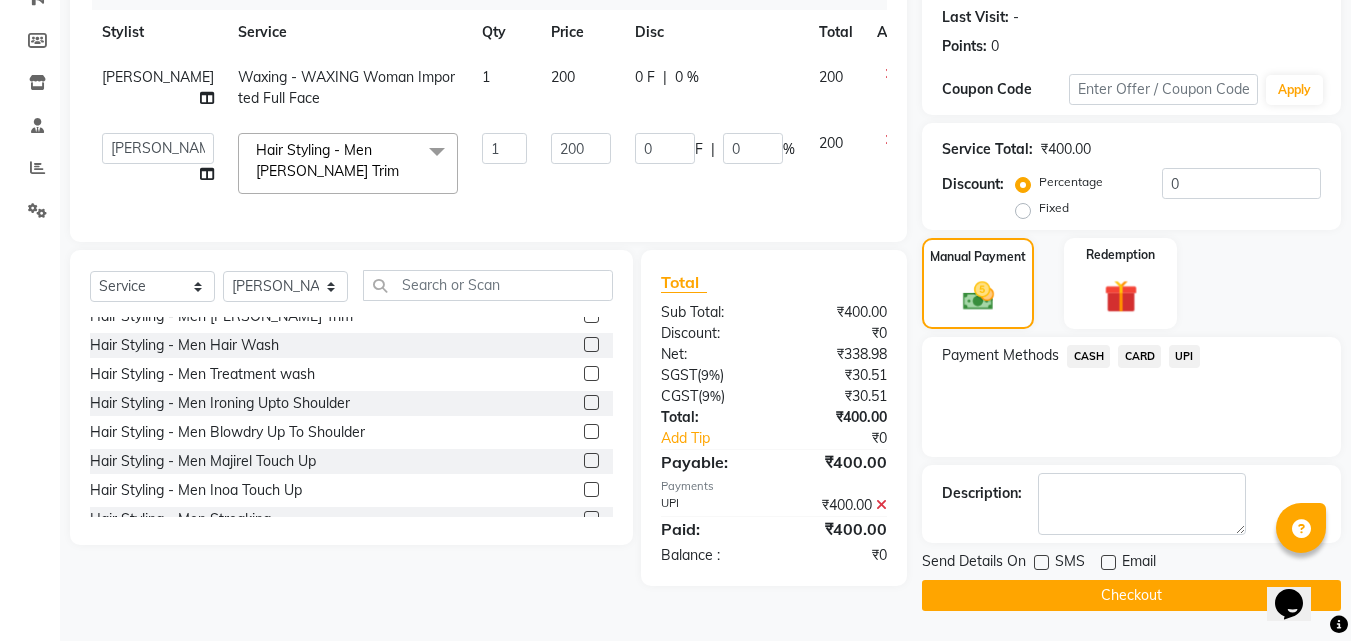 click on "Checkout" 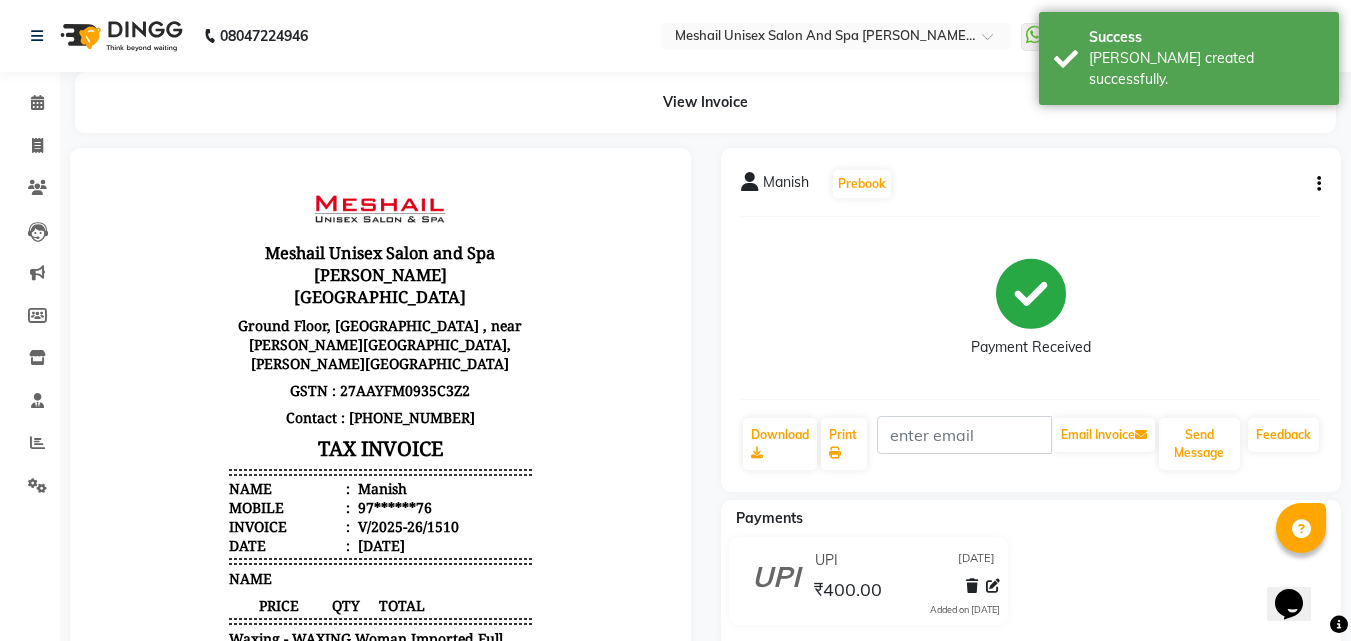 scroll, scrollTop: 0, scrollLeft: 0, axis: both 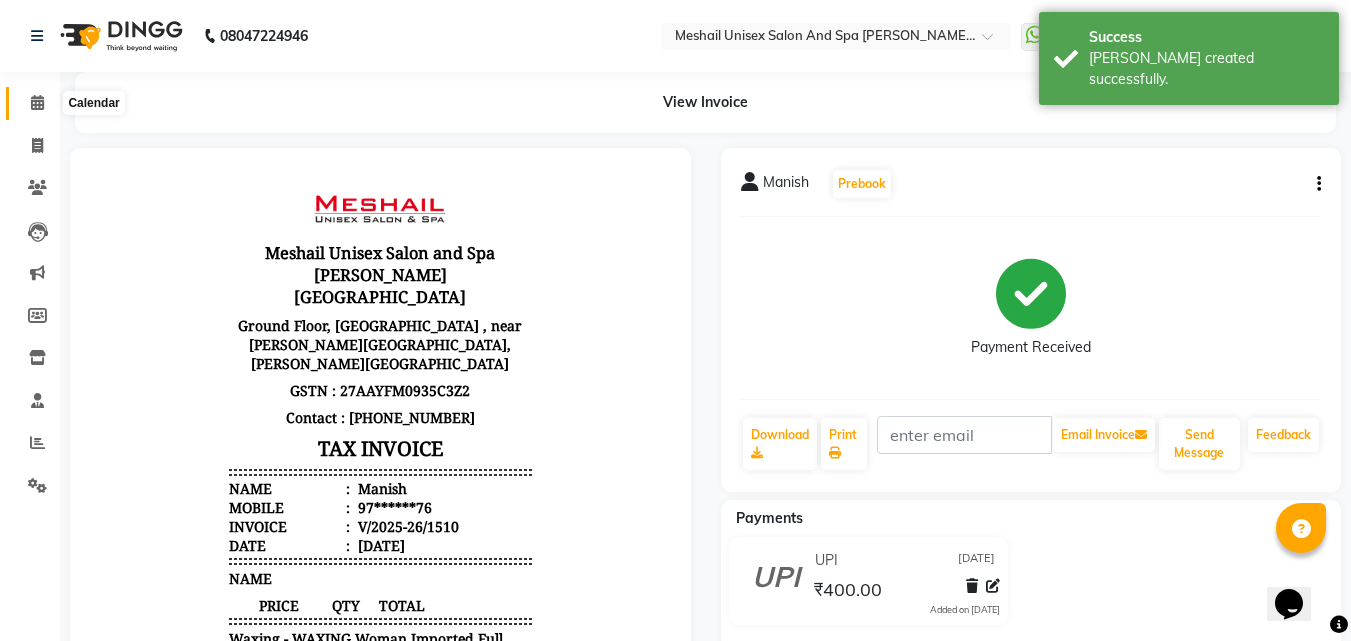 click 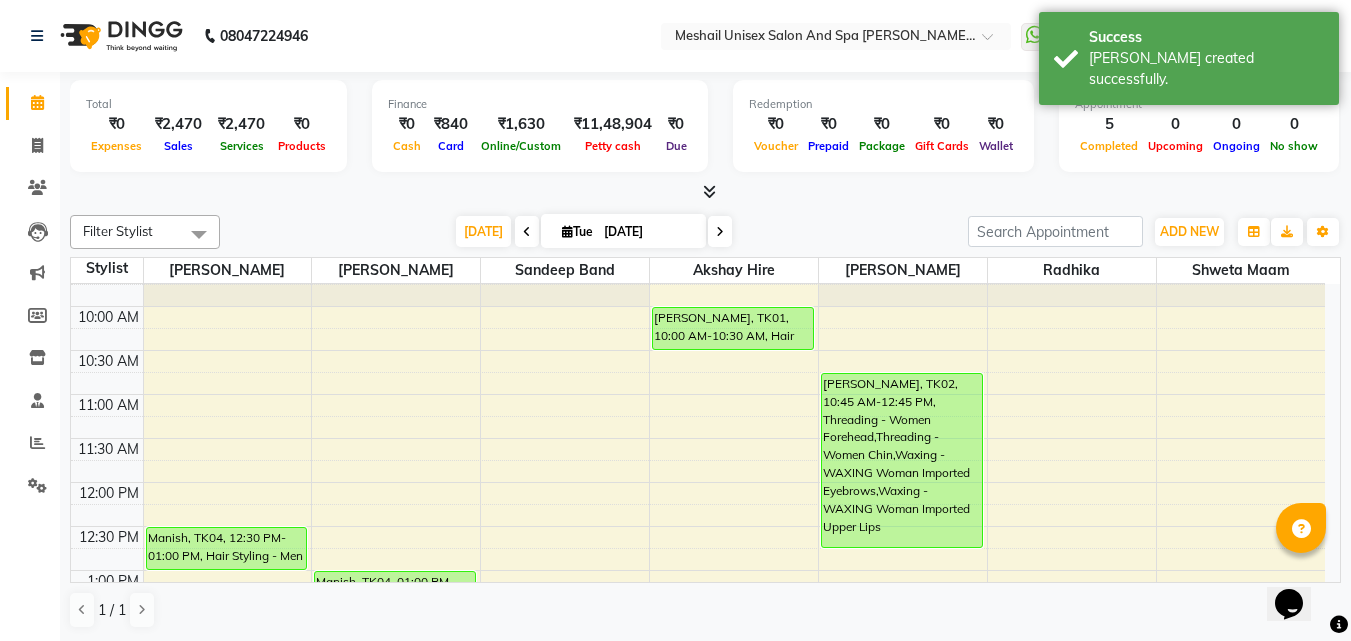 scroll, scrollTop: 100, scrollLeft: 0, axis: vertical 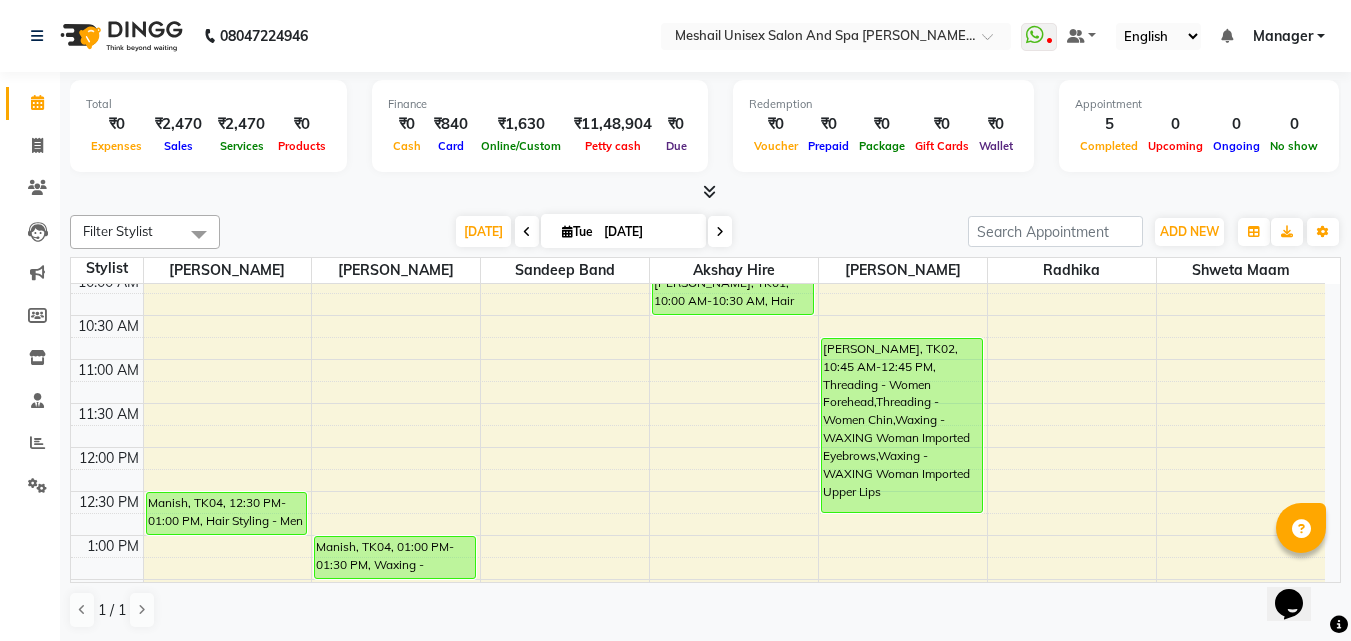 click at bounding box center (709, 191) 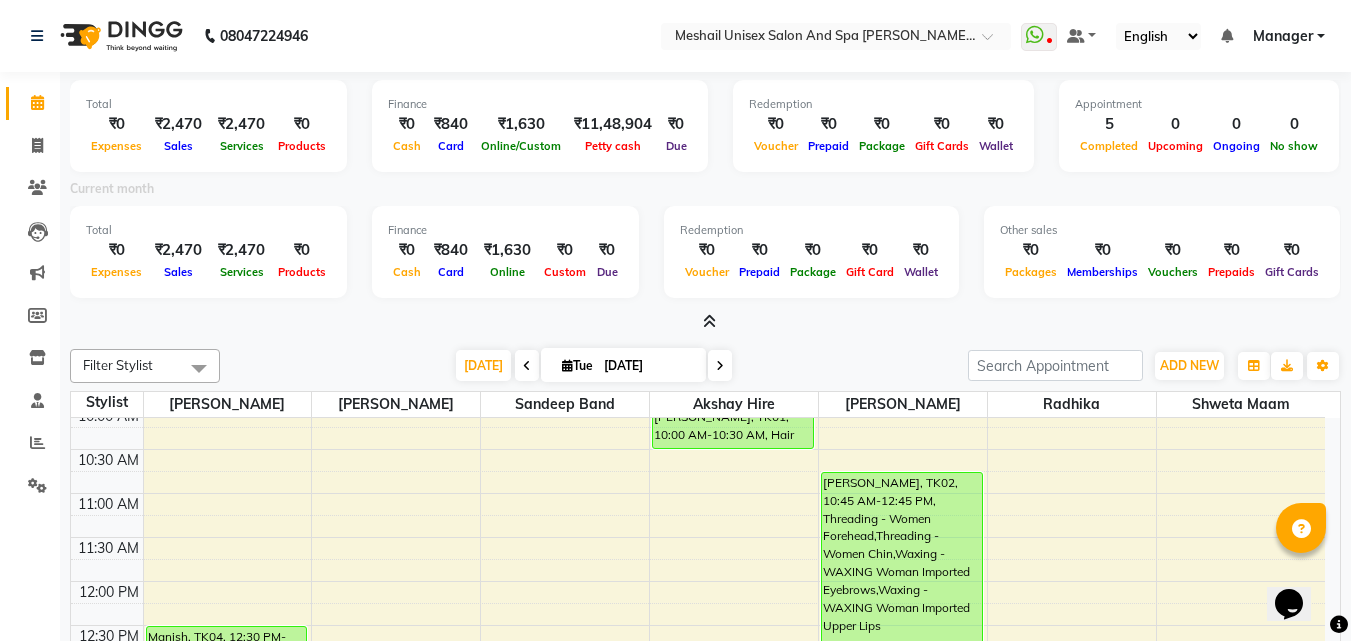 click on "Current month" at bounding box center (705, 192) 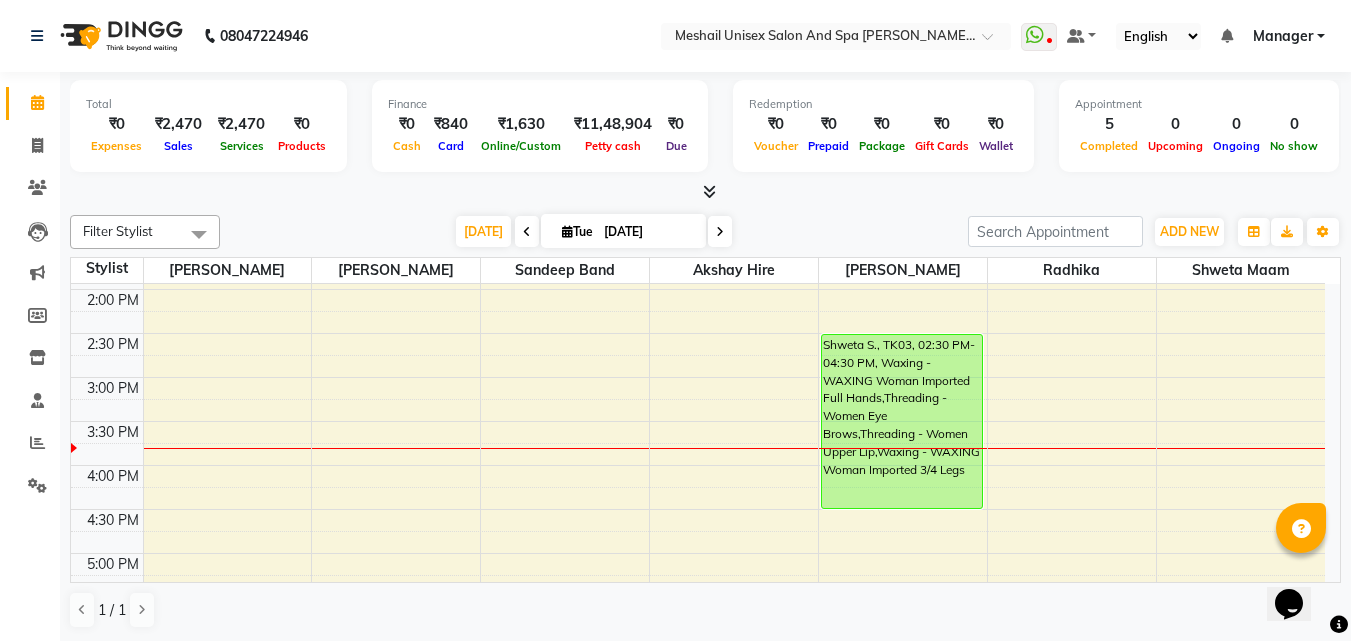 scroll, scrollTop: 400, scrollLeft: 0, axis: vertical 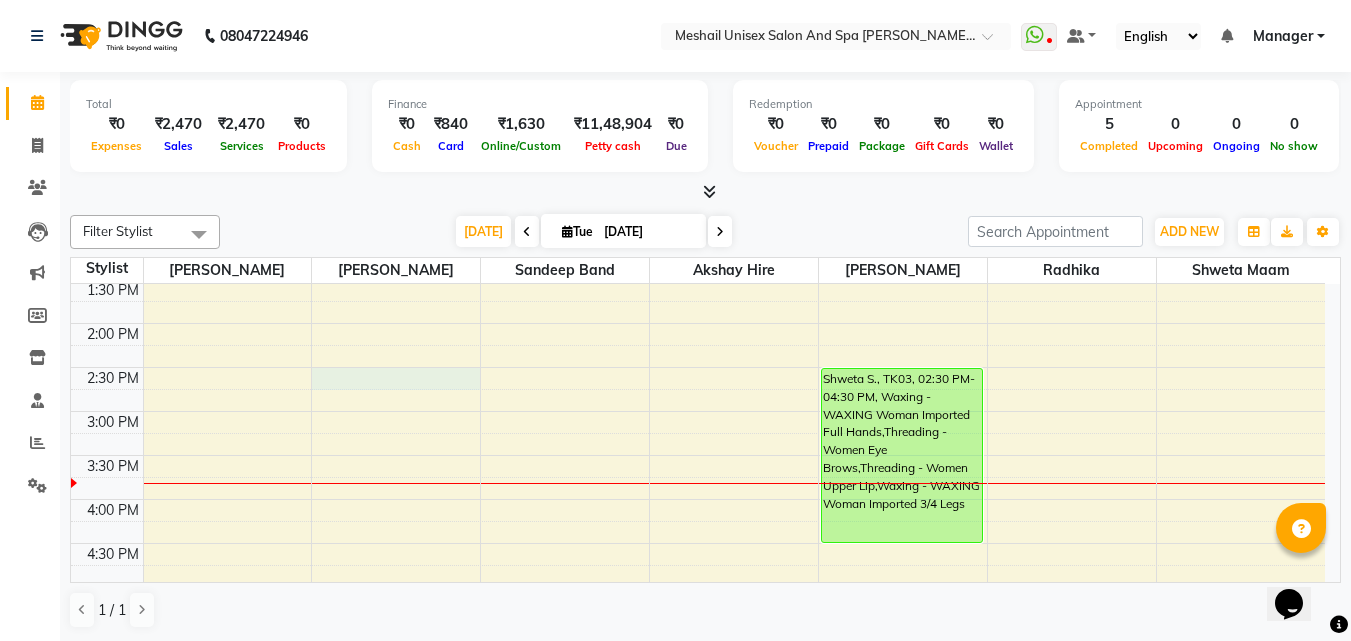 click on "9:00 AM 9:30 AM 10:00 AM 10:30 AM 11:00 AM 11:30 AM 12:00 PM 12:30 PM 1:00 PM 1:30 PM 2:00 PM 2:30 PM 3:00 PM 3:30 PM 4:00 PM 4:30 PM 5:00 PM 5:30 PM 6:00 PM 6:30 PM 7:00 PM 7:30 PM 8:00 PM 8:30 PM 9:00 PM 9:30 PM    Manish, TK04, 12:30 PM-01:00 PM, Hair Styling - Men [PERSON_NAME] Trim    Manish, TK04, 01:00 PM-01:30 PM, Waxing - WAXING Woman Imported Full Face    [PERSON_NAME], TK01, 10:00 AM-10:30 AM, Hair Styling - Women Hair Cut With Wash    [PERSON_NAME], TK02, 10:45 AM-12:45 PM, Threading - Women Forehead,Threading - Women Chin,Waxing - WAXING Woman Imported Eyebrows,Waxing - WAXING Woman Imported Upper Lips    Shweta S., TK03, 02:30 PM-04:30 PM, Waxing - WAXING Woman Imported Full Hands,Threading - Women Eye Brows,Threading - Women Upper Lip,Waxing - WAXING Woman Imported 3/4  Legs" at bounding box center [698, 455] 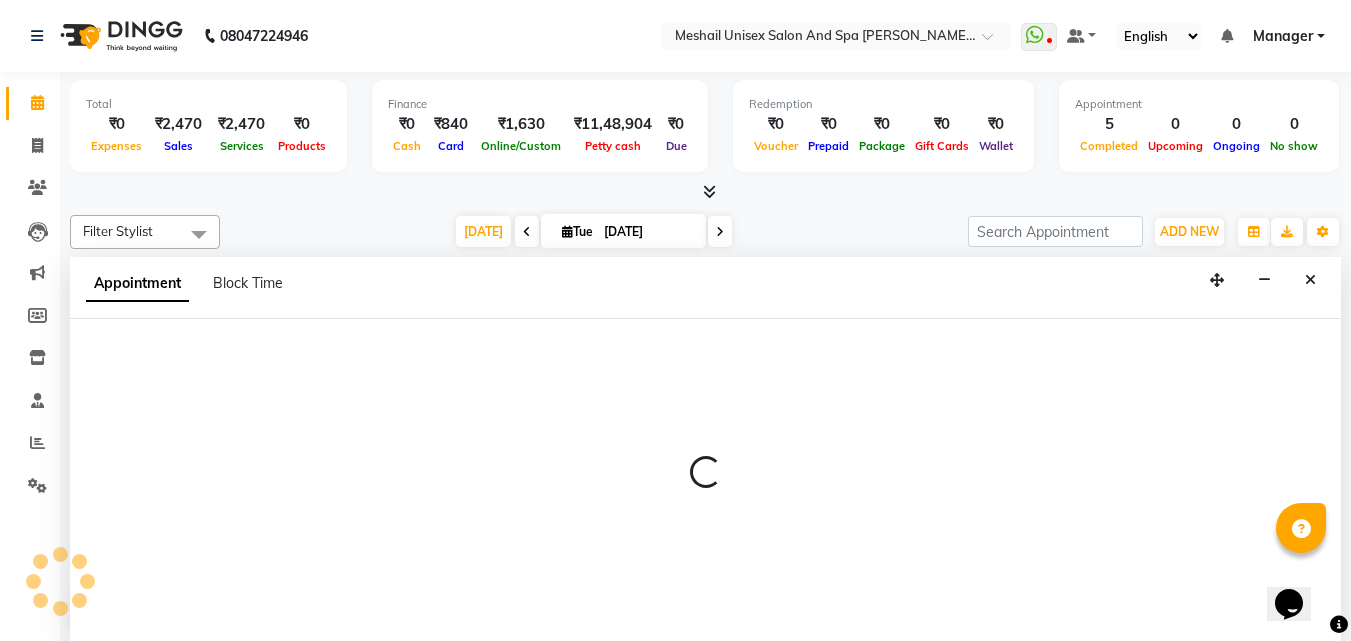 scroll, scrollTop: 1, scrollLeft: 0, axis: vertical 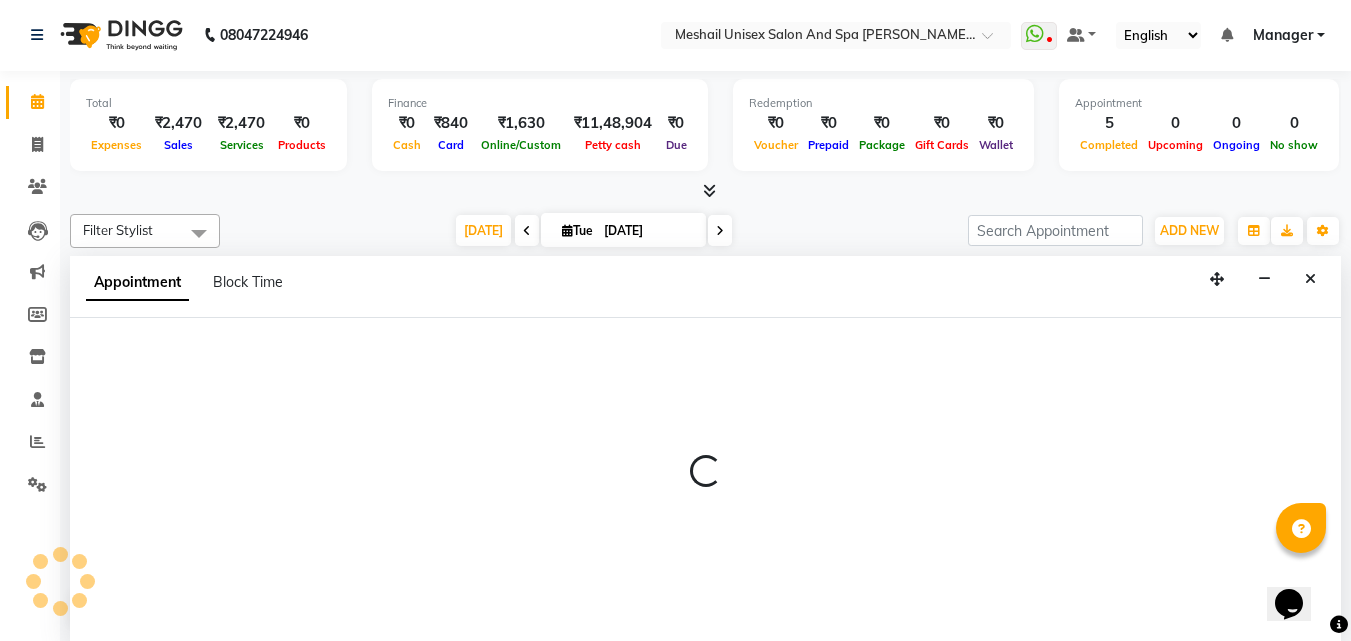 select on "52967" 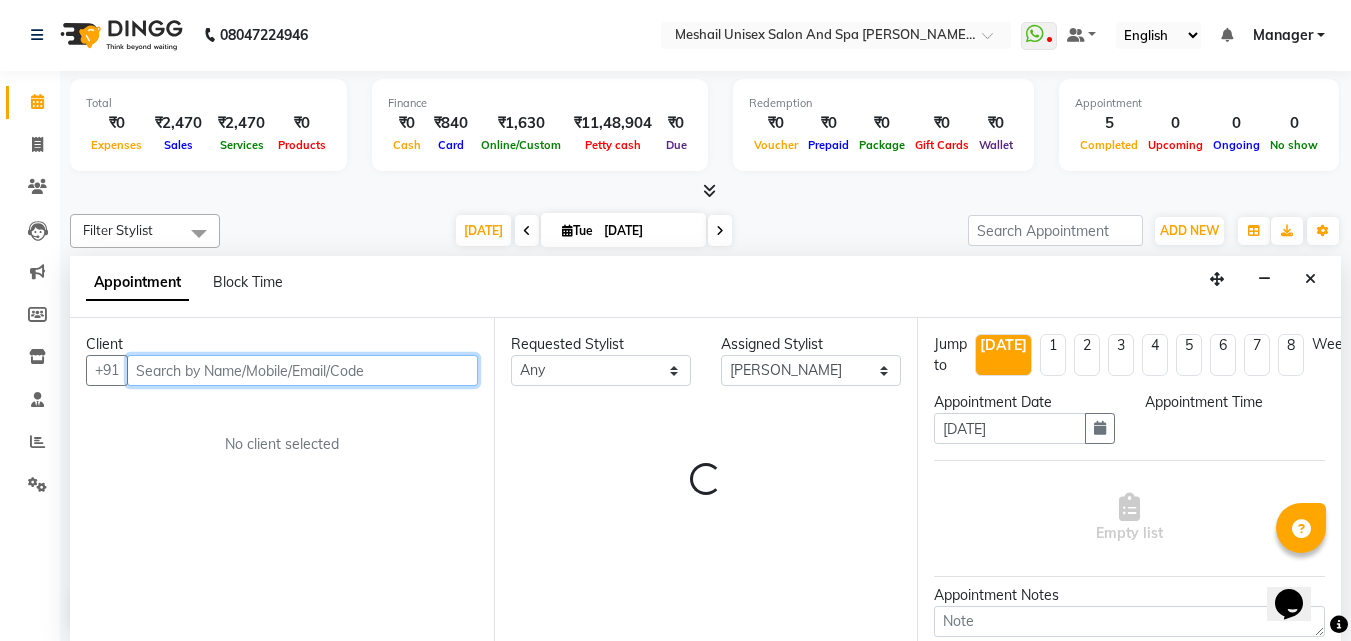 select on "870" 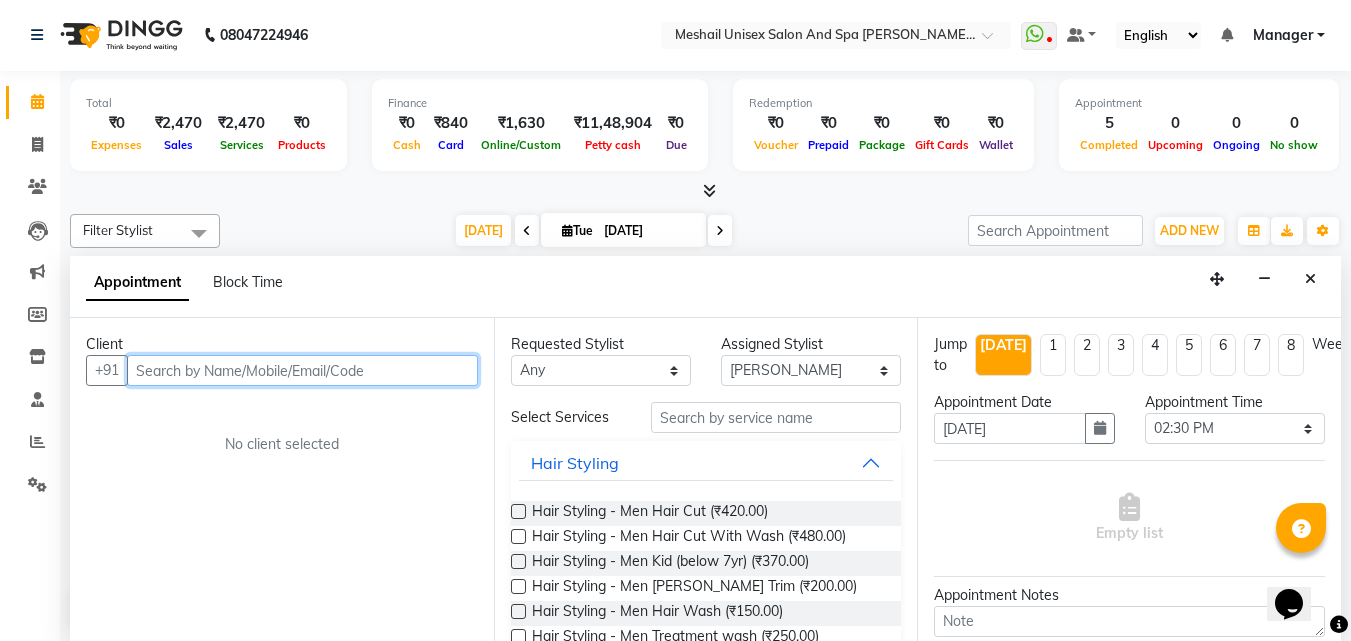 click at bounding box center [302, 370] 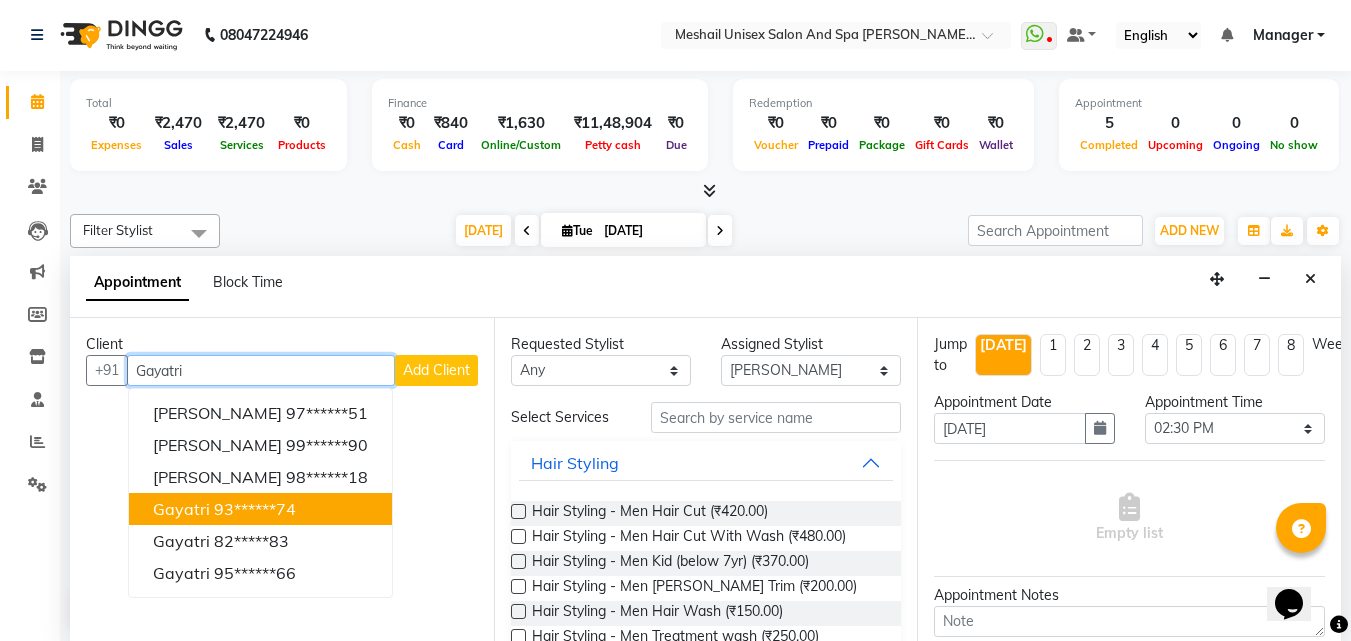 click on "93******74" at bounding box center (255, 509) 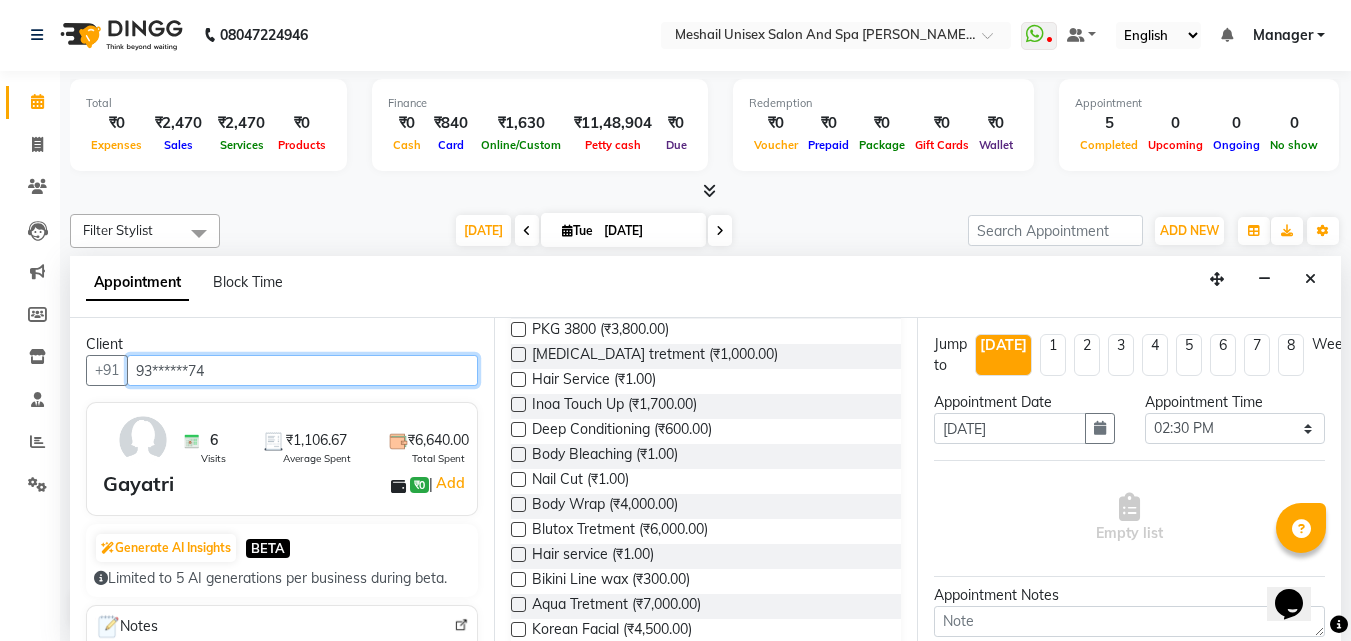 scroll, scrollTop: 1000, scrollLeft: 0, axis: vertical 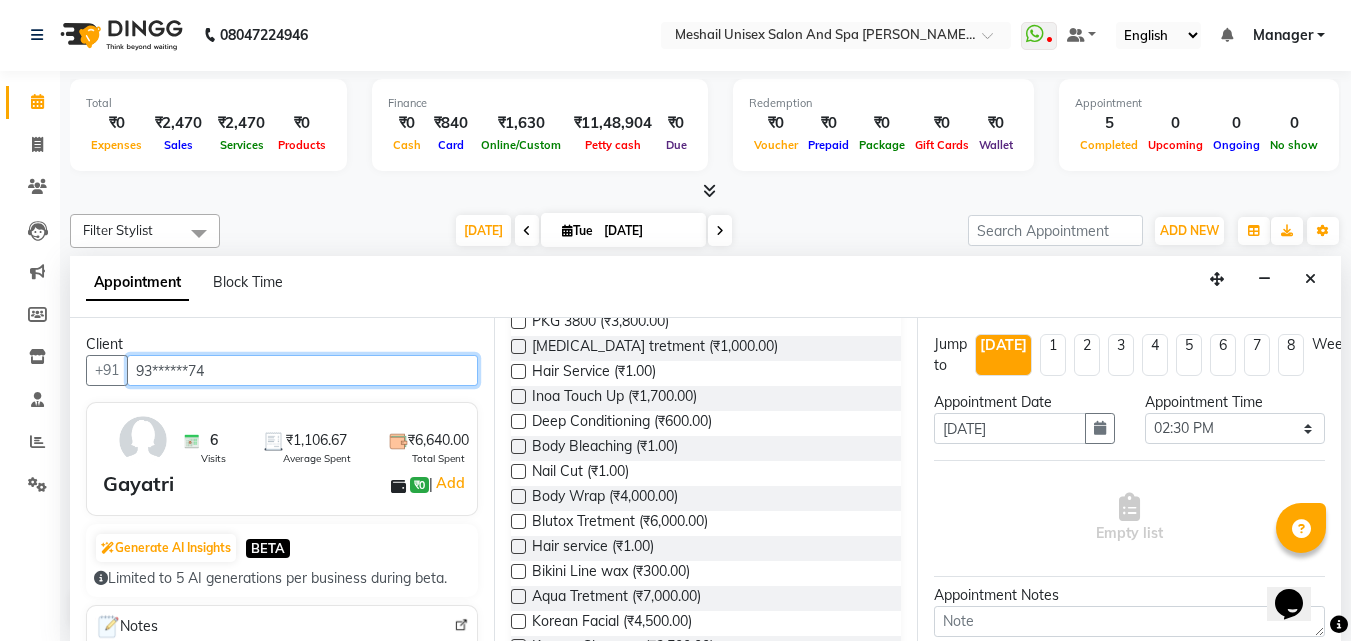 type on "93******74" 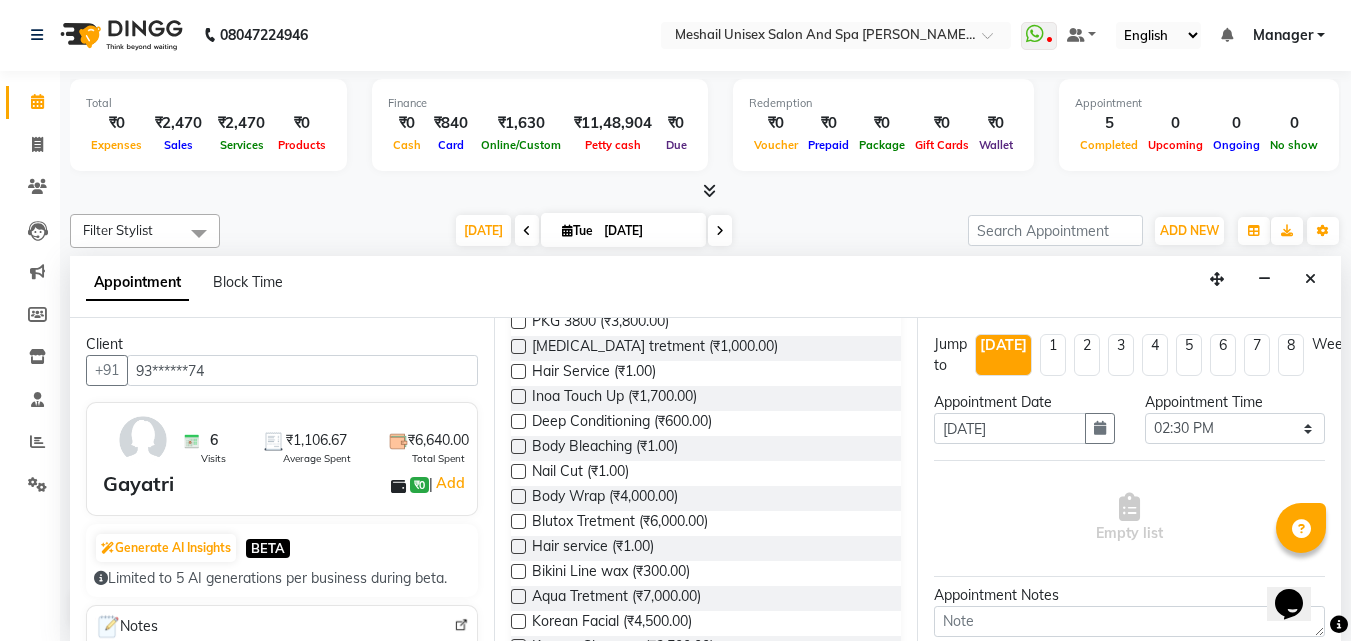 click at bounding box center [518, 471] 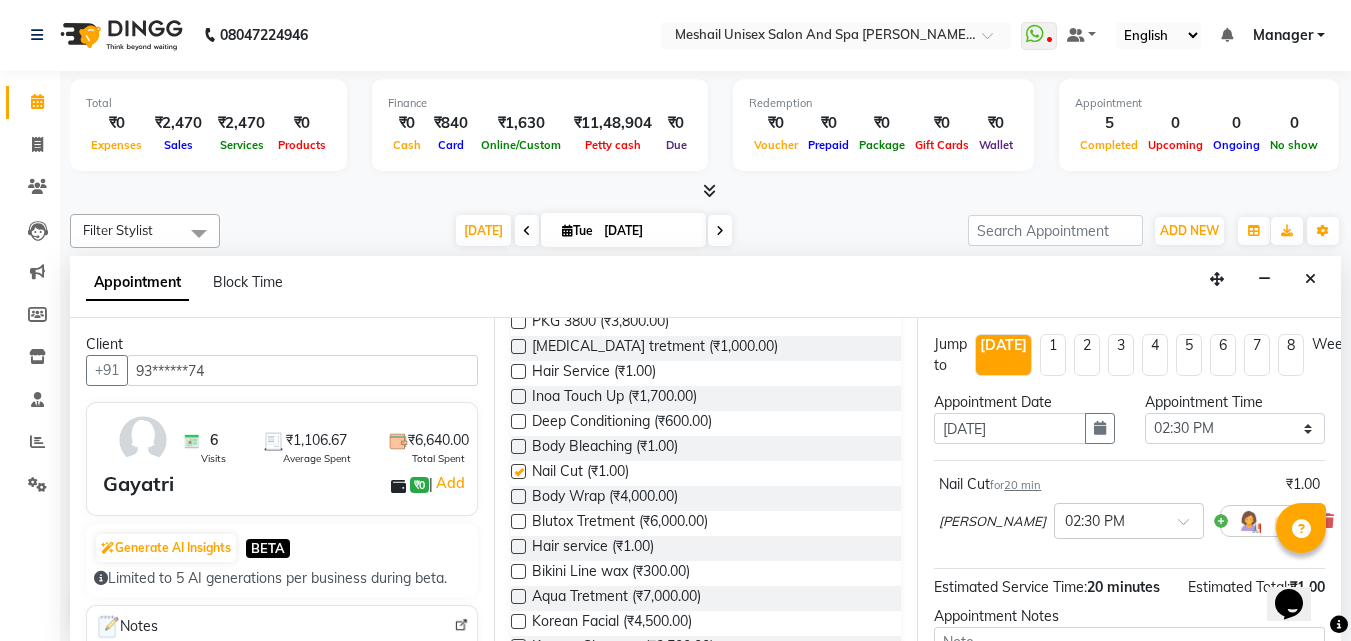 checkbox on "false" 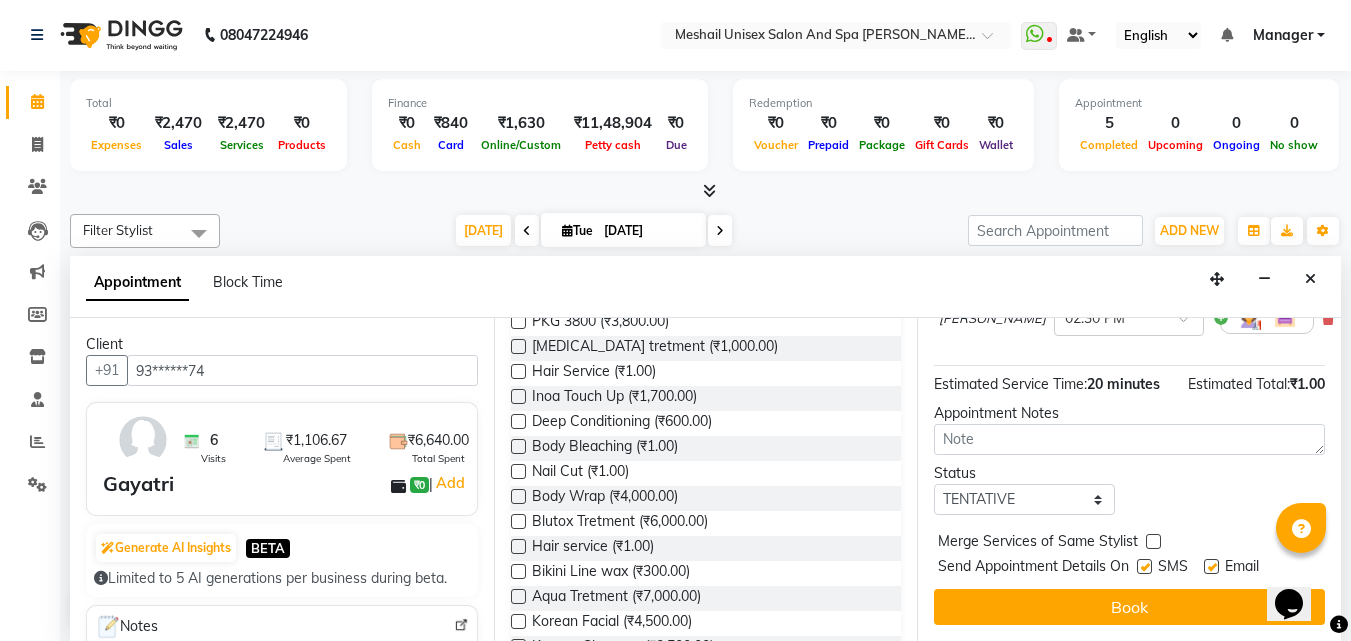 scroll, scrollTop: 242, scrollLeft: 0, axis: vertical 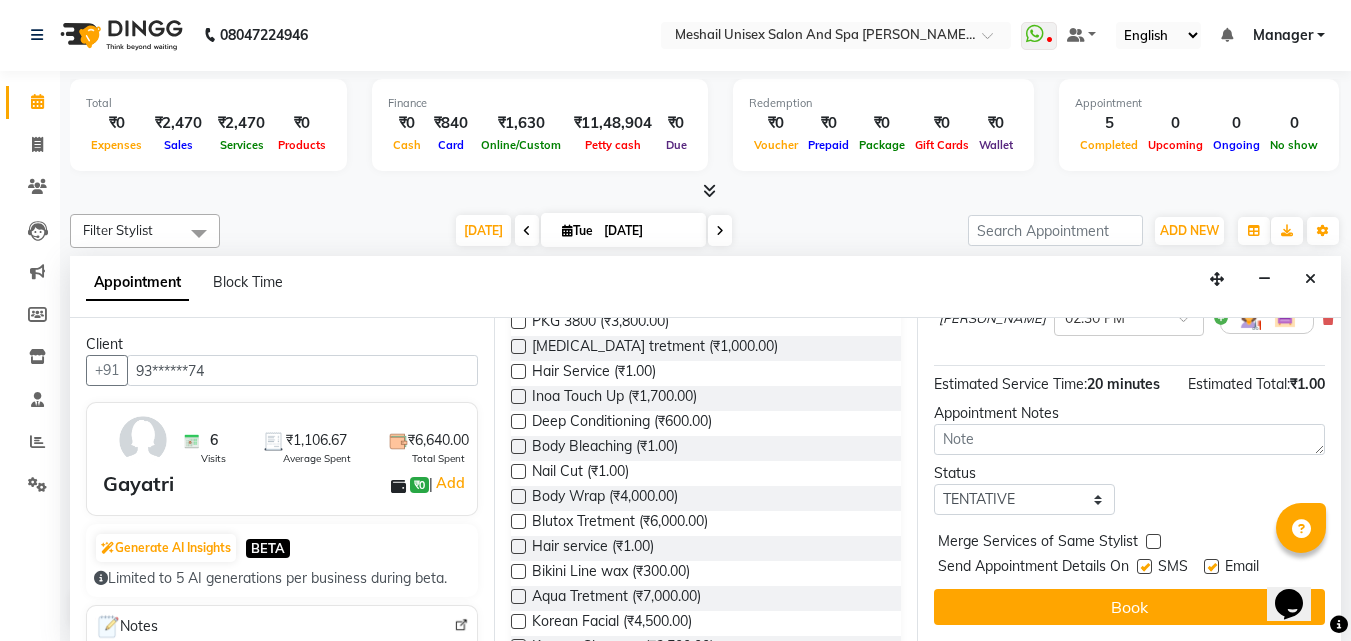 click at bounding box center (1144, 566) 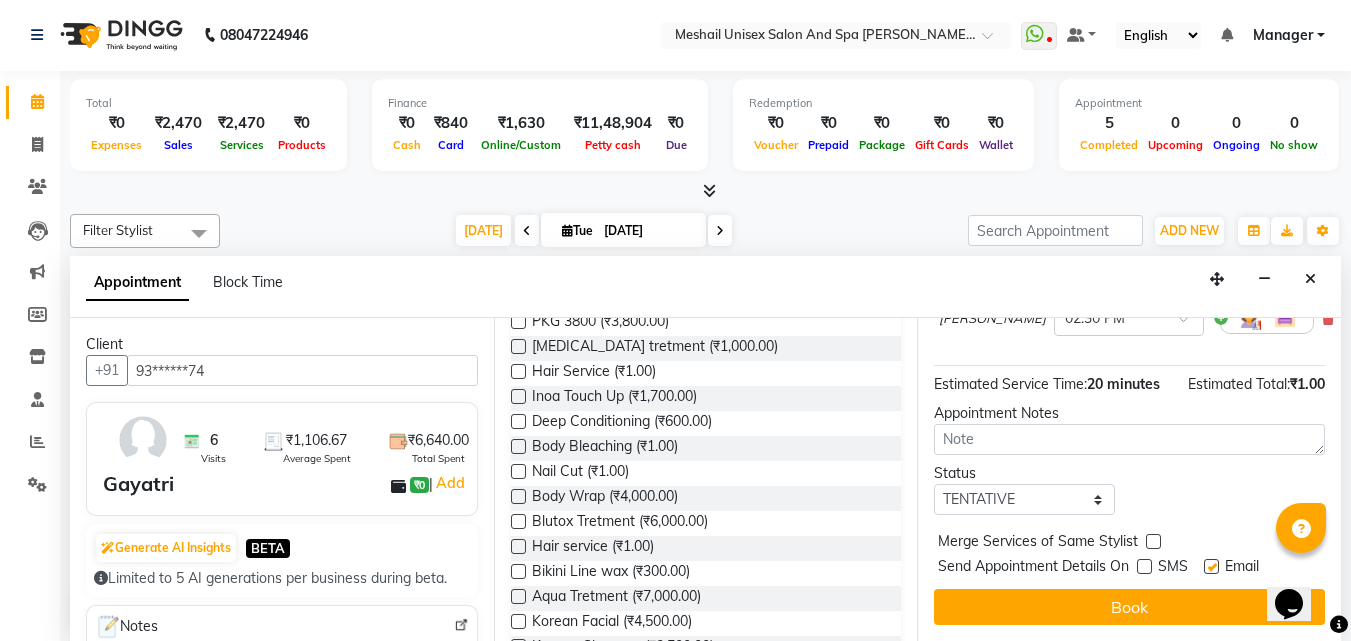 click at bounding box center (1211, 566) 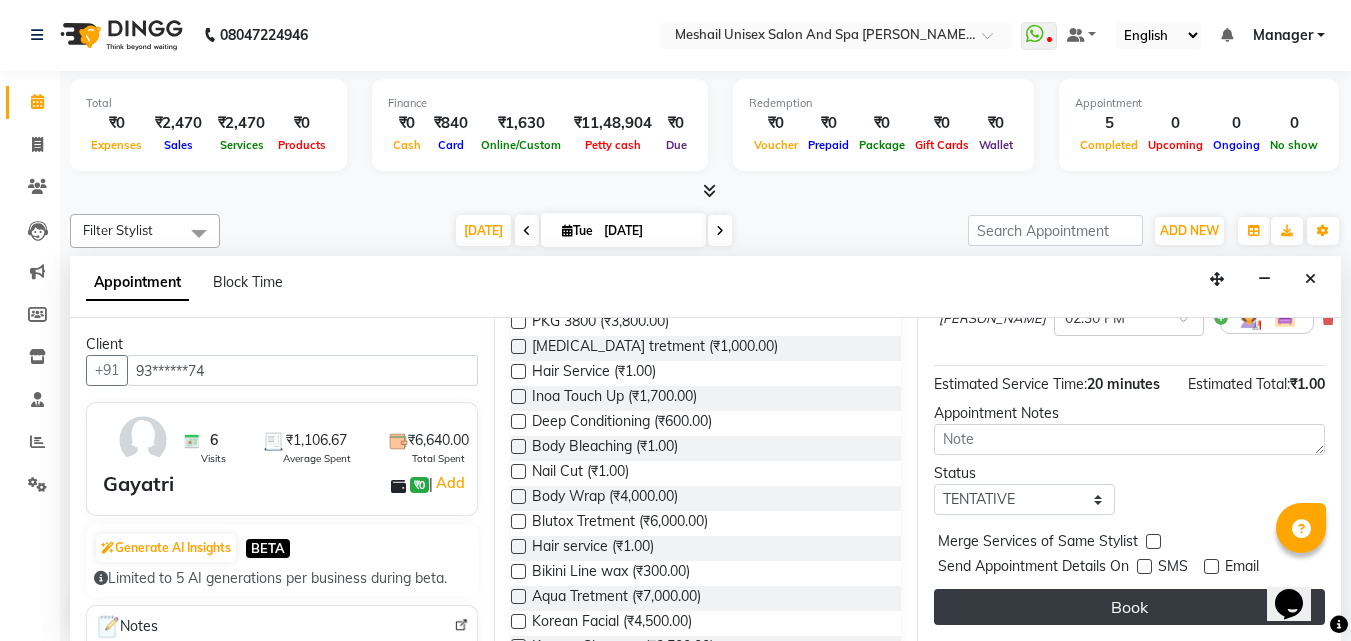 click on "Book" at bounding box center (1129, 607) 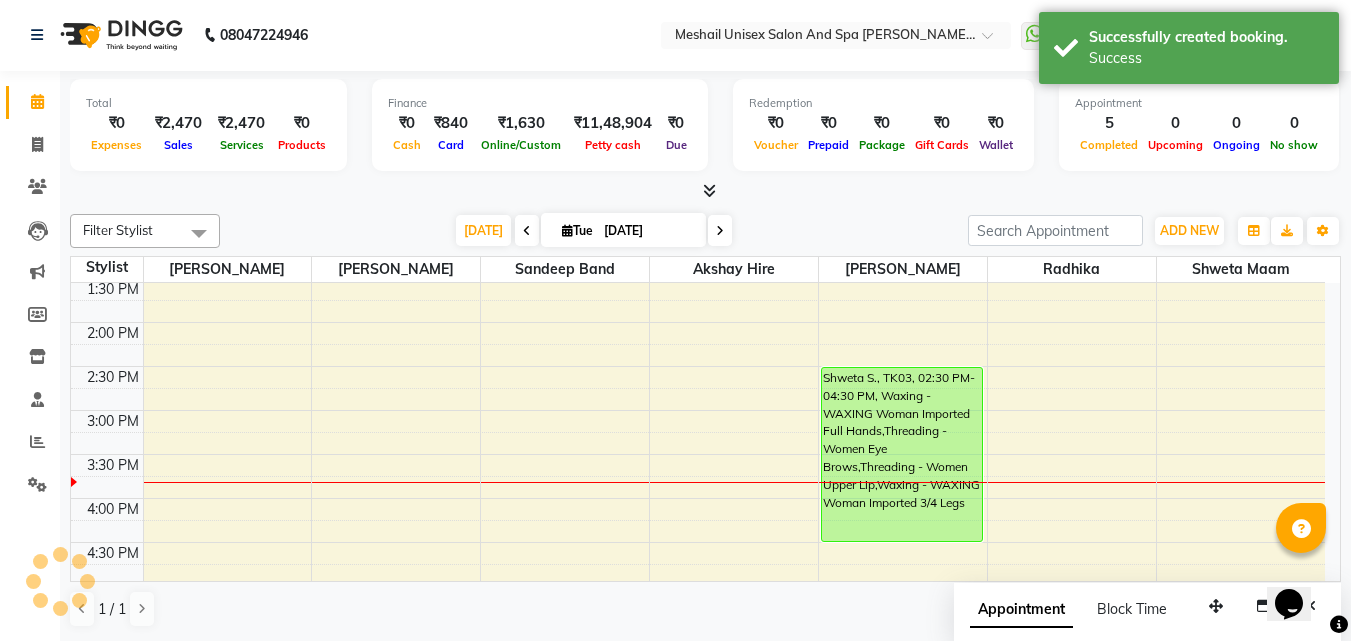 scroll, scrollTop: 0, scrollLeft: 0, axis: both 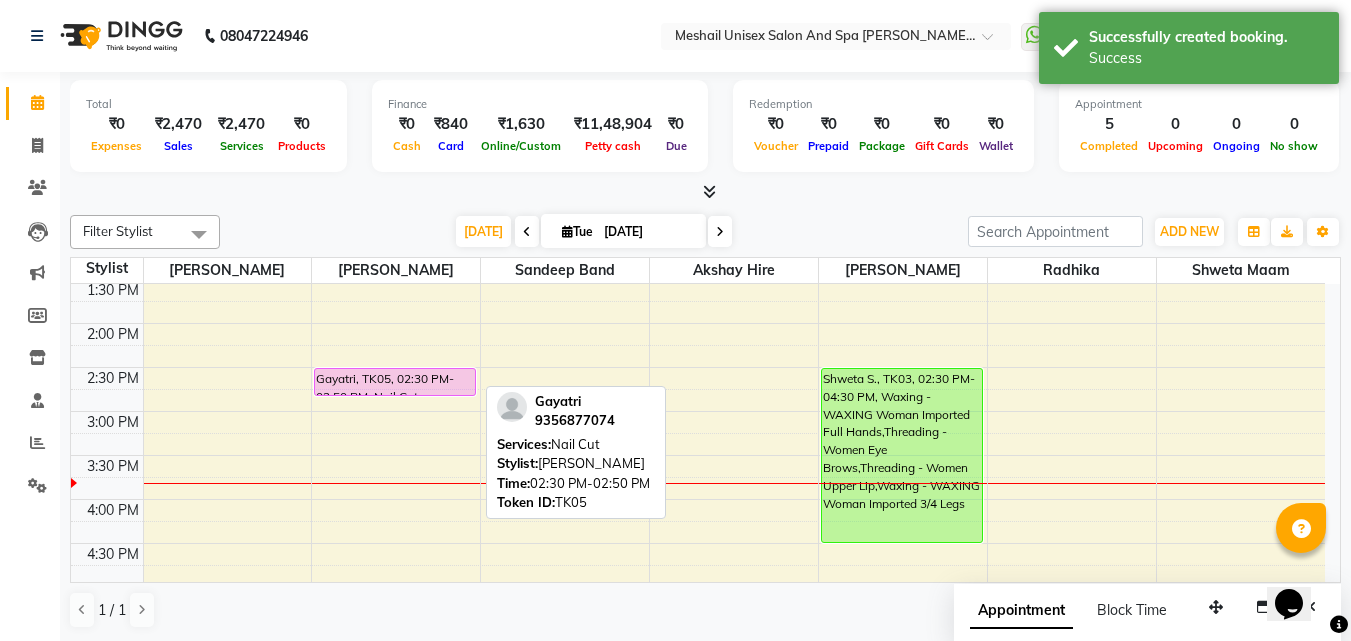 click on "Gayatri, TK05, 02:30 PM-02:50 PM, Nail Cut" at bounding box center (395, 382) 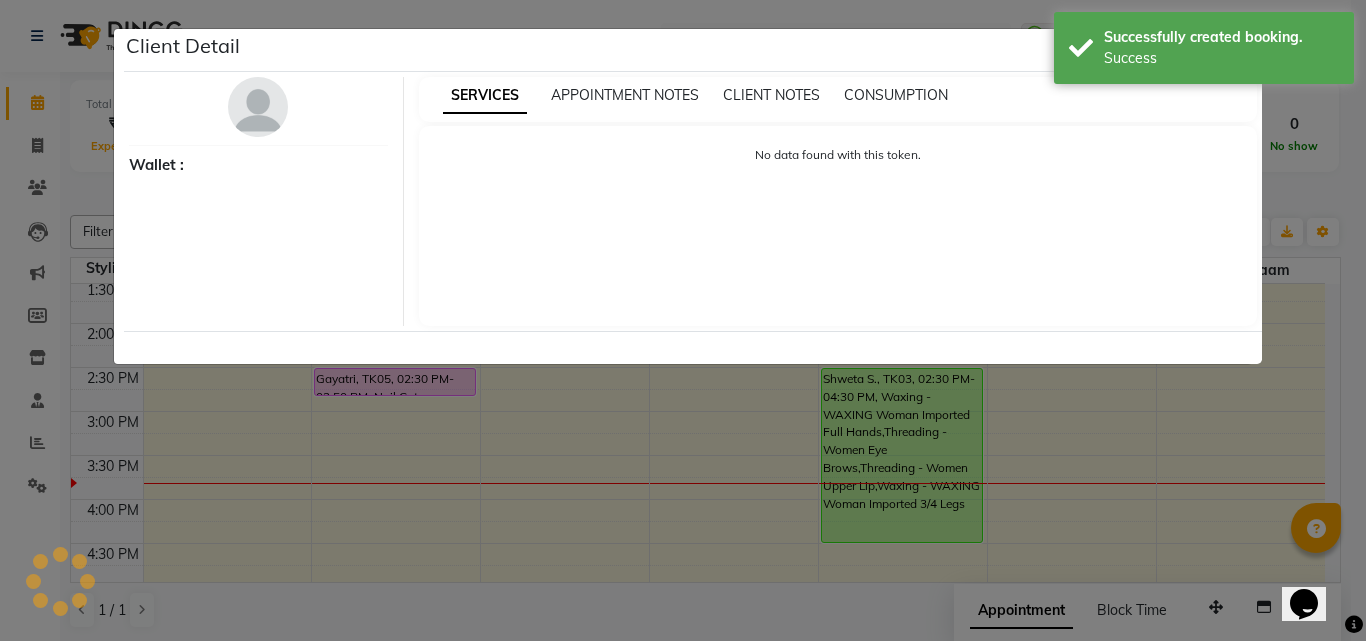 select on "7" 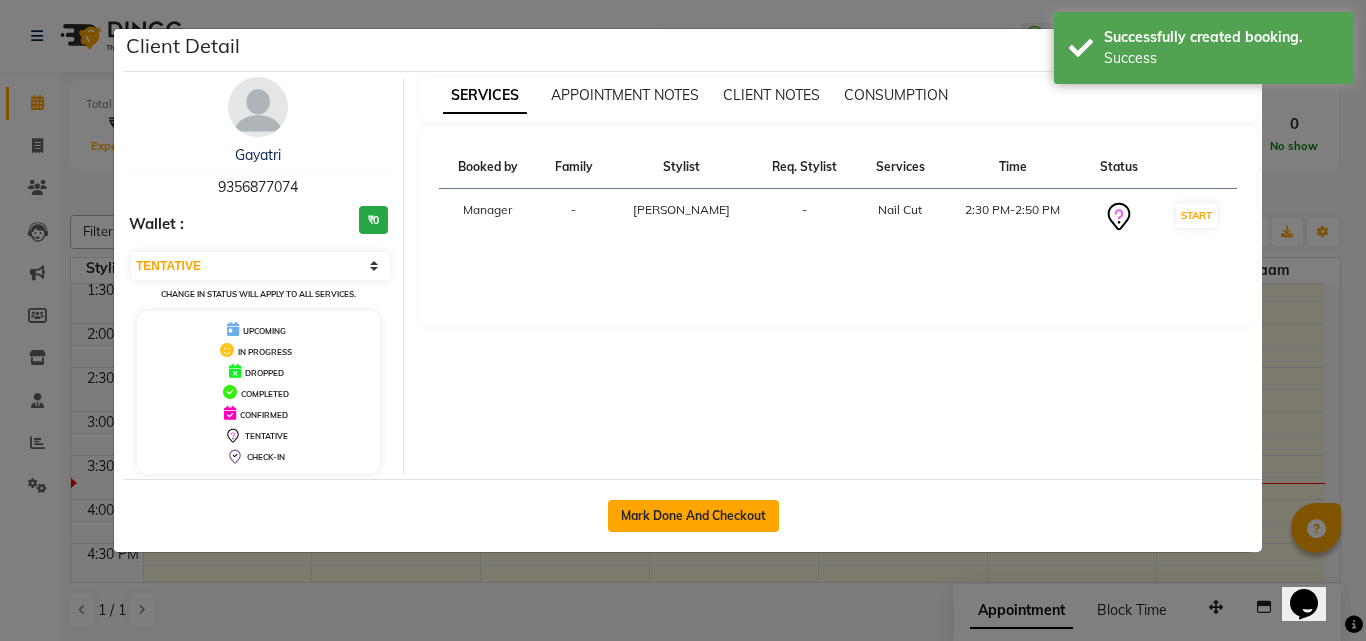 click on "Mark Done And Checkout" 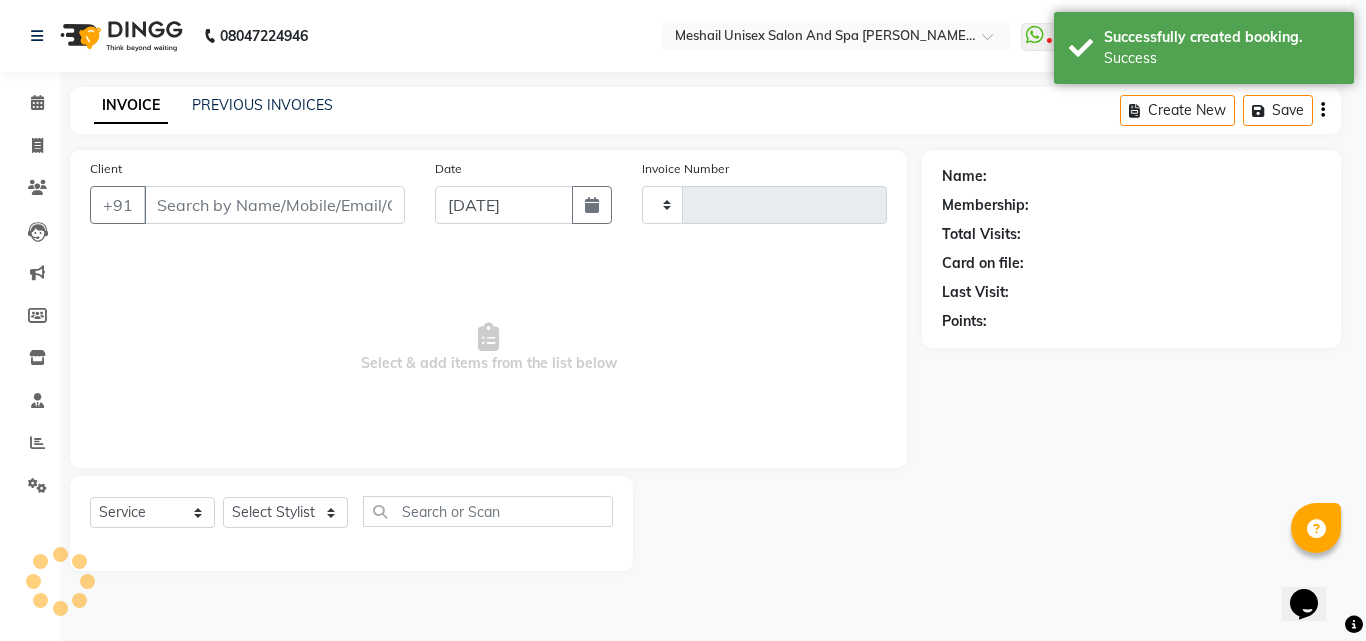 type on "1511" 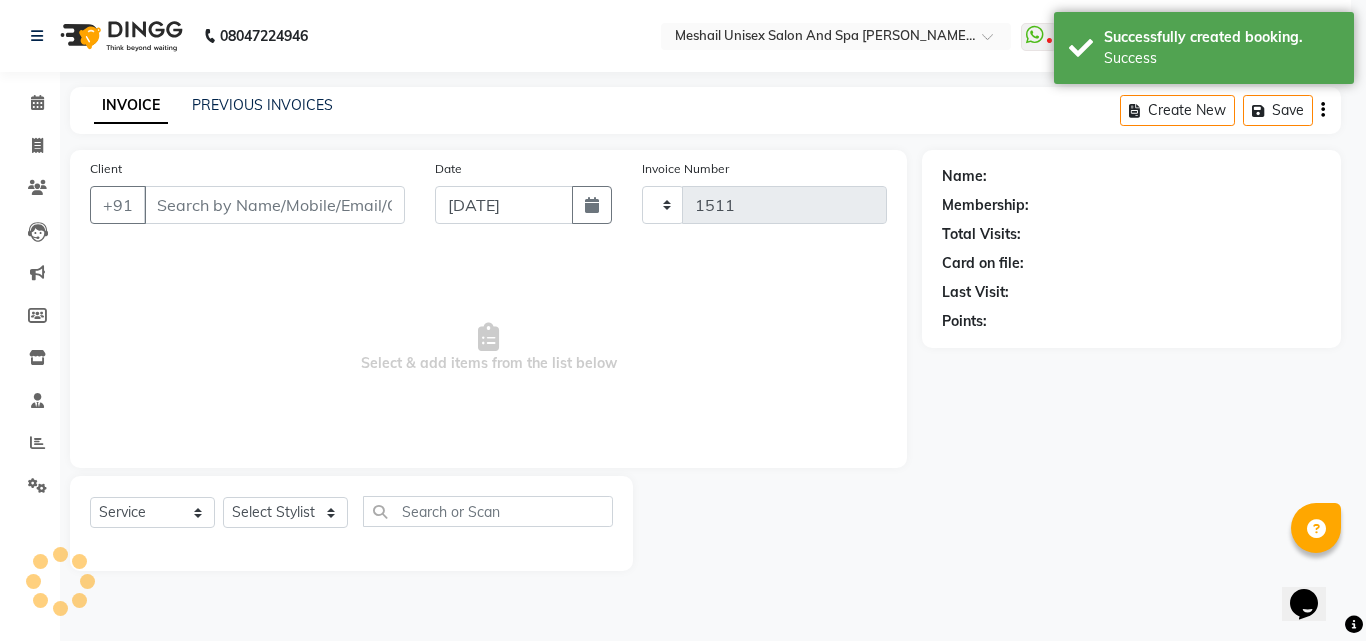 select on "6713" 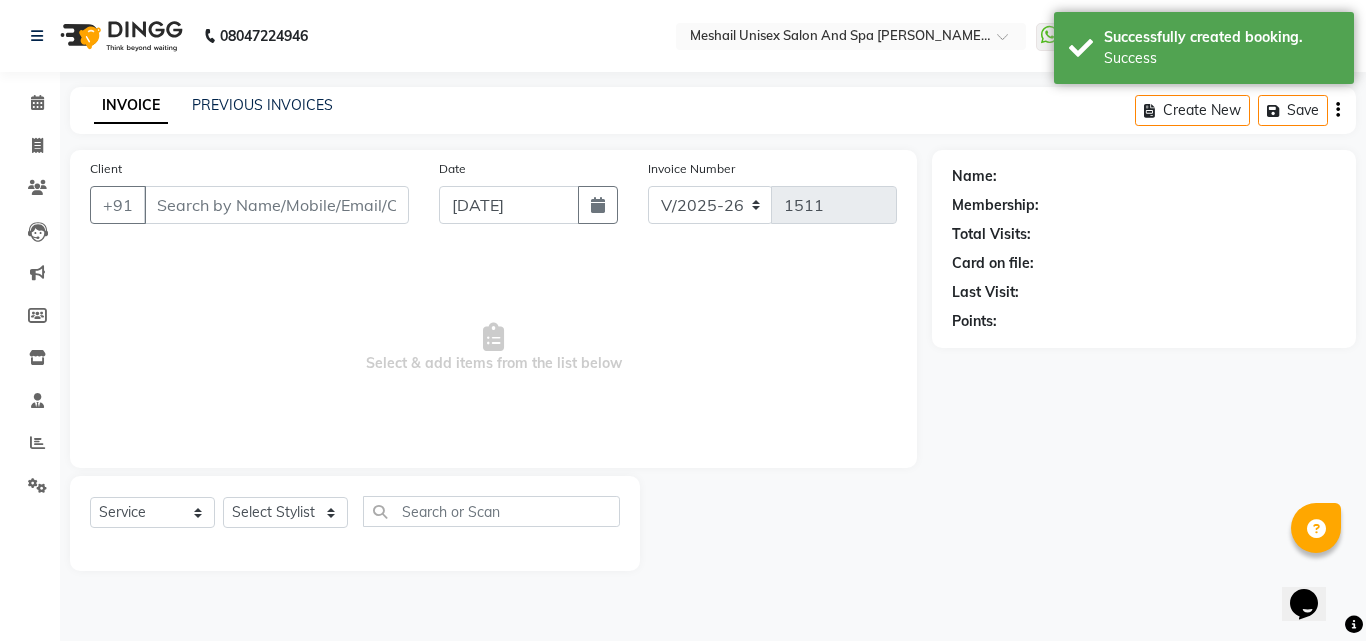 type on "93******74" 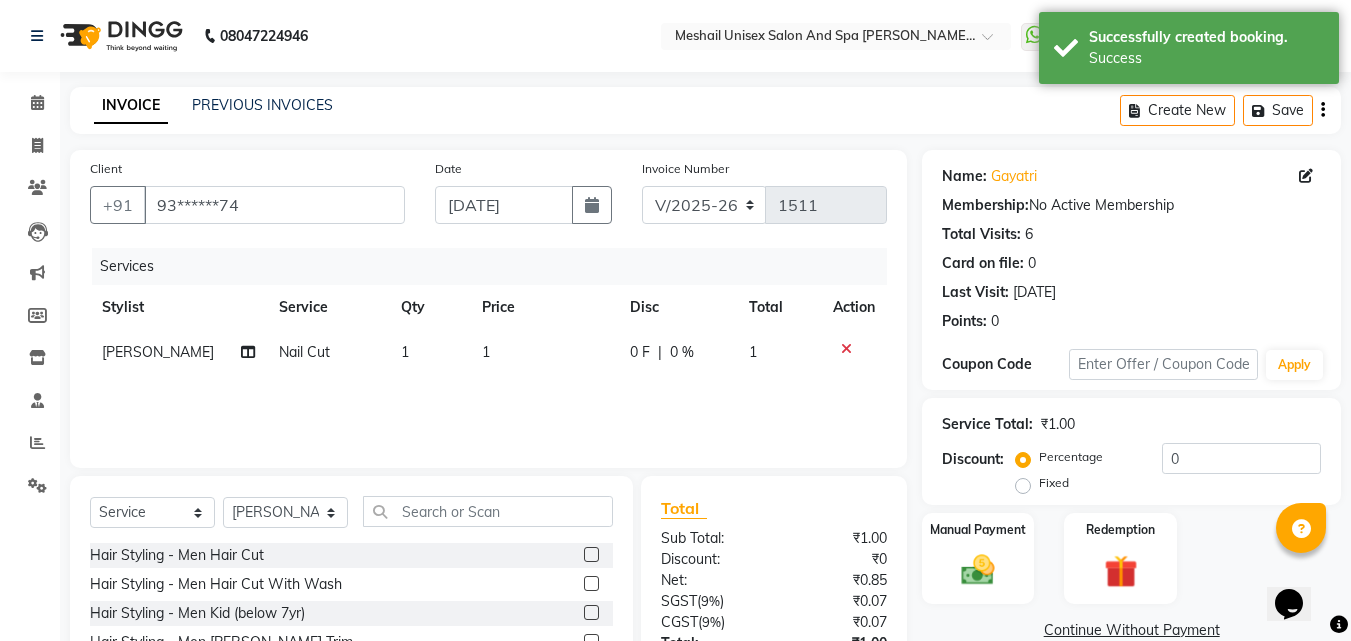 click on "1" 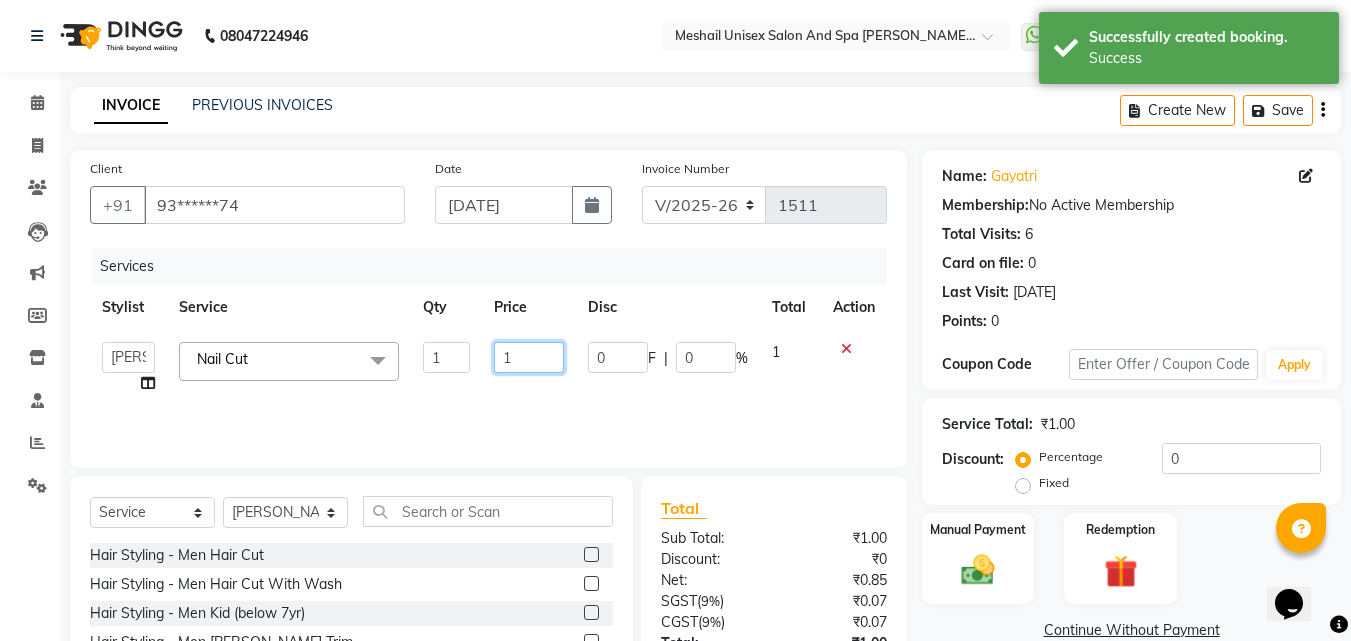 click on "1" 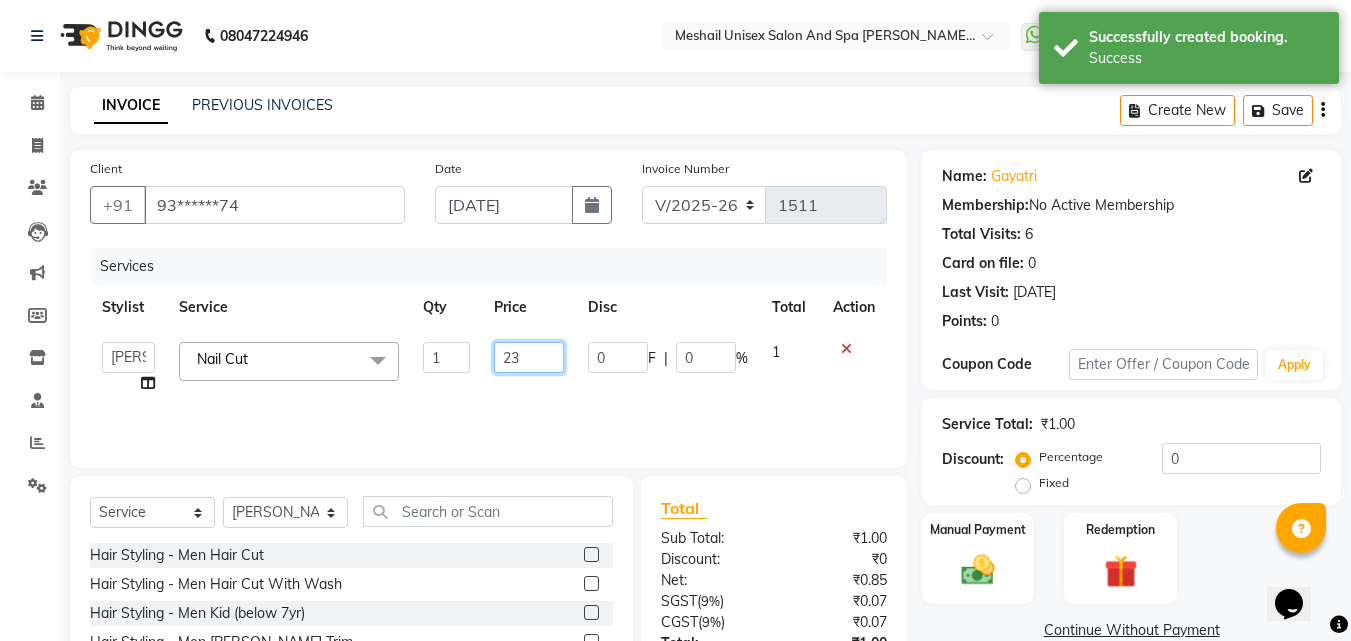 type on "236" 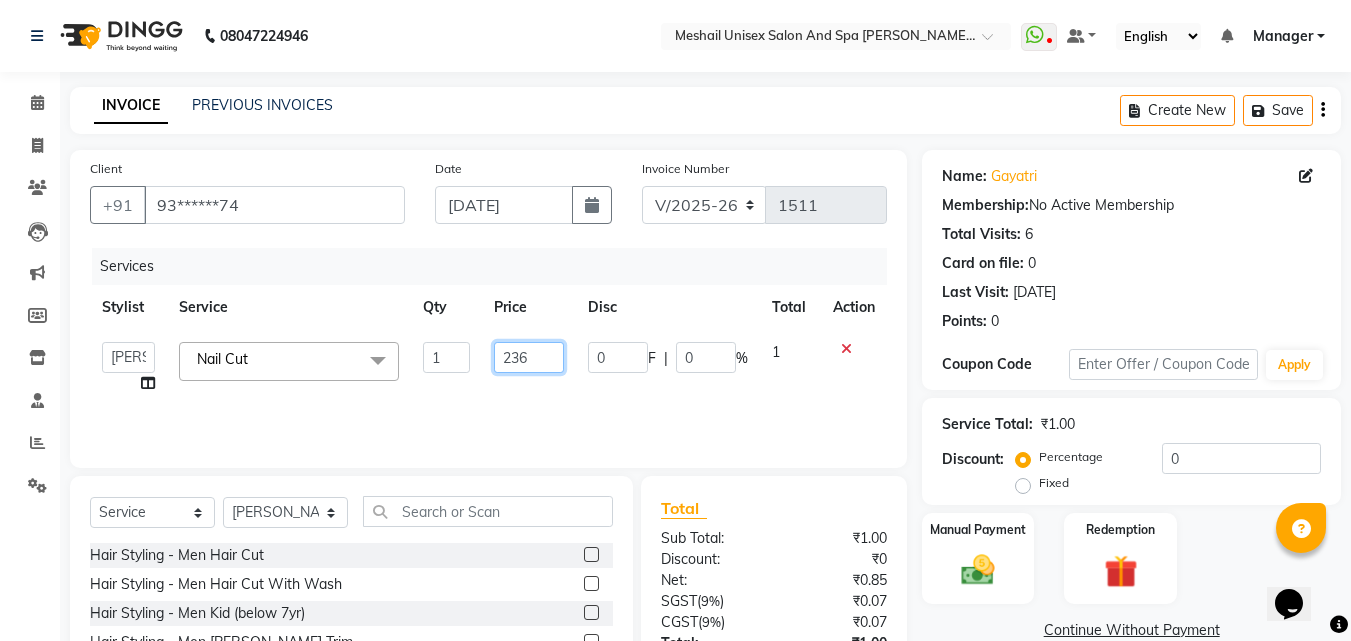 scroll, scrollTop: 160, scrollLeft: 0, axis: vertical 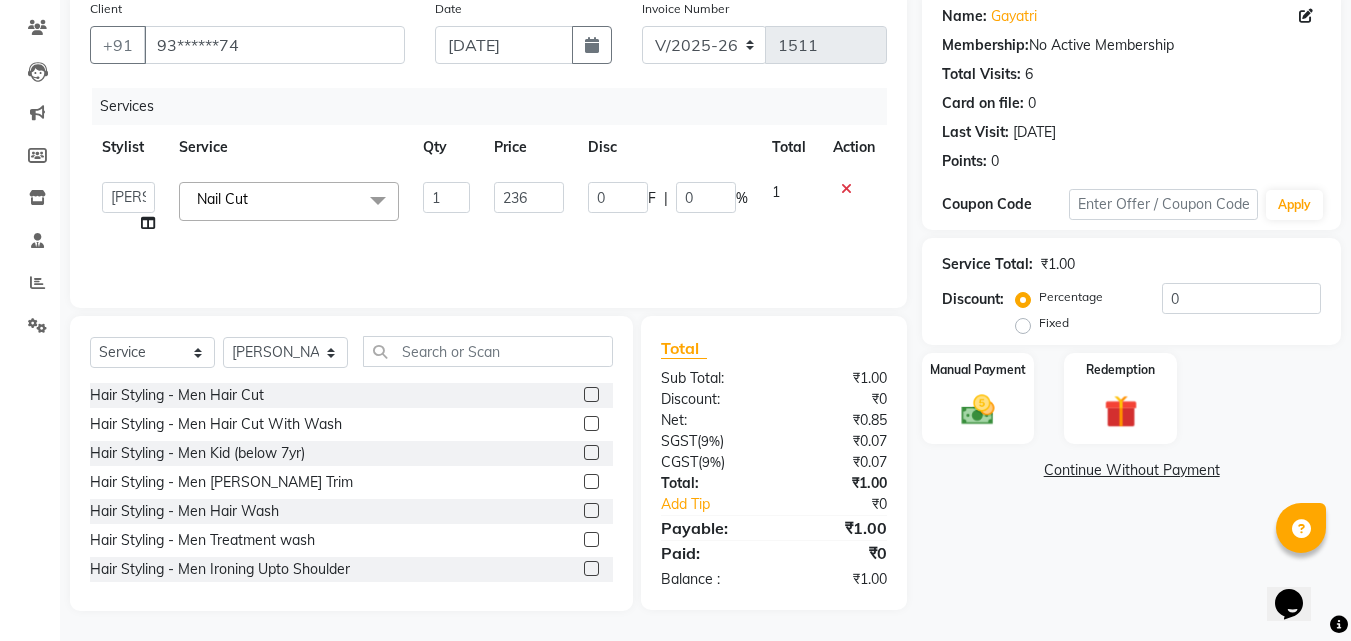 click on "₹0" 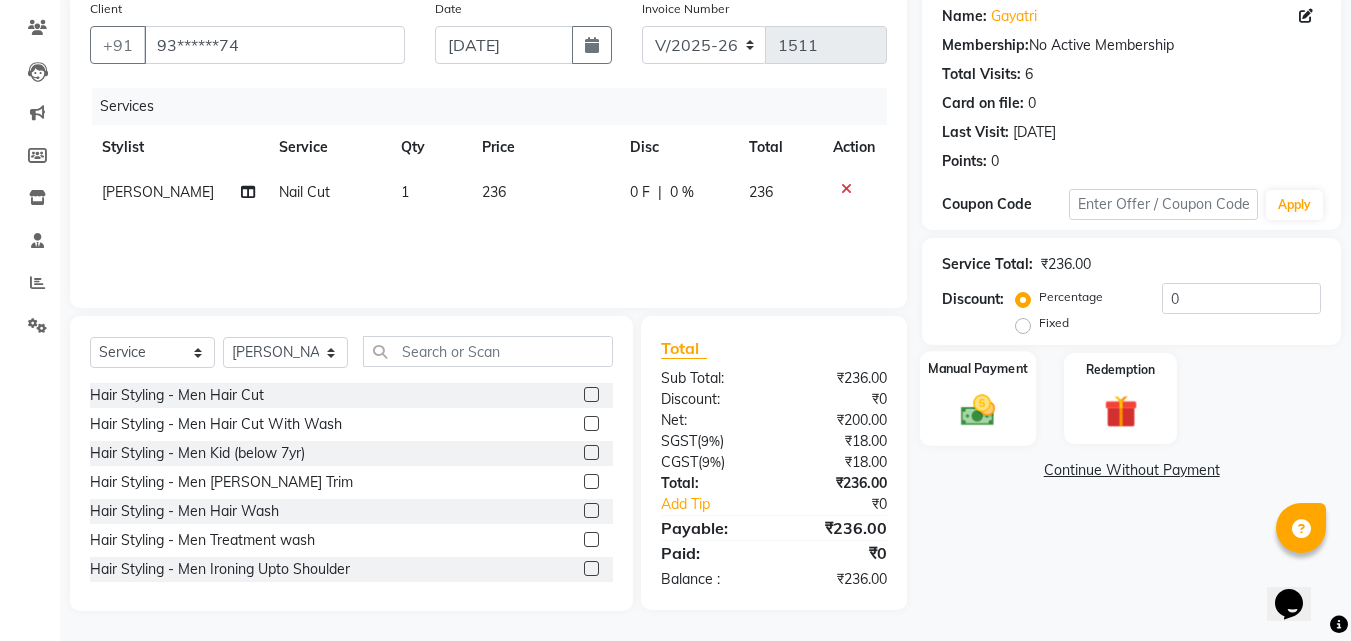 click 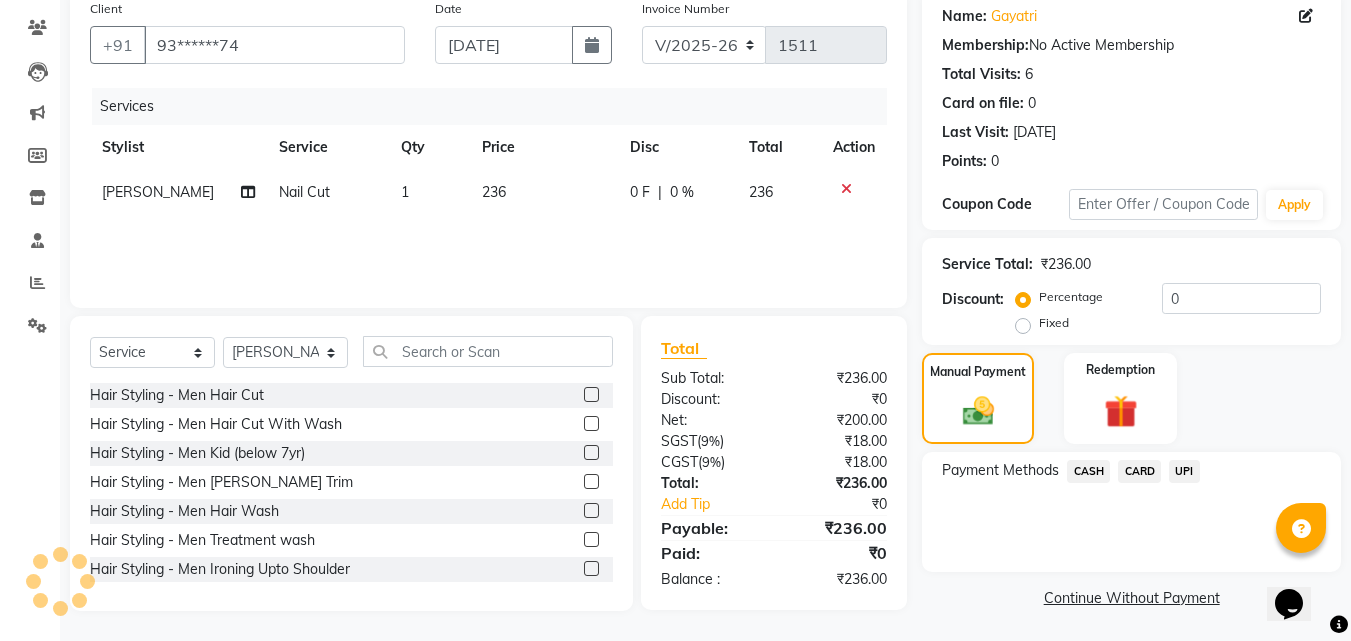 click on "CARD" 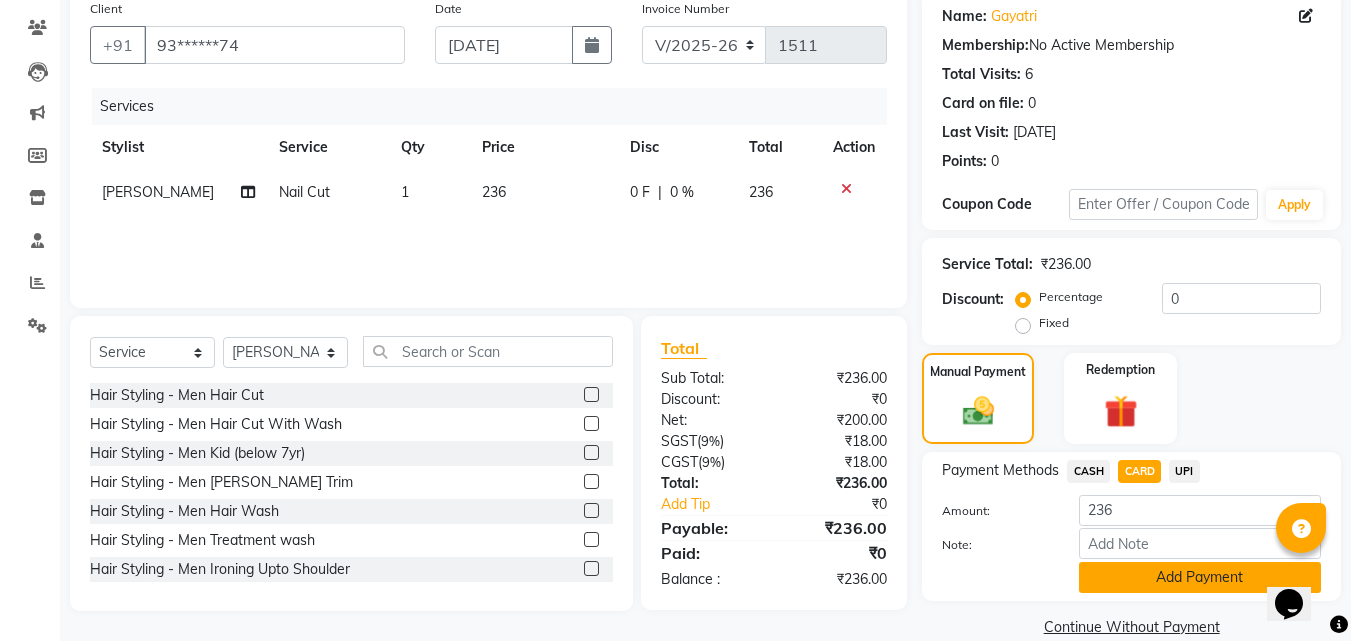 click on "Add Payment" 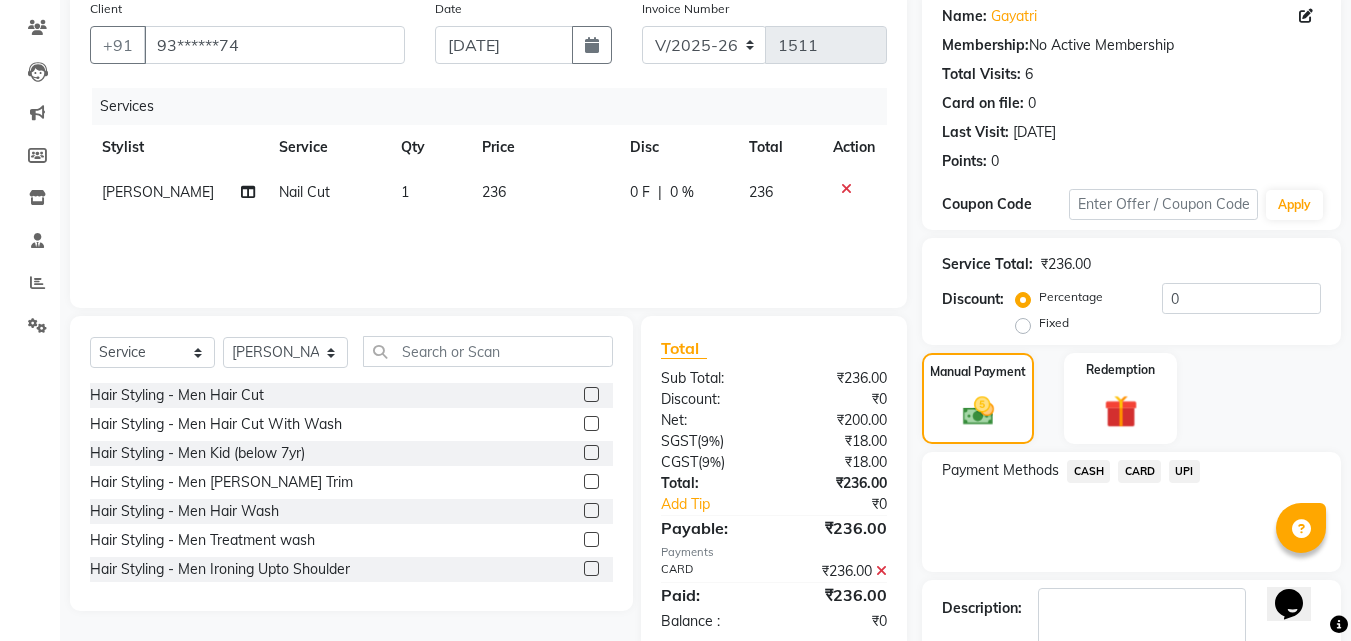 scroll, scrollTop: 275, scrollLeft: 0, axis: vertical 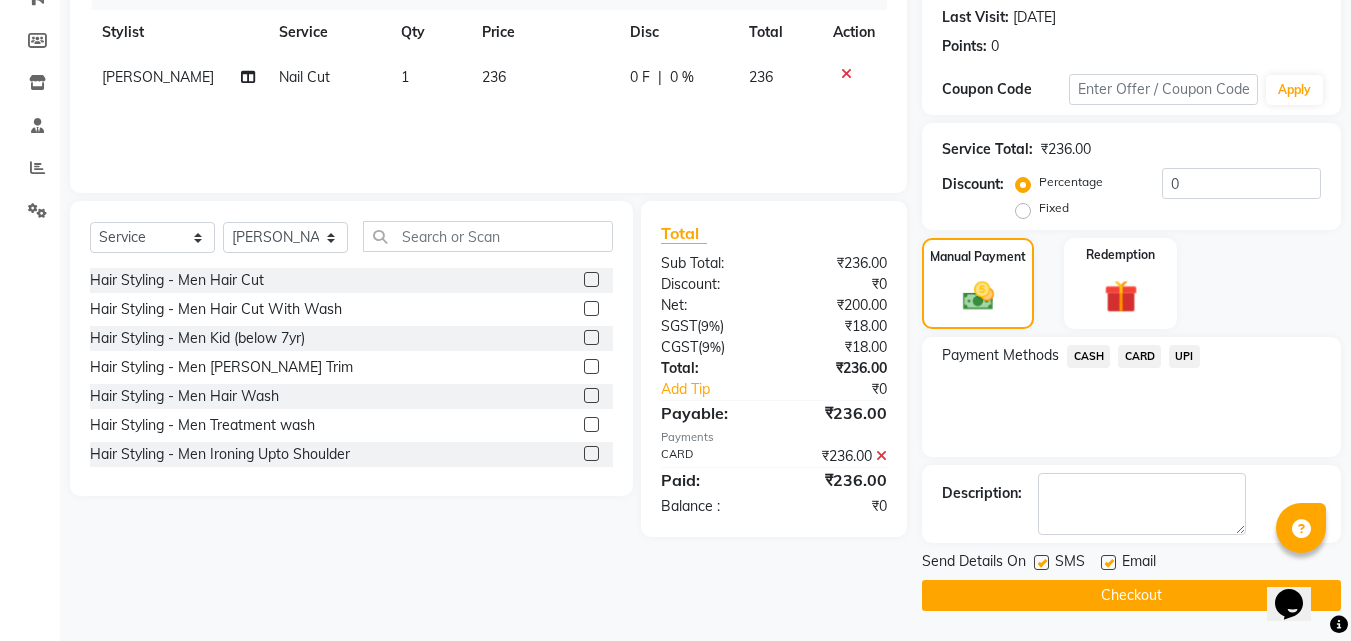 click 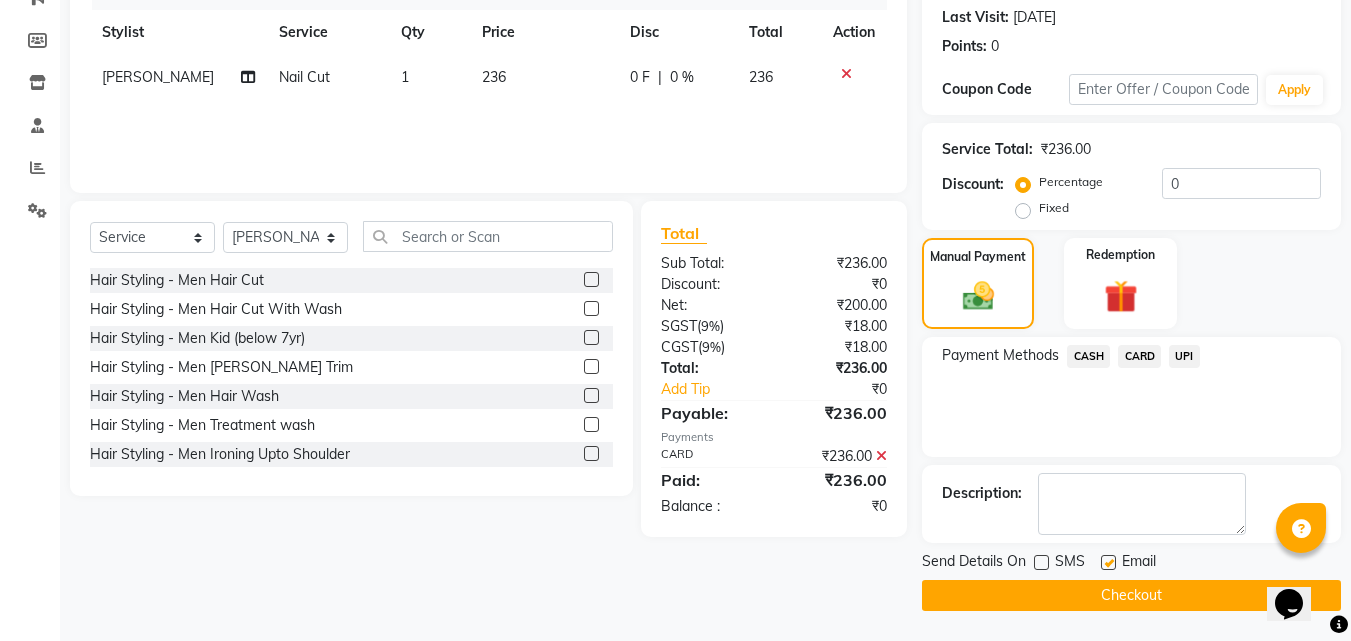 click 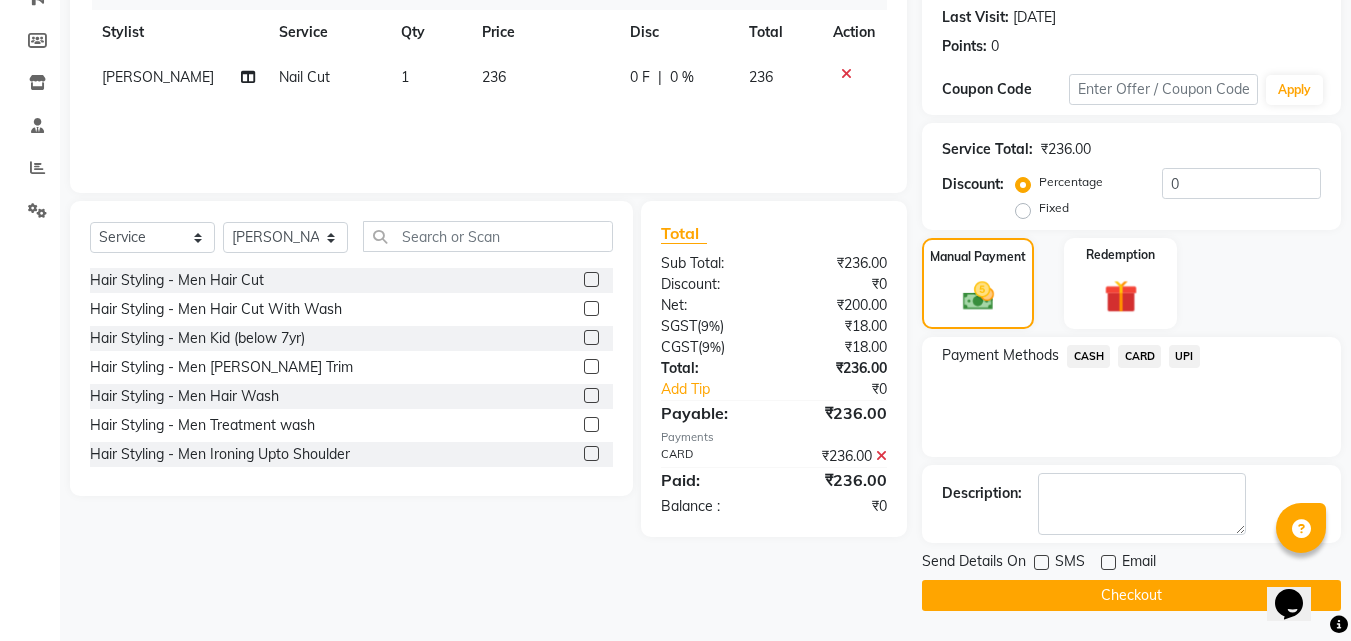 click on "Checkout" 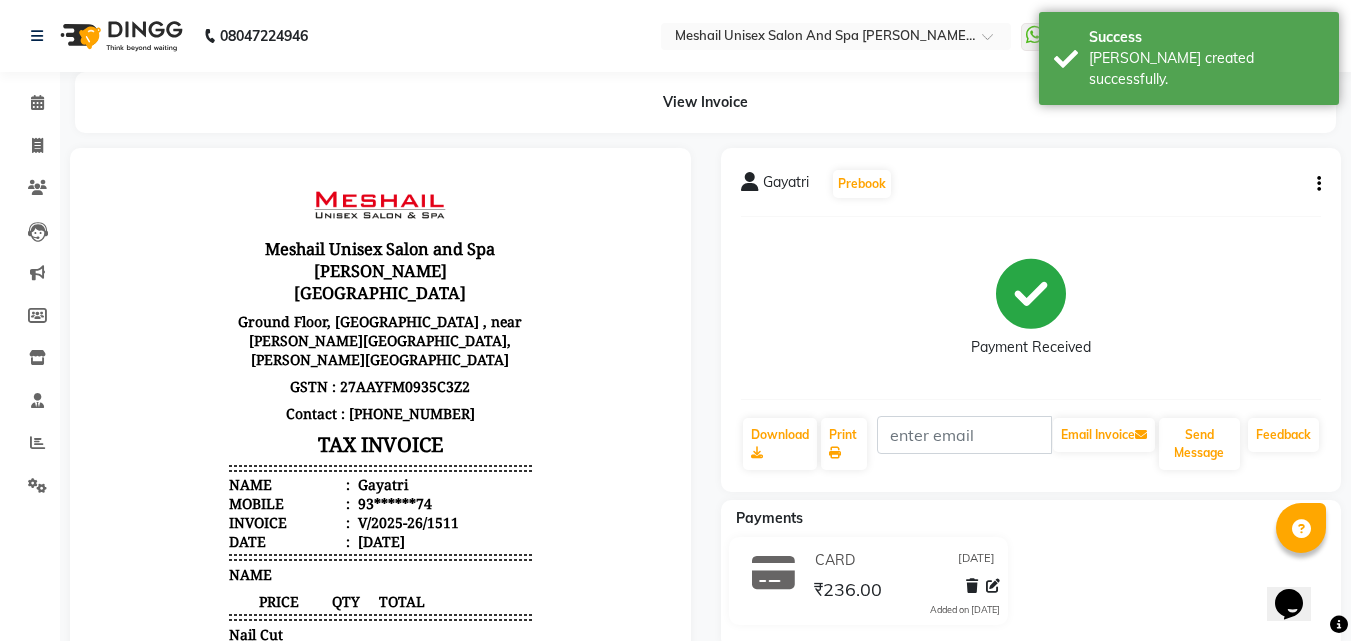 scroll, scrollTop: 0, scrollLeft: 0, axis: both 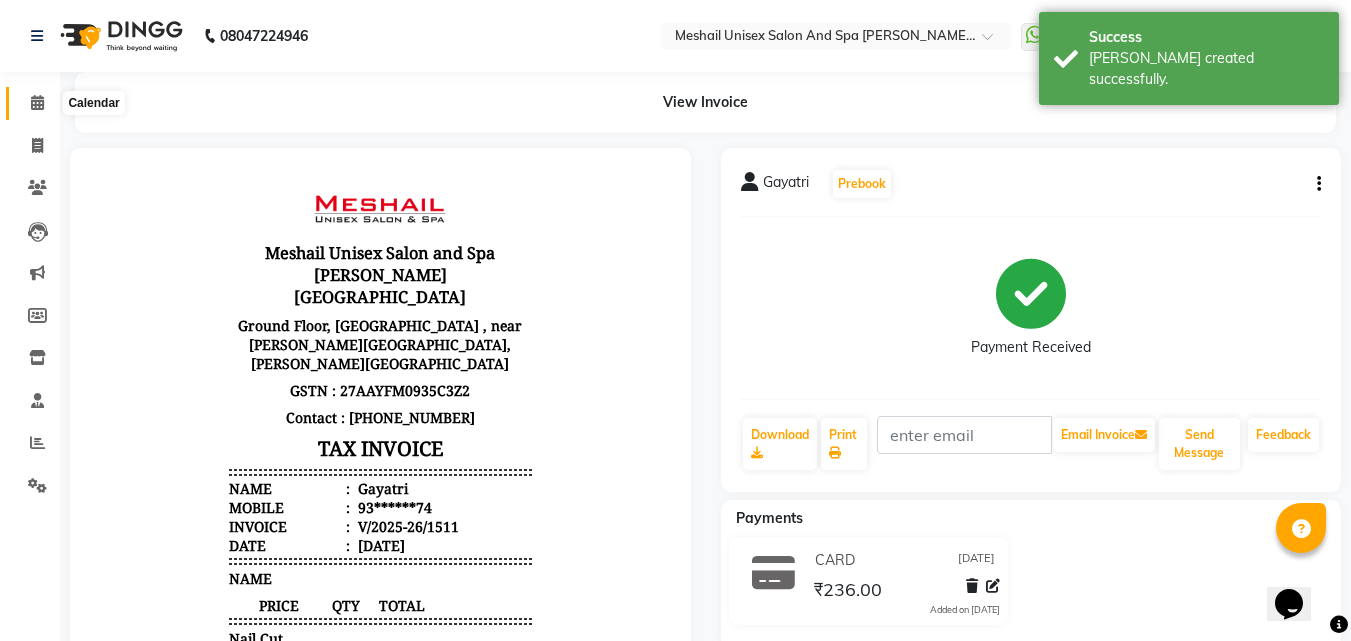 click 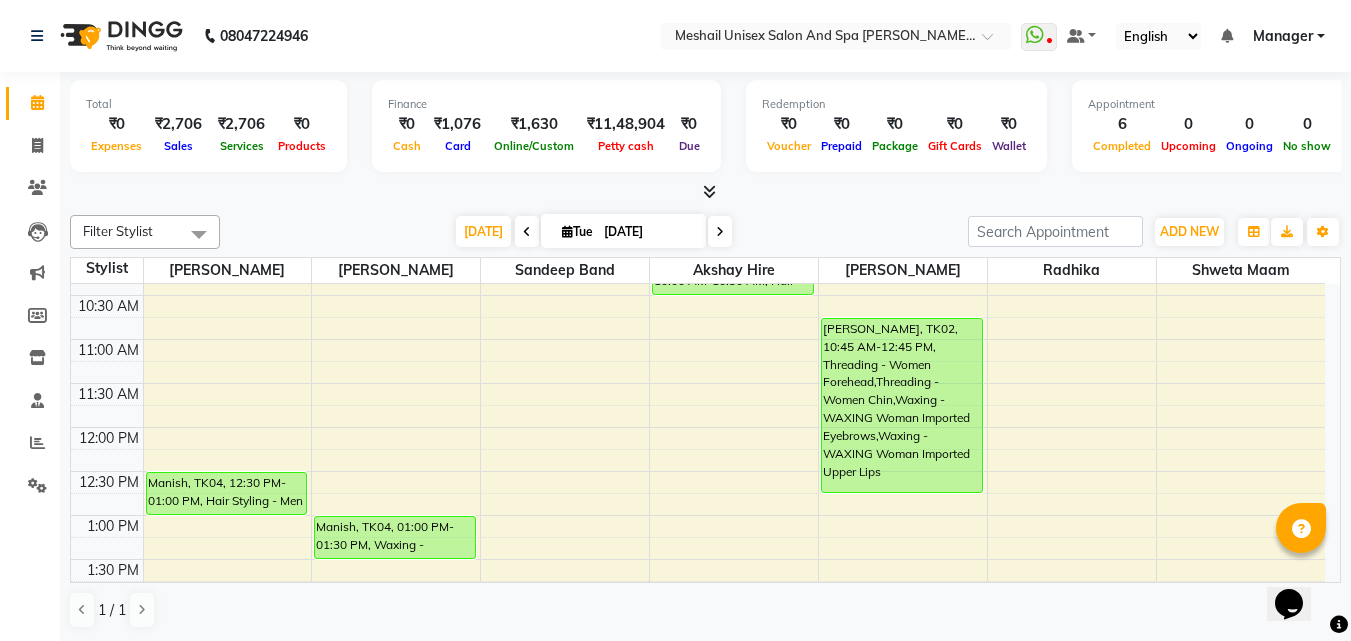 scroll, scrollTop: 100, scrollLeft: 0, axis: vertical 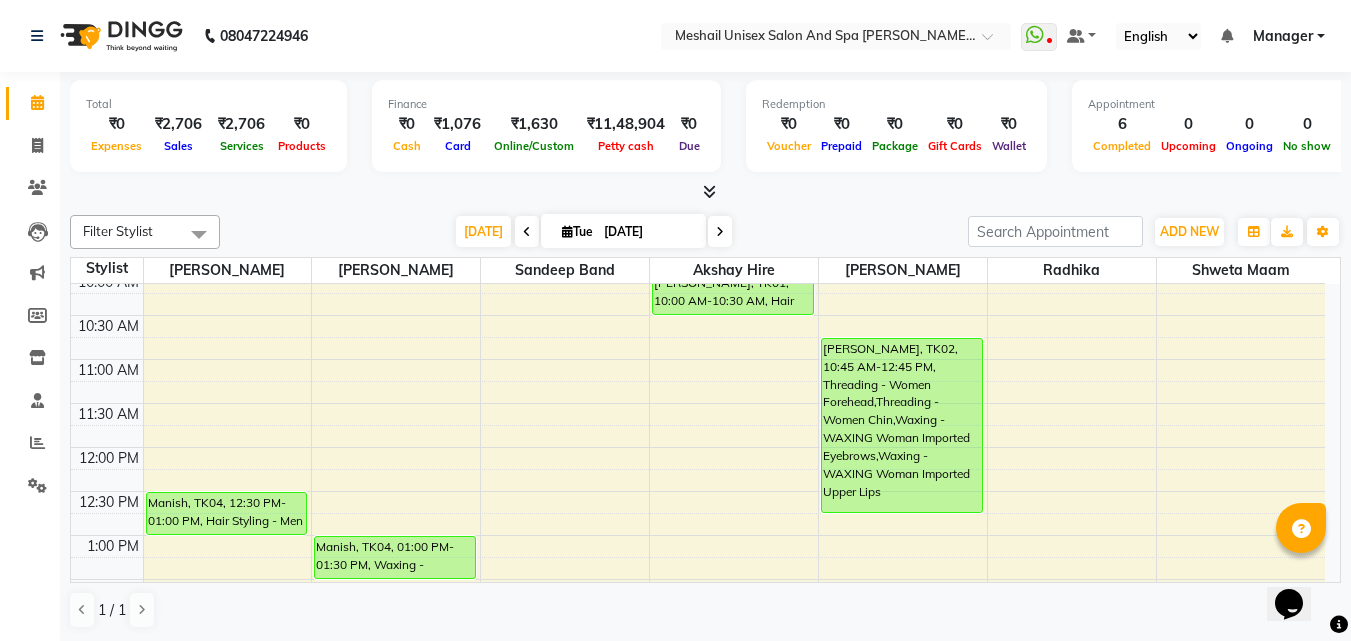 click on "9:00 AM 9:30 AM 10:00 AM 10:30 AM 11:00 AM 11:30 AM 12:00 PM 12:30 PM 1:00 PM 1:30 PM 2:00 PM 2:30 PM 3:00 PM 3:30 PM 4:00 PM 4:30 PM 5:00 PM 5:30 PM 6:00 PM 6:30 PM 7:00 PM 7:30 PM 8:00 PM 8:30 PM 9:00 PM 9:30 PM    Manish, TK04, 12:30 PM-01:00 PM, Hair Styling - Men [PERSON_NAME] Trim    Manish, TK04, 01:00 PM-01:30 PM, Waxing - WAXING Woman Imported Full Face    Gayatri, TK05, 02:30 PM-02:50 PM, Nail Cut    [PERSON_NAME], TK01, 10:00 AM-10:30 AM, Hair Styling - Women Hair Cut With Wash    [PERSON_NAME], TK02, 10:45 AM-12:45 PM, Threading - Women Forehead,Threading - Women Chin,Waxing - WAXING Woman Imported Eyebrows,Waxing - WAXING Woman Imported Upper Lips    Shweta S., TK03, 02:30 PM-04:30 PM, Waxing - WAXING Woman Imported Full Hands,Threading - Women Eye Brows,Threading - Women Upper Lip,Waxing - WAXING Woman Imported 3/4  Legs" at bounding box center [698, 755] 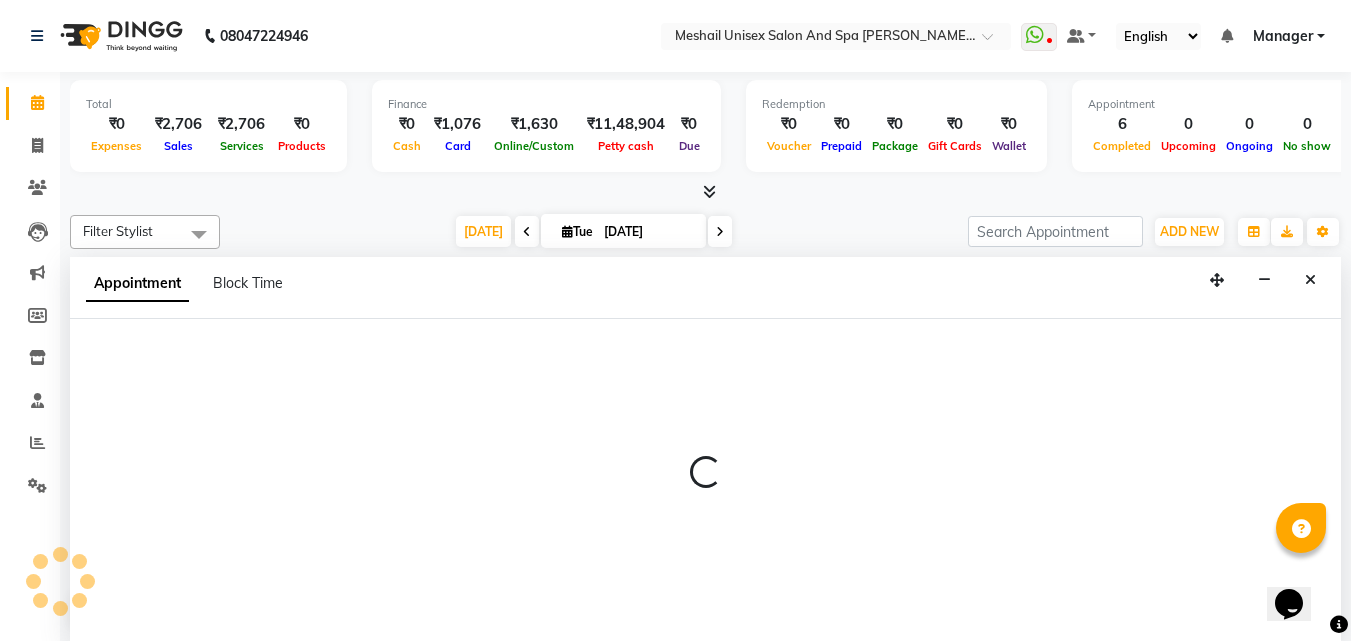 scroll, scrollTop: 1, scrollLeft: 0, axis: vertical 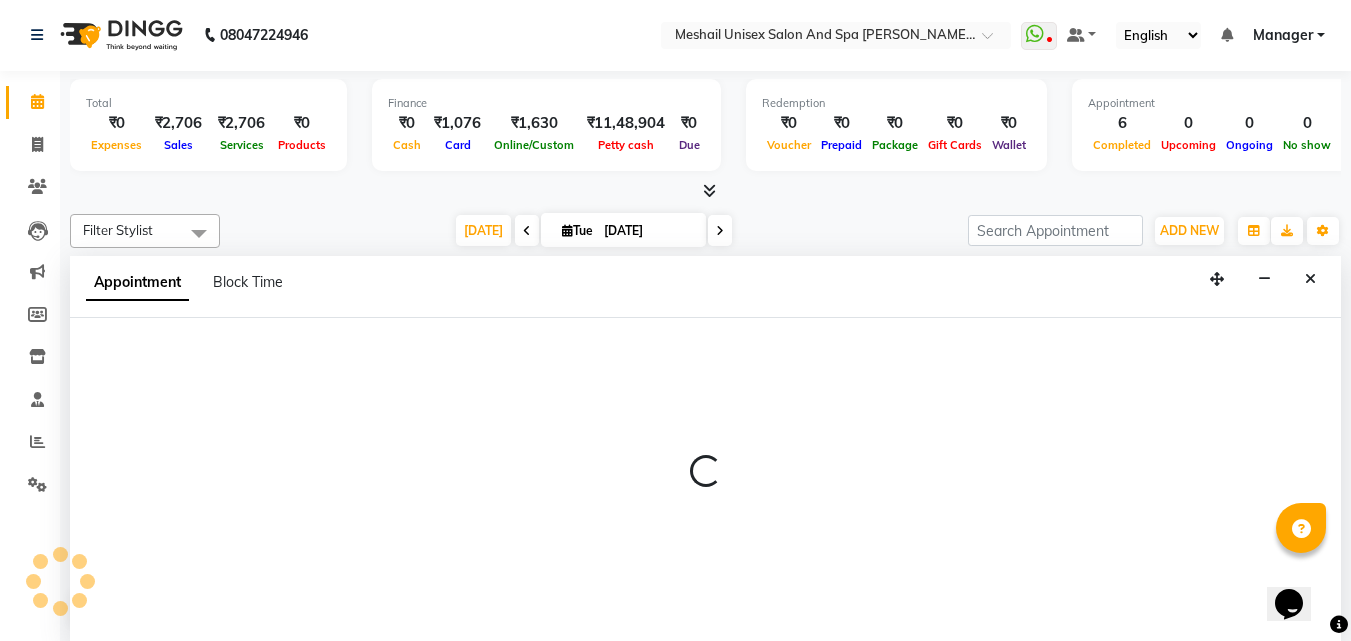 select on "52969" 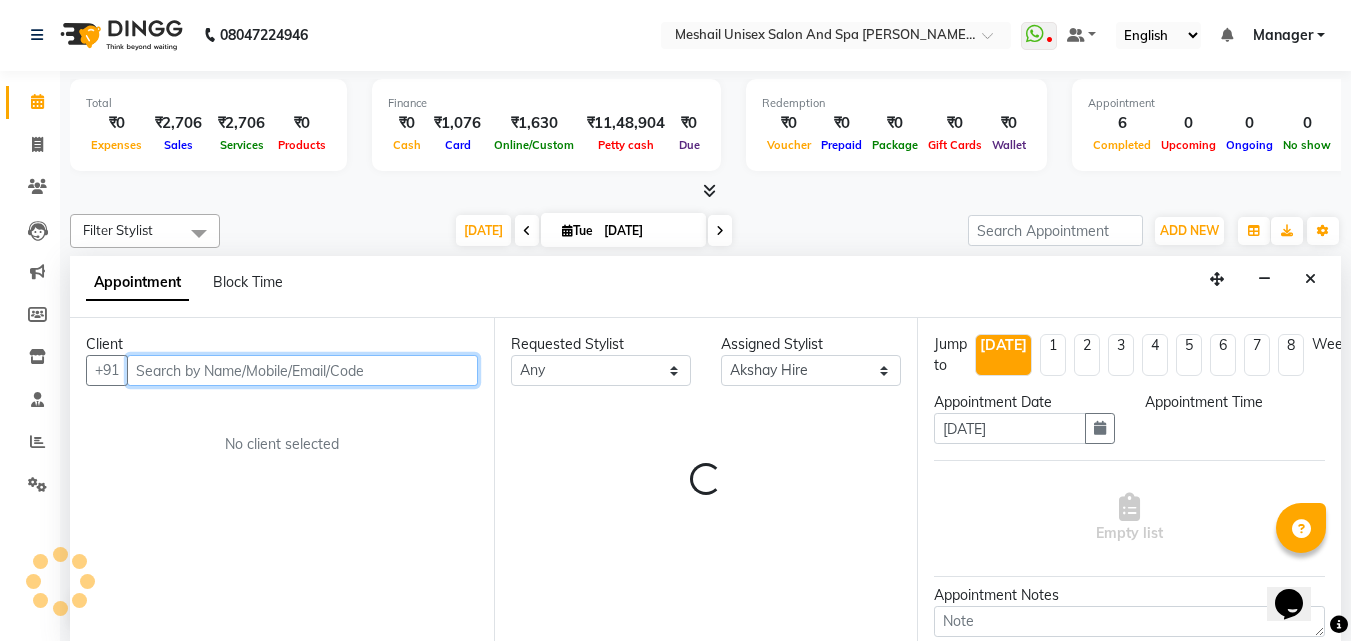 select on "690" 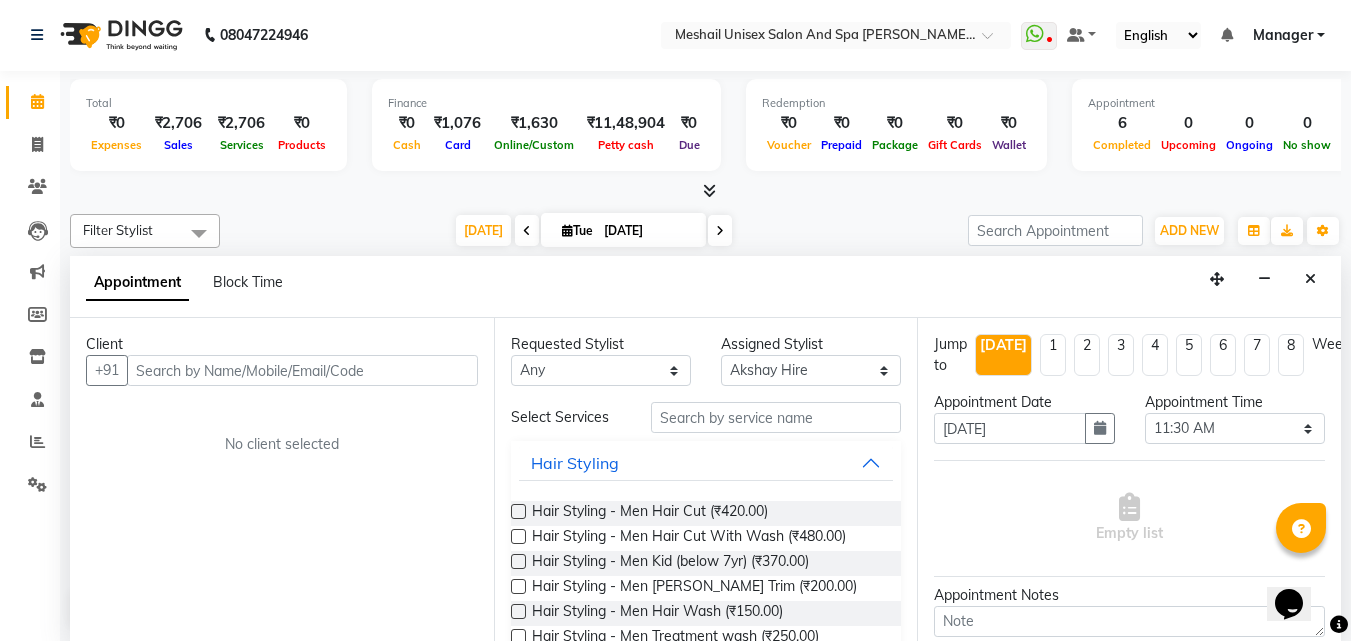 click on "Client" at bounding box center [282, 344] 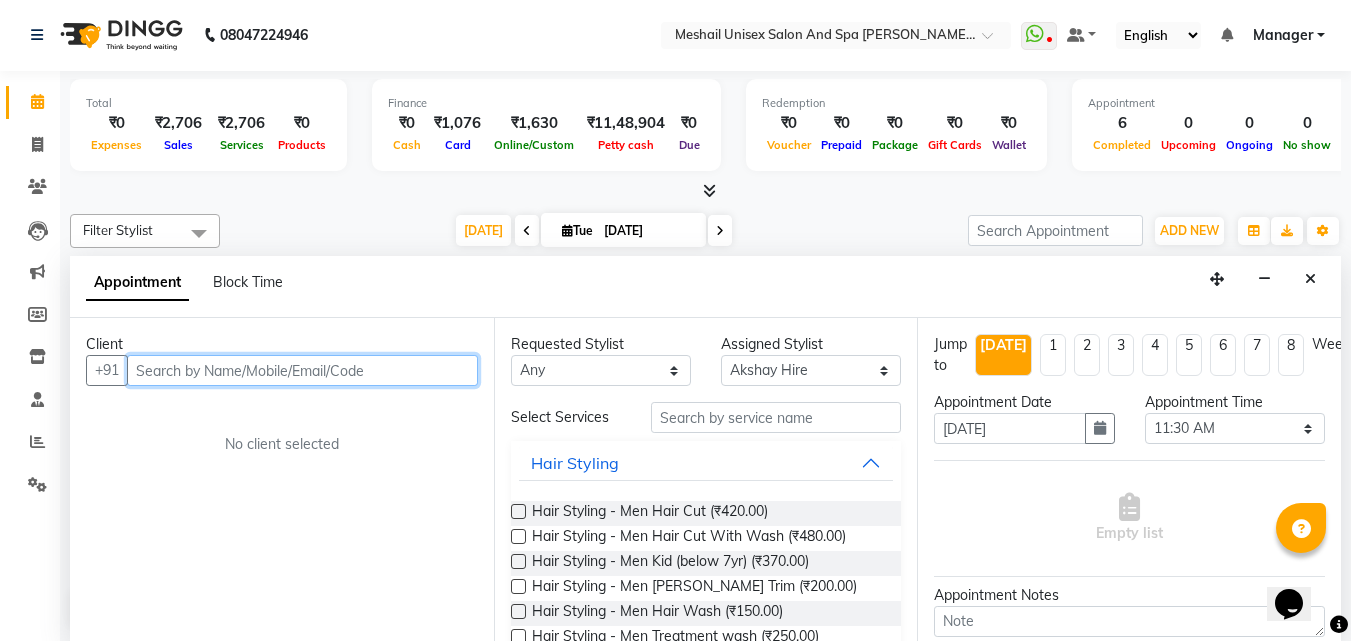 click at bounding box center (302, 370) 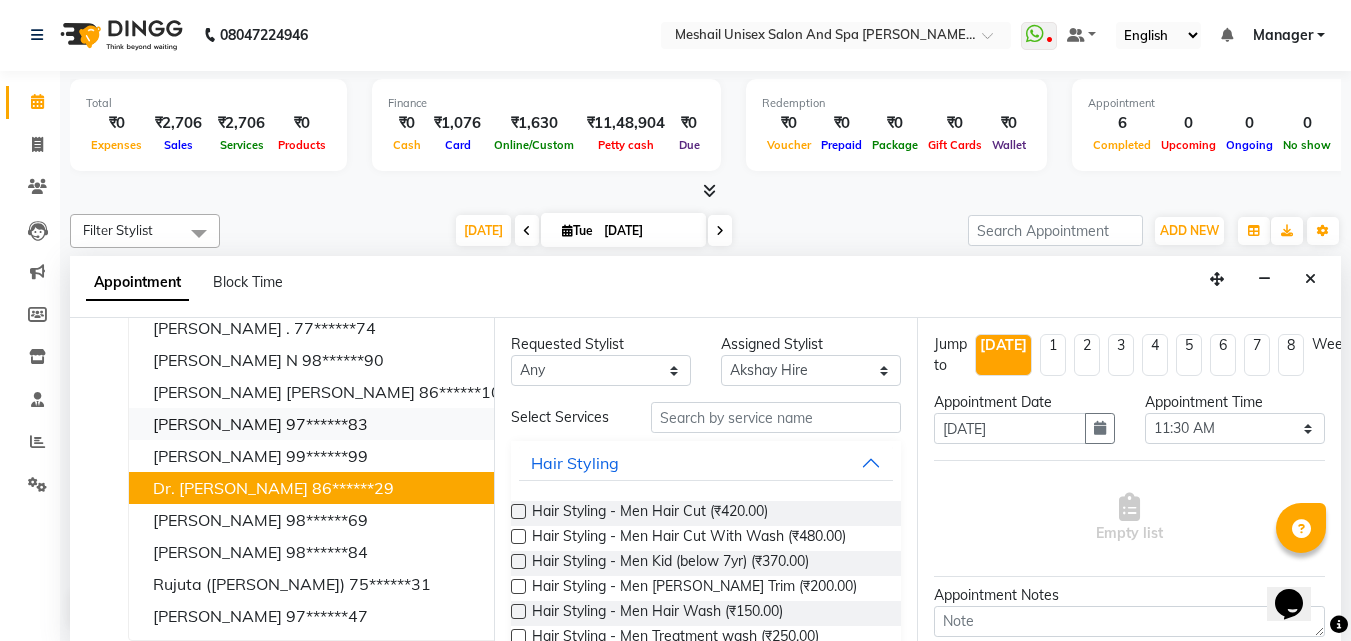 scroll, scrollTop: 0, scrollLeft: 0, axis: both 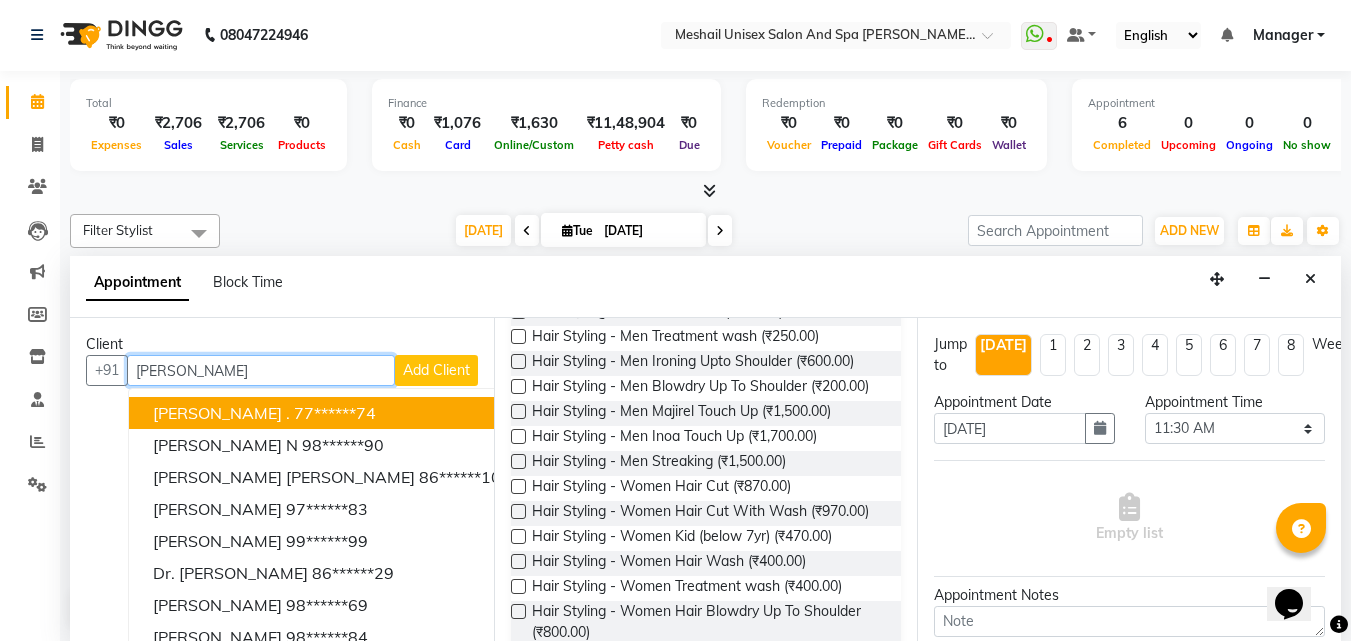 click on "[PERSON_NAME]" at bounding box center (261, 370) 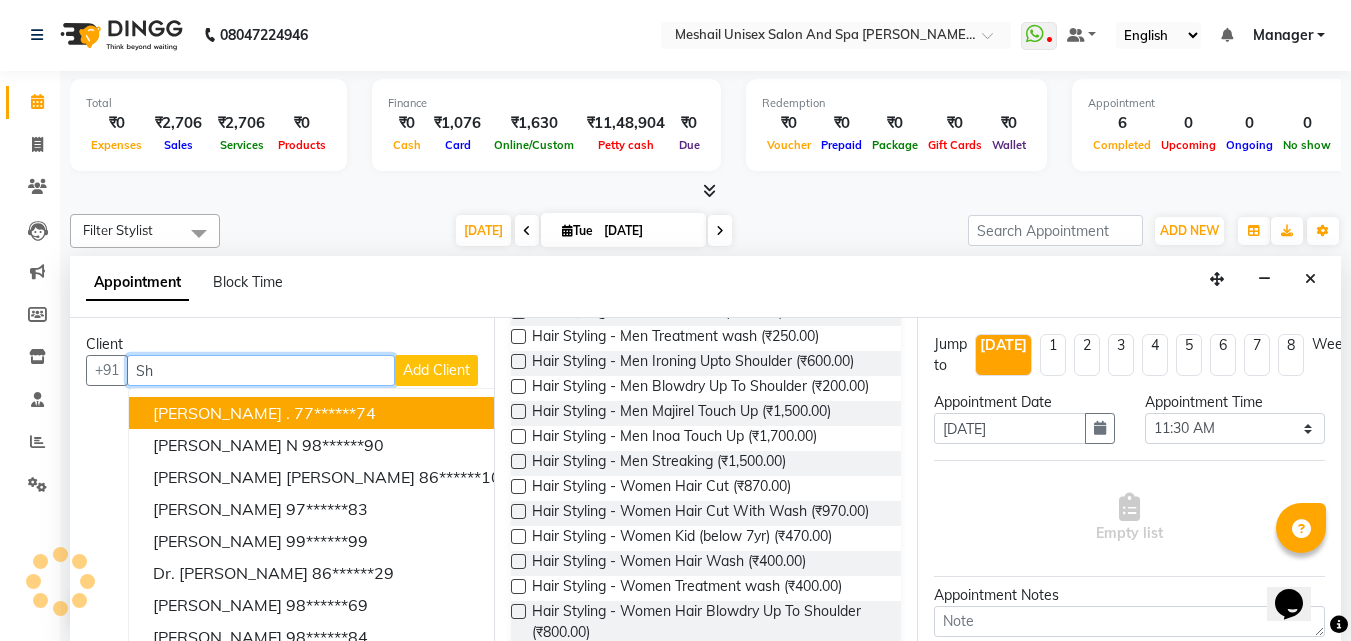 type on "S" 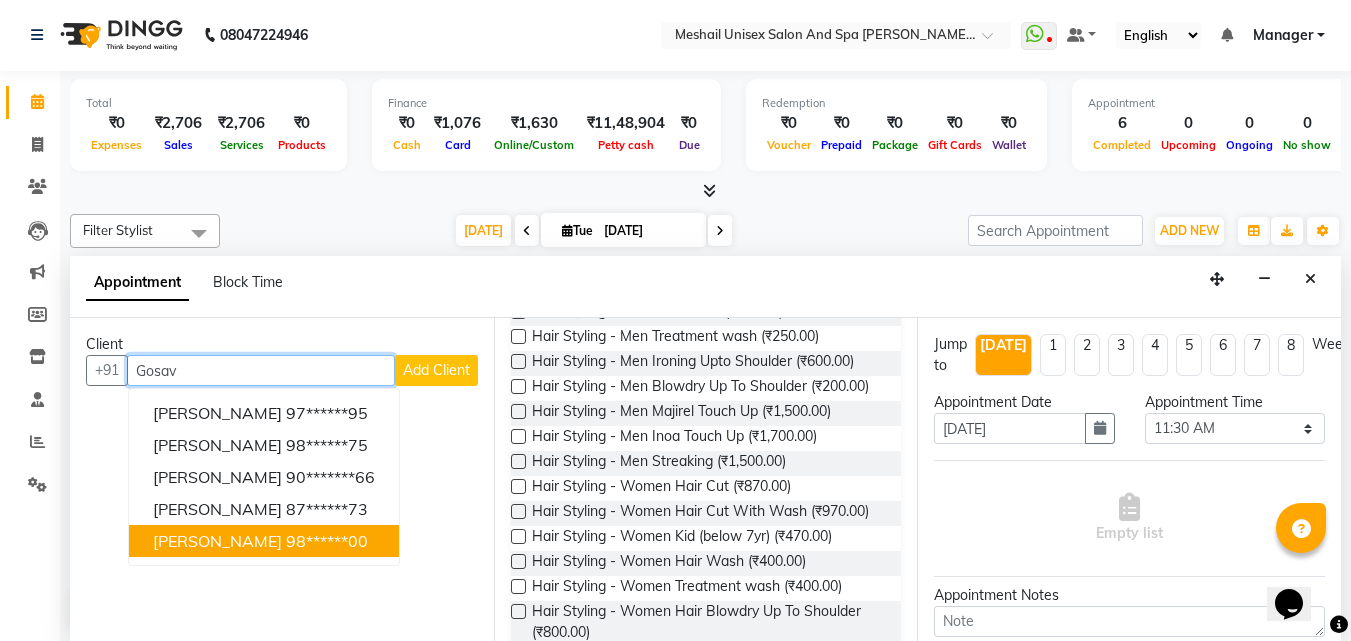 click on "[PERSON_NAME]  98******00" at bounding box center (264, 541) 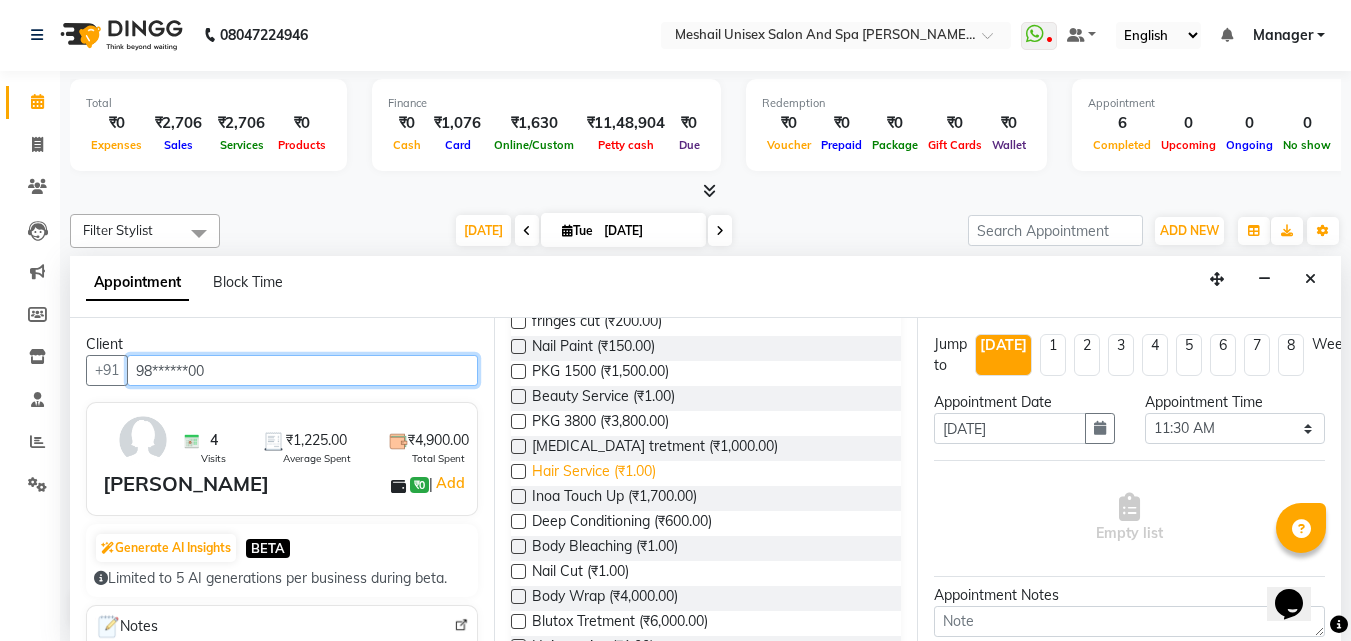 scroll, scrollTop: 1000, scrollLeft: 0, axis: vertical 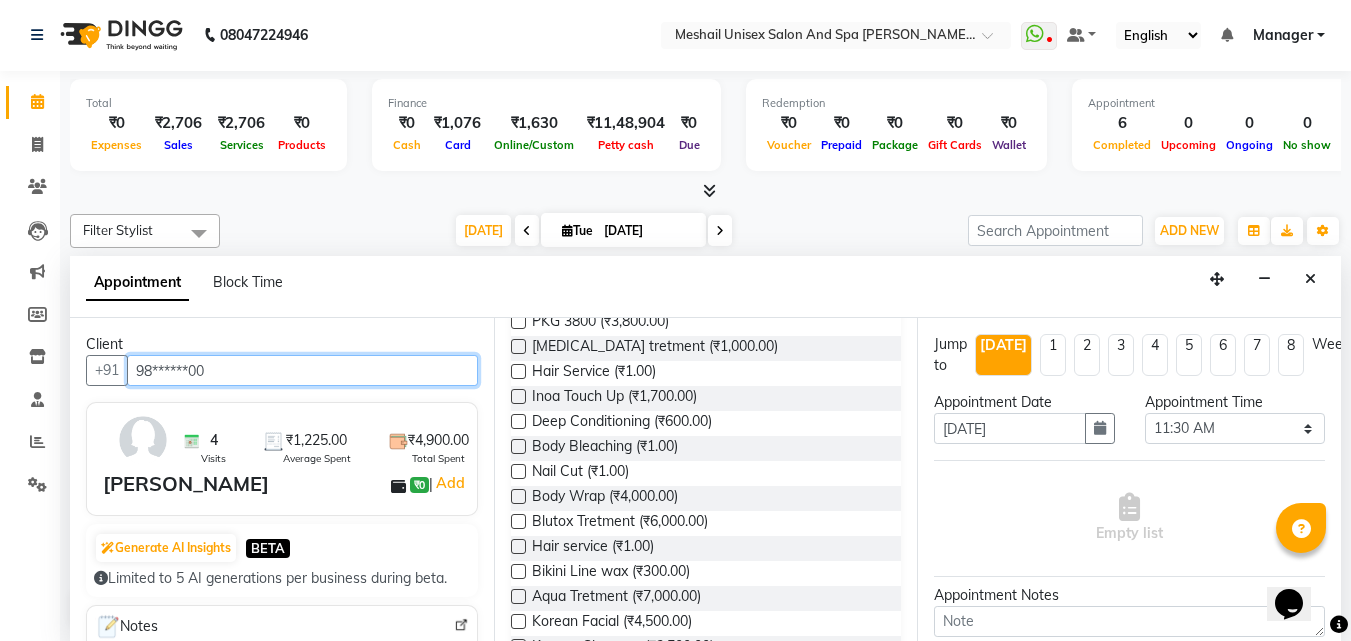 type on "98******00" 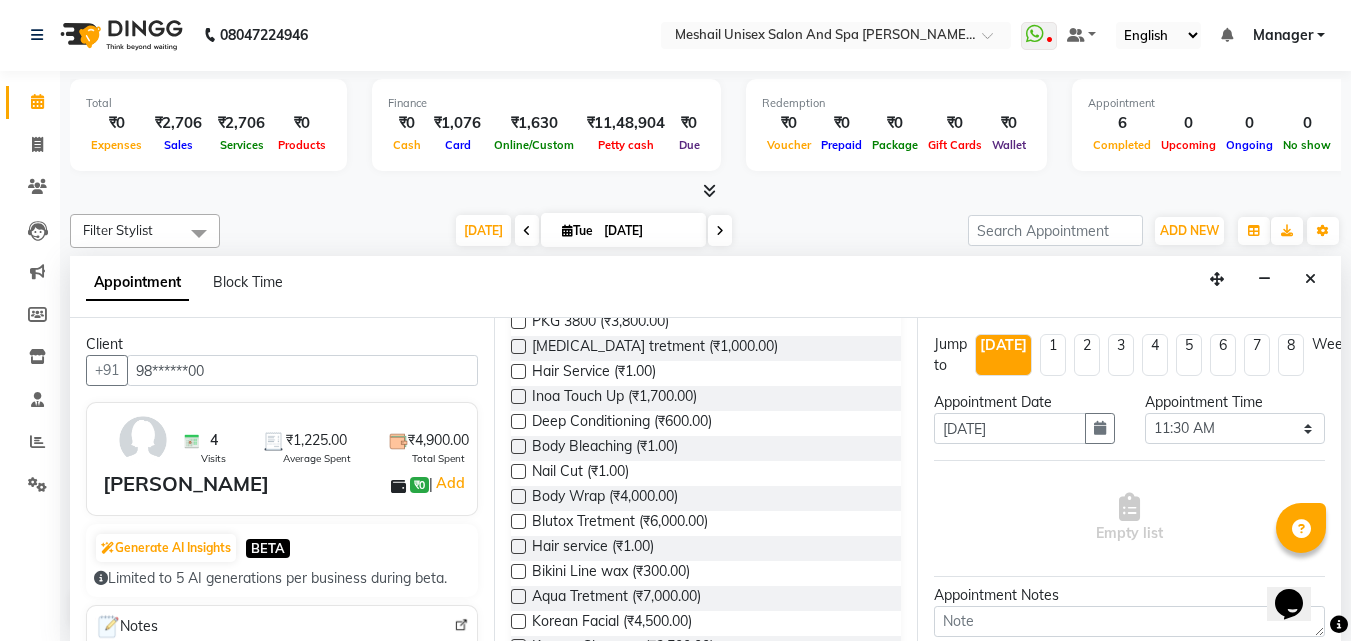 click at bounding box center (518, 371) 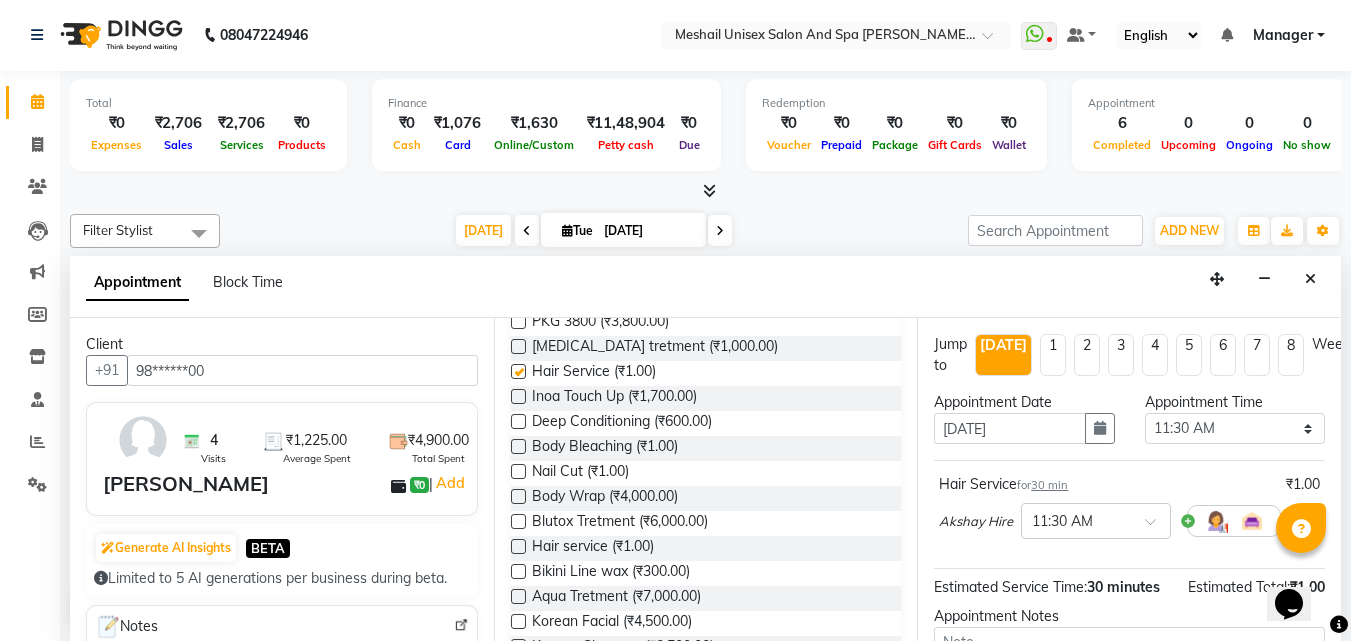 checkbox on "false" 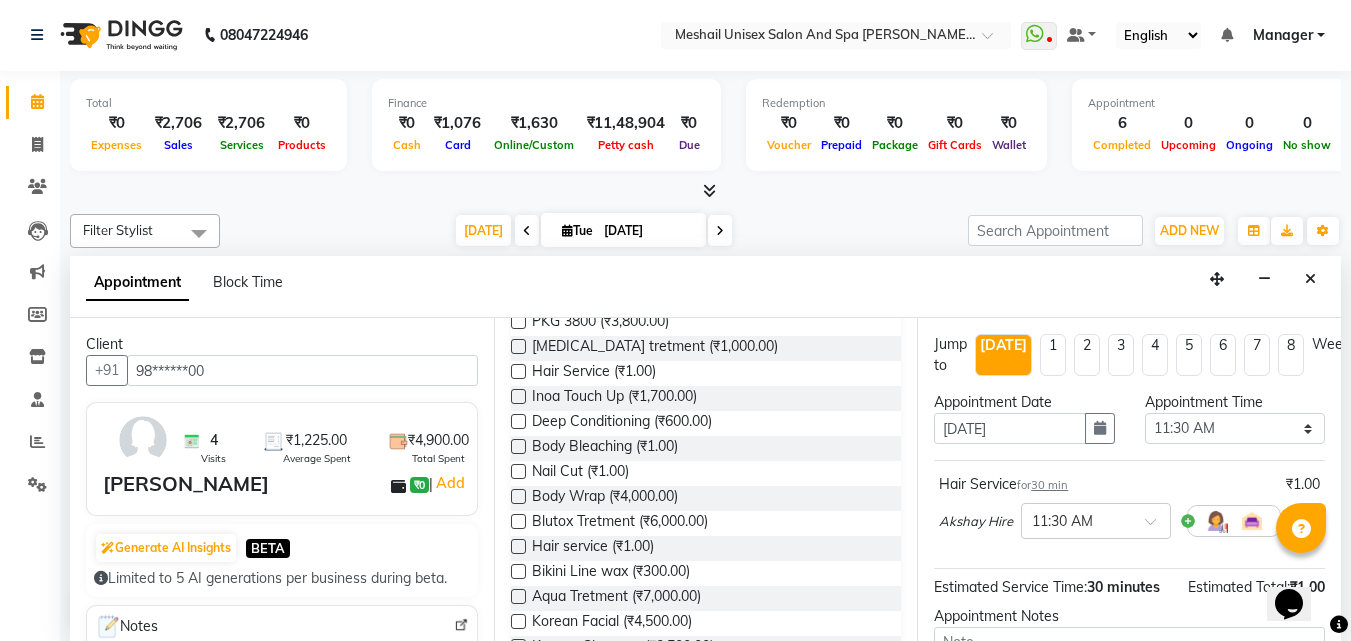 scroll, scrollTop: 1200, scrollLeft: 0, axis: vertical 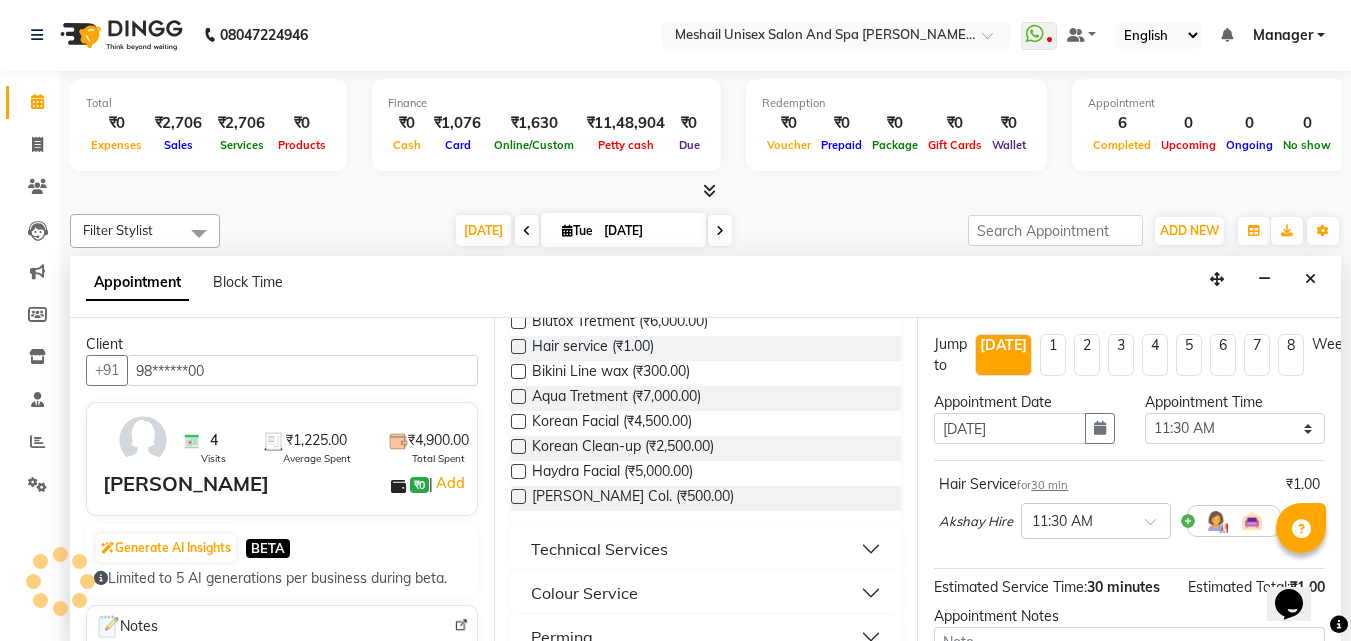 click at bounding box center [518, 346] 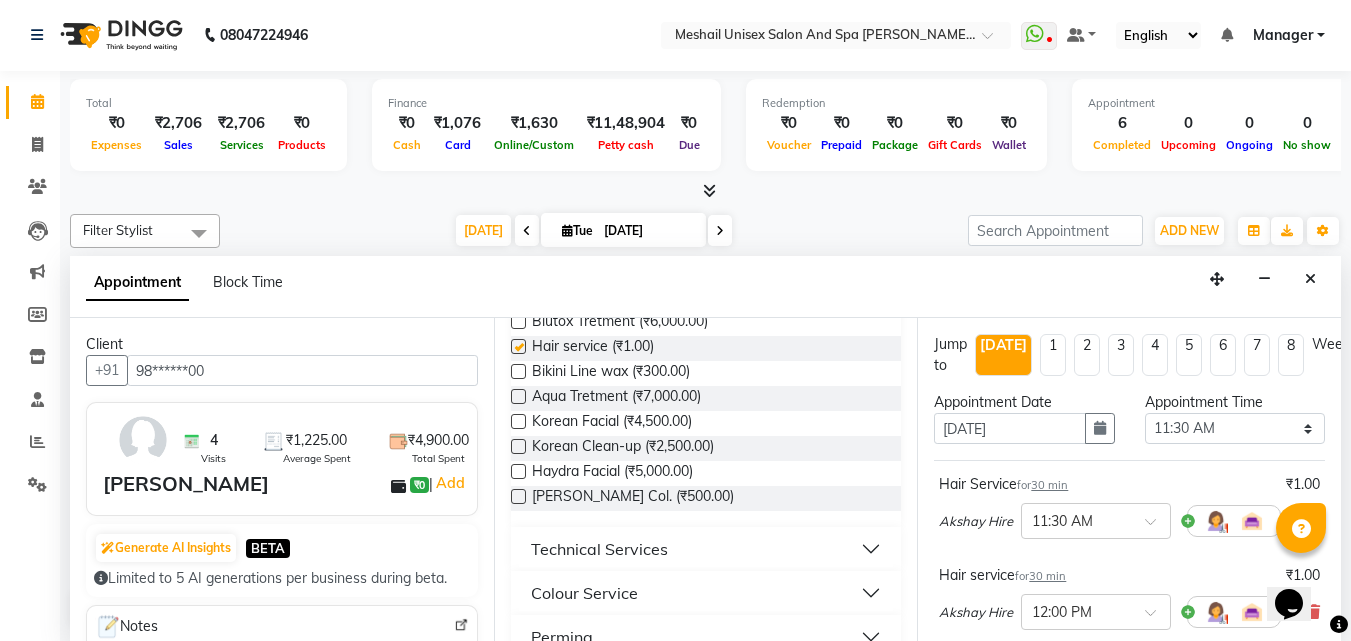 checkbox on "false" 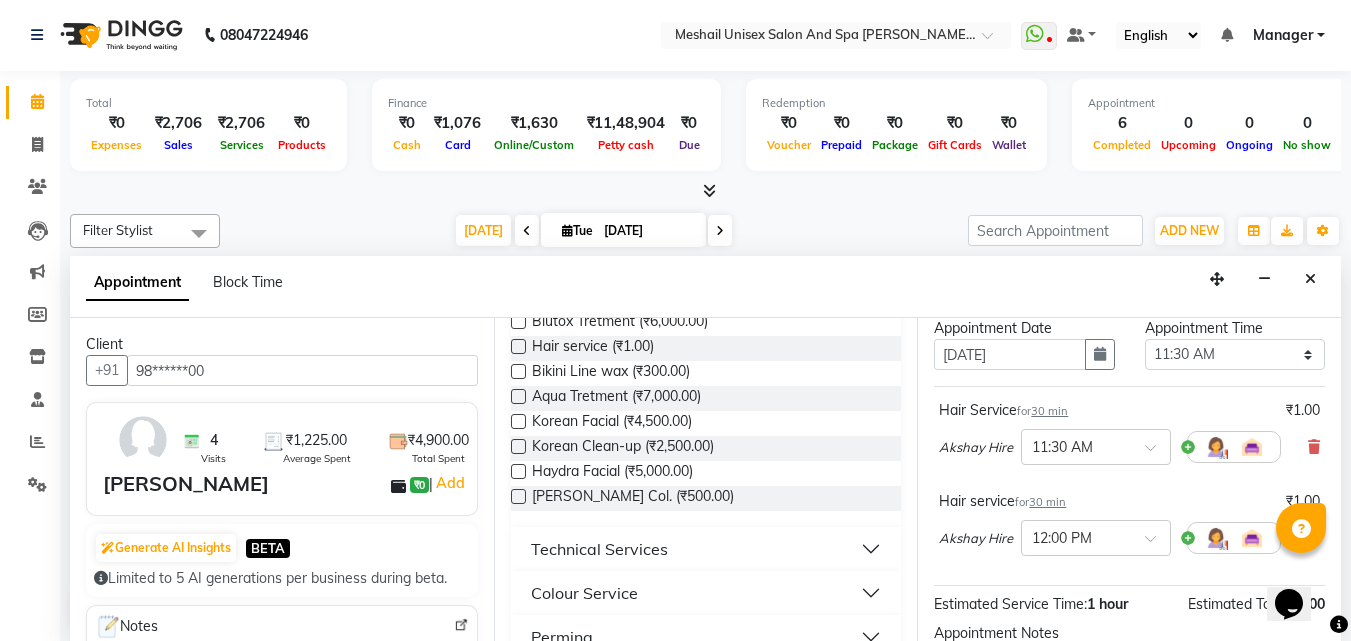 scroll, scrollTop: 309, scrollLeft: 0, axis: vertical 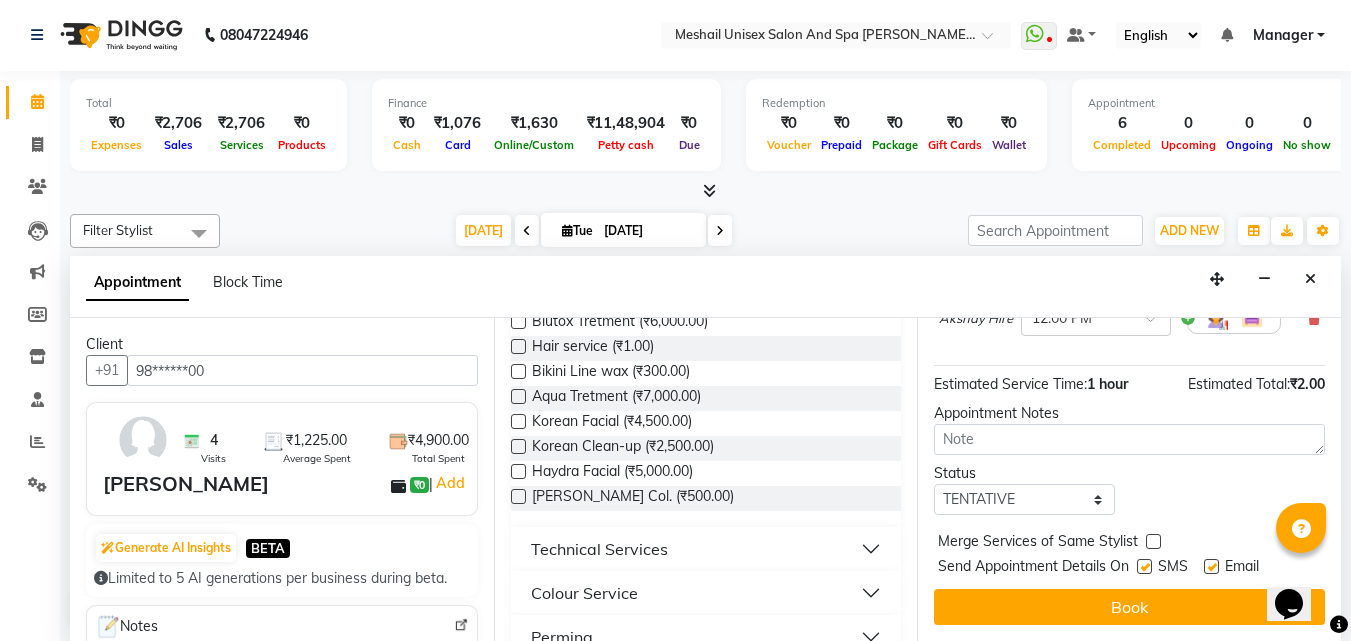 click at bounding box center (1144, 566) 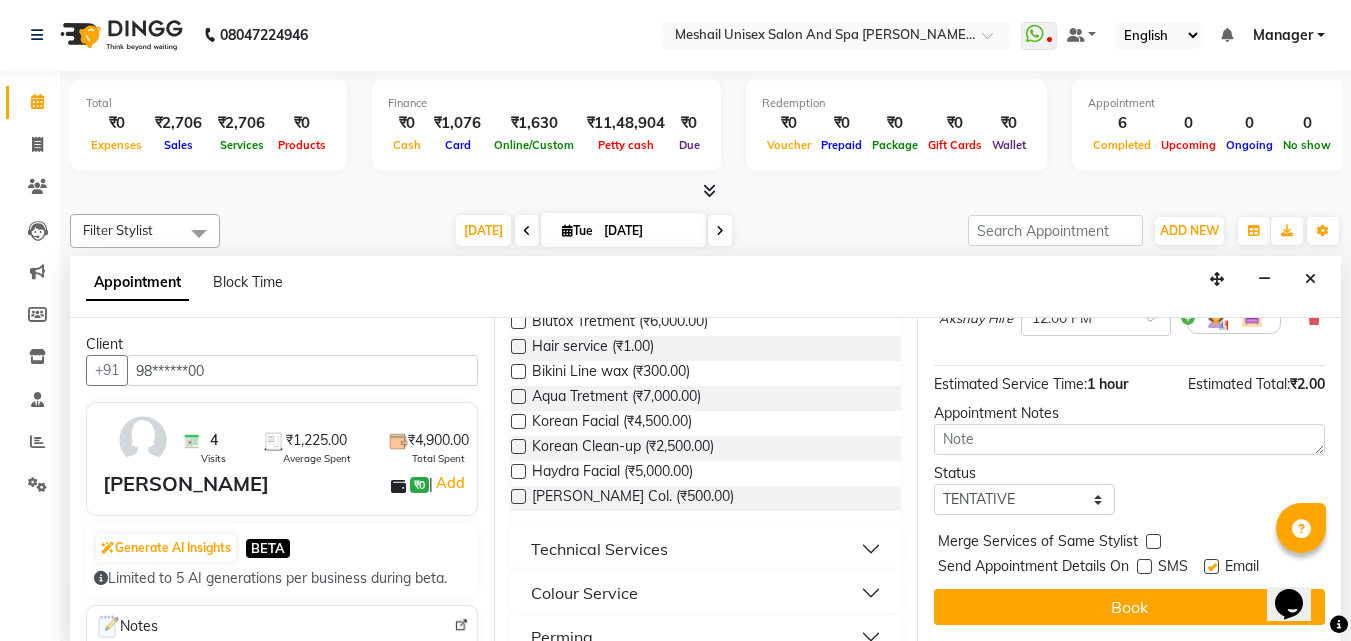 click on "Email" at bounding box center [1239, 568] 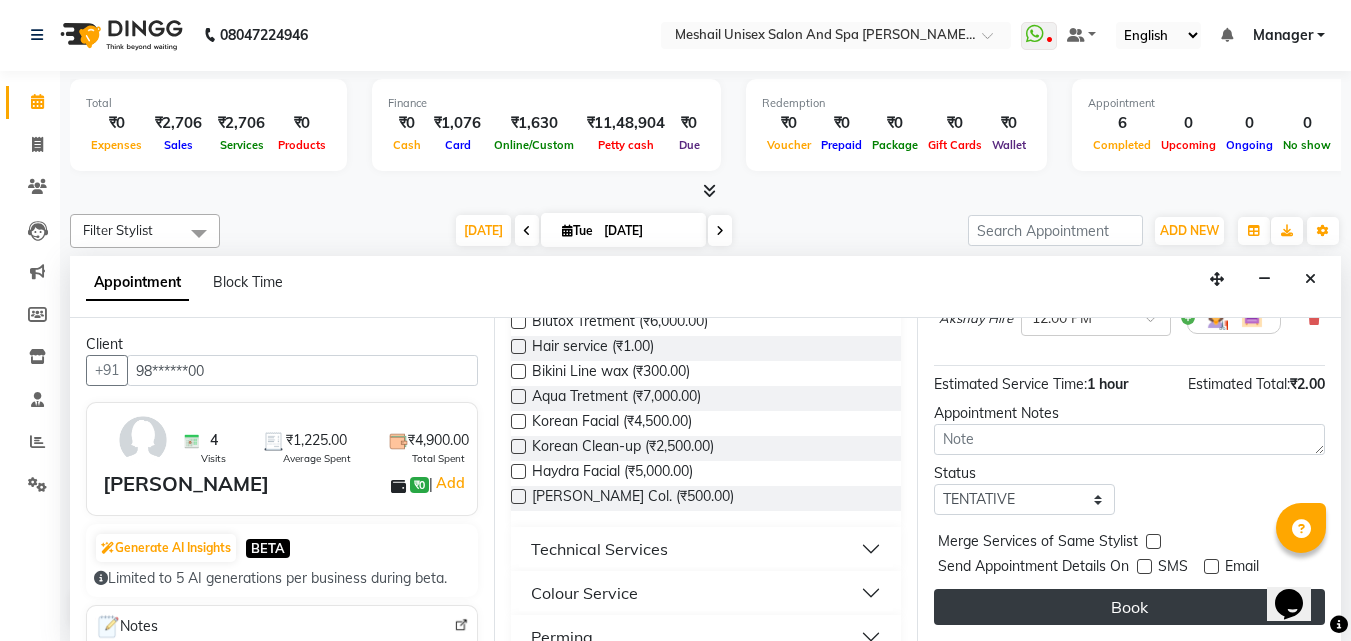click on "Book" at bounding box center (1129, 607) 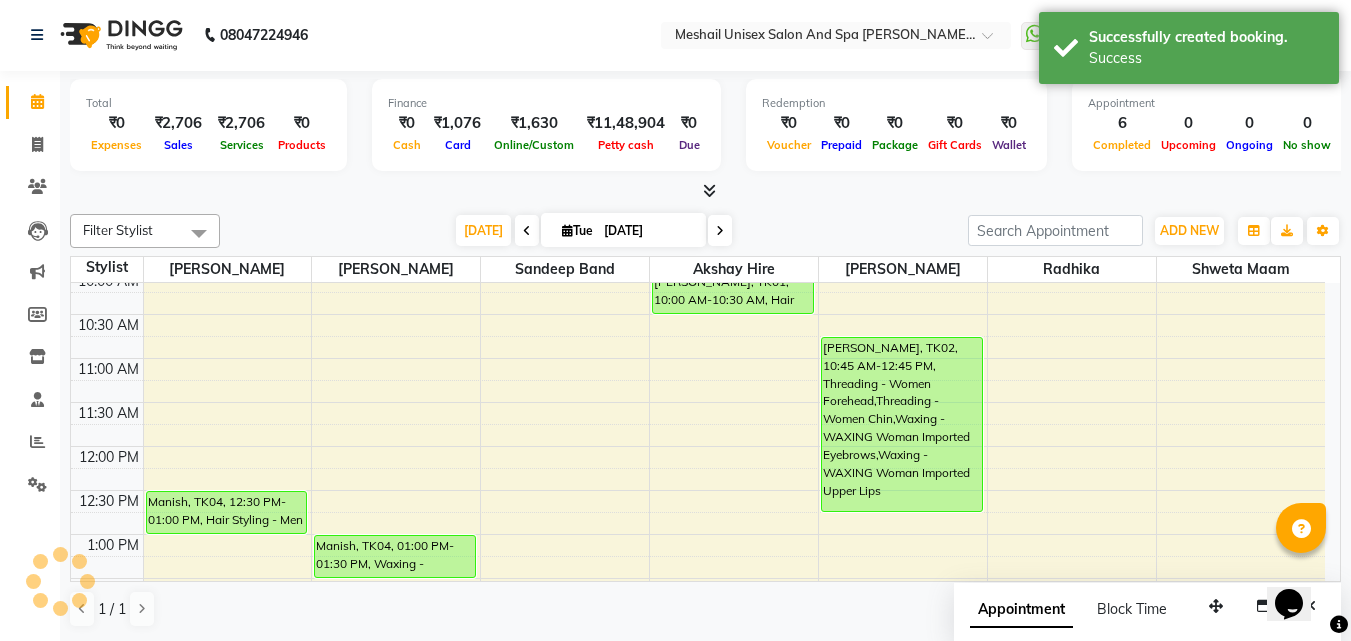 scroll, scrollTop: 0, scrollLeft: 0, axis: both 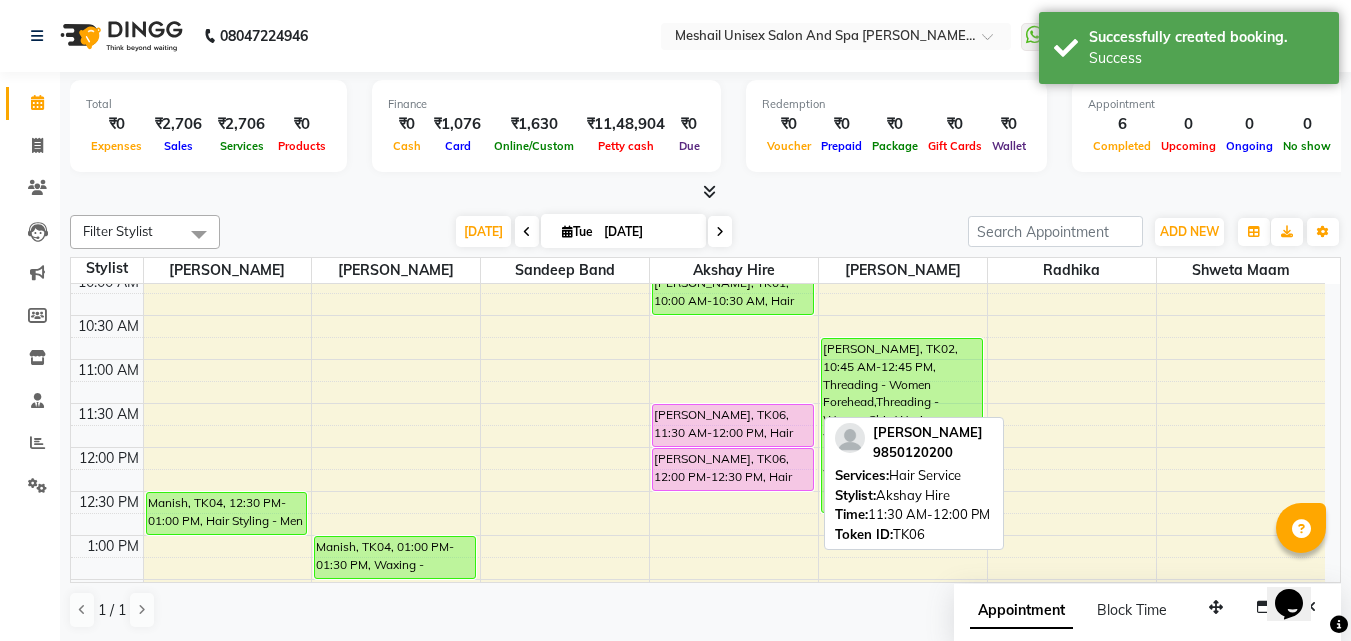 click on "[PERSON_NAME], TK06, 11:30 AM-12:00 PM, Hair Service" at bounding box center (733, 425) 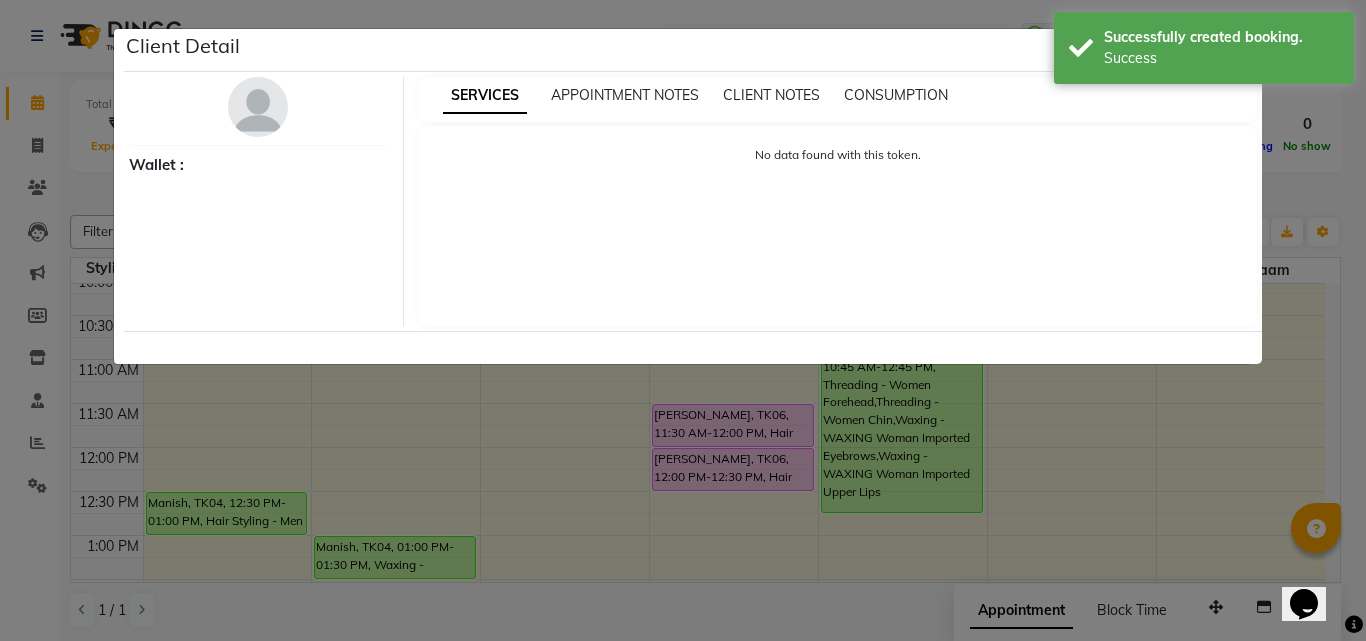 select on "7" 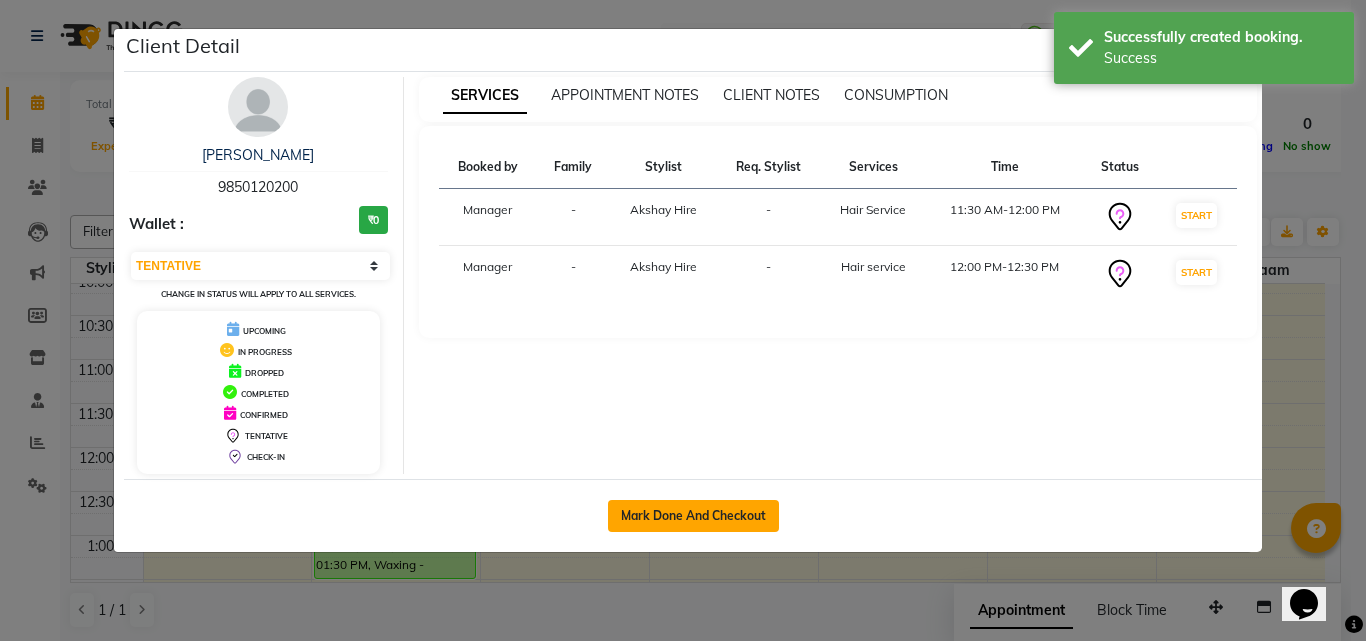 click on "Mark Done And Checkout" 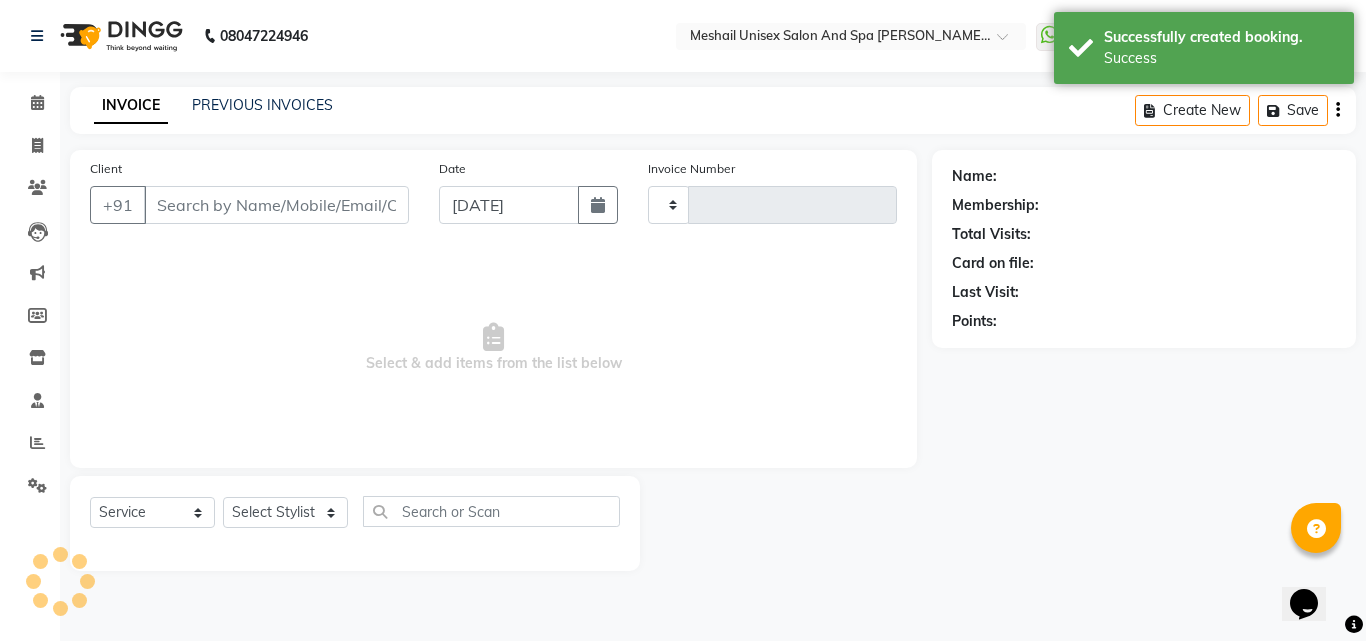 type on "1512" 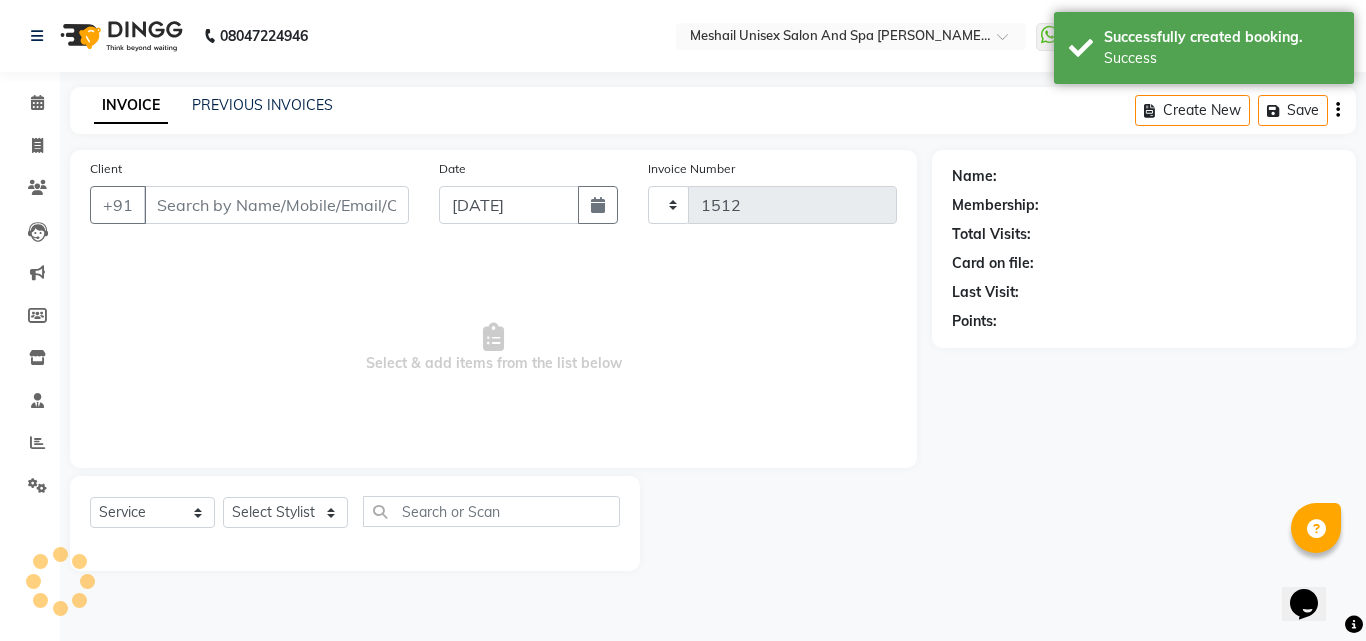 select on "6713" 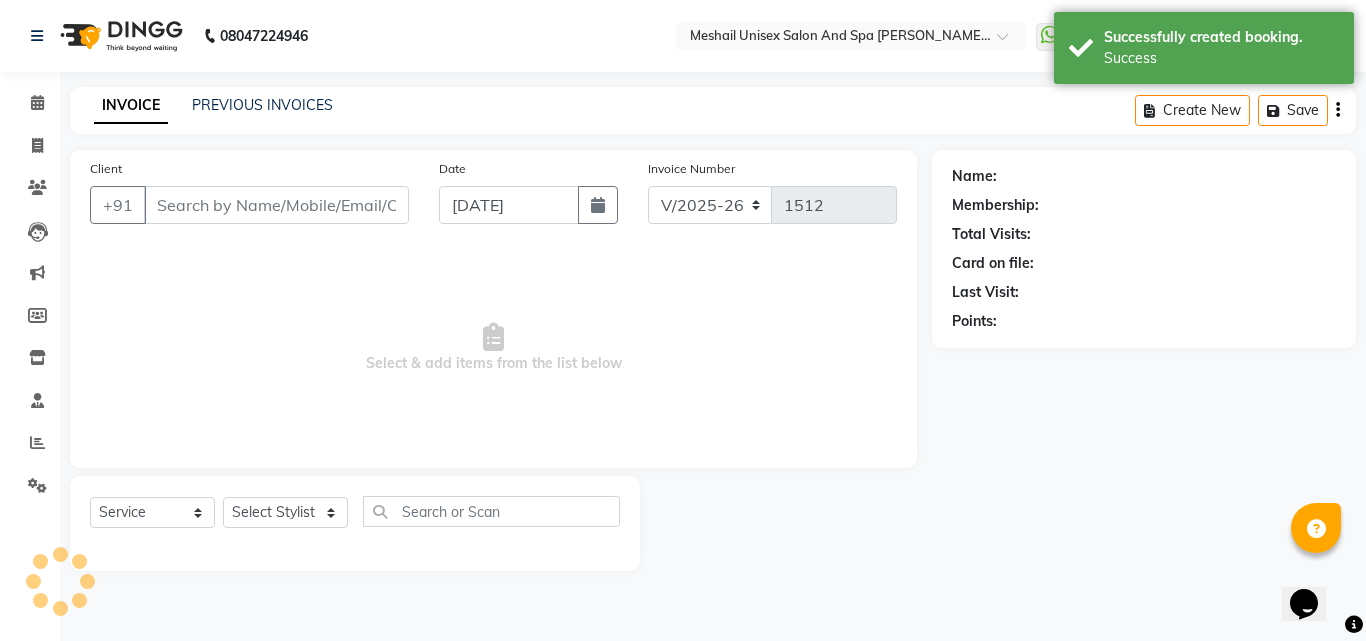 type on "98******00" 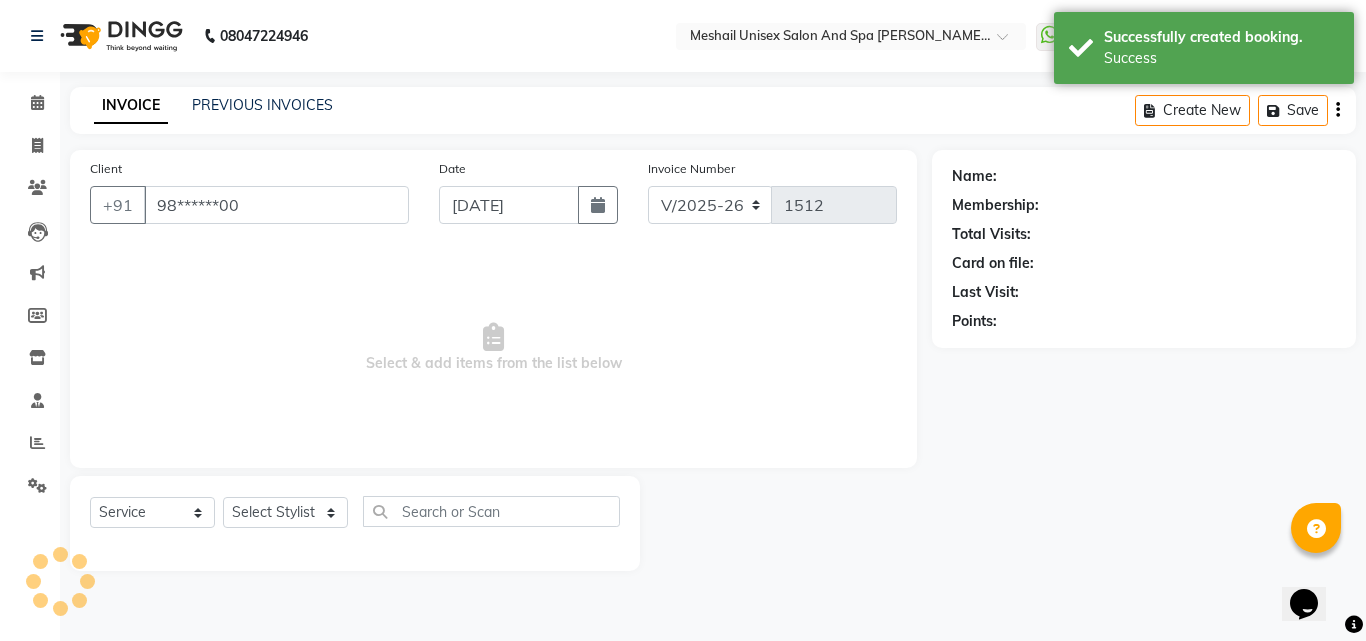 select on "52969" 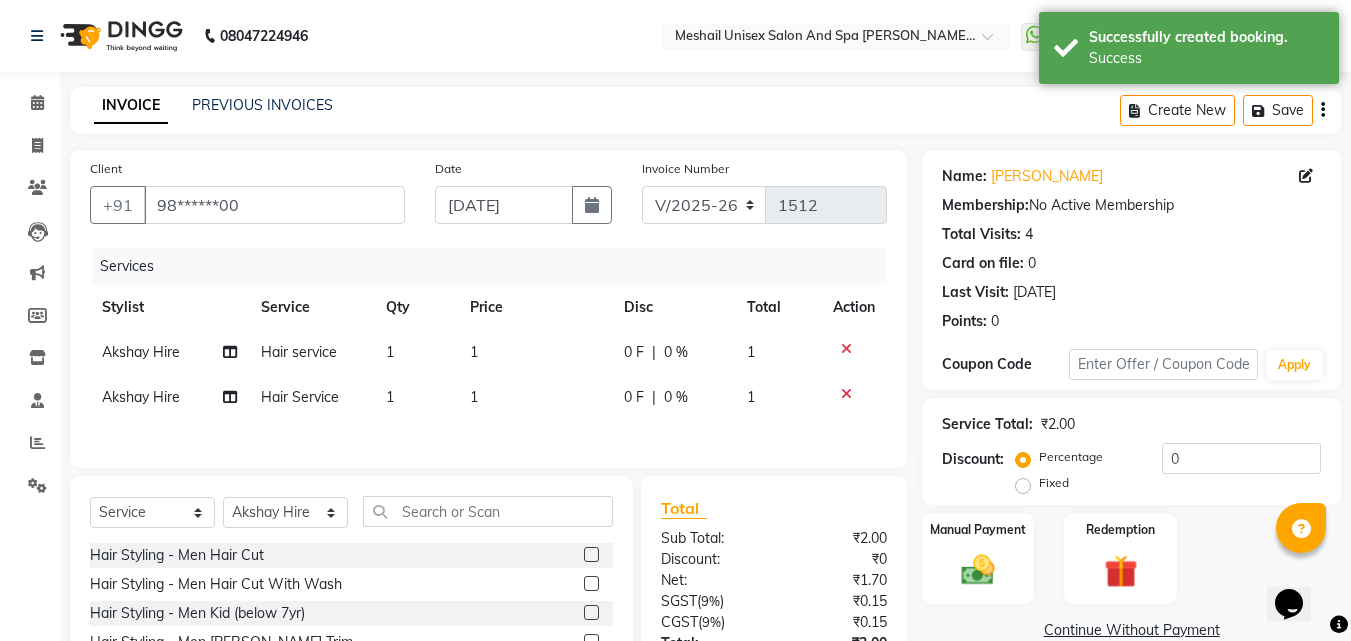 click on "1" 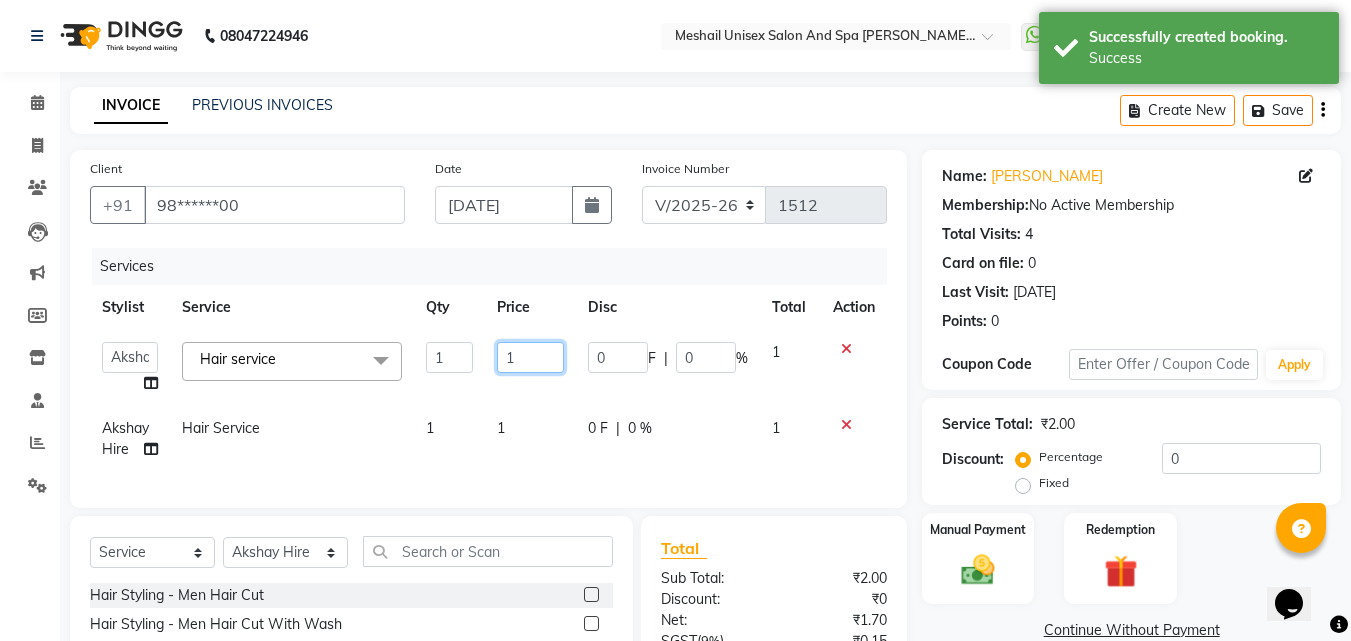 click on "1" 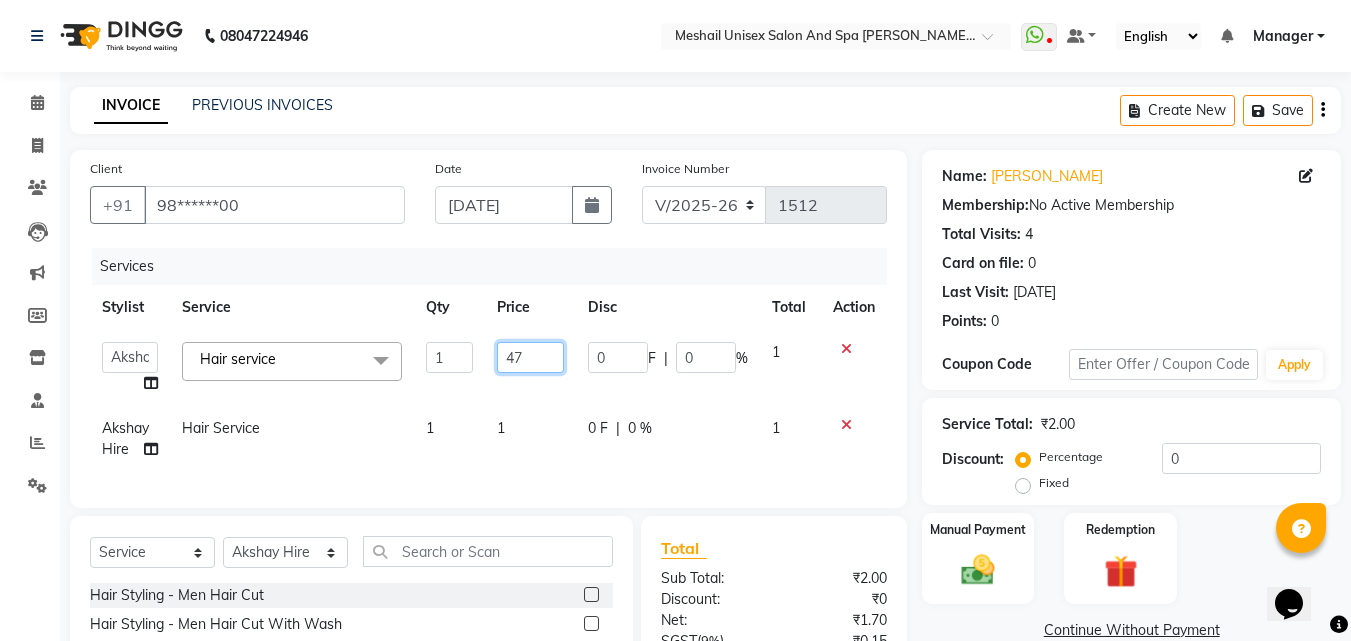 type on "470" 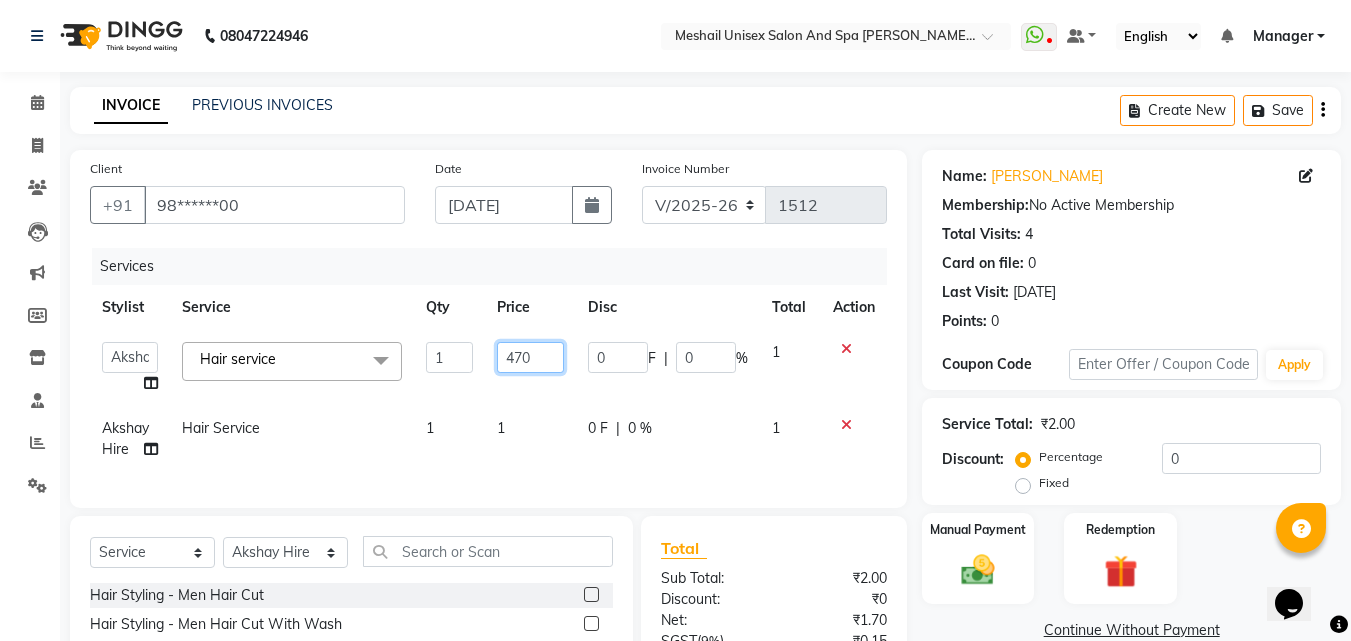 scroll, scrollTop: 215, scrollLeft: 0, axis: vertical 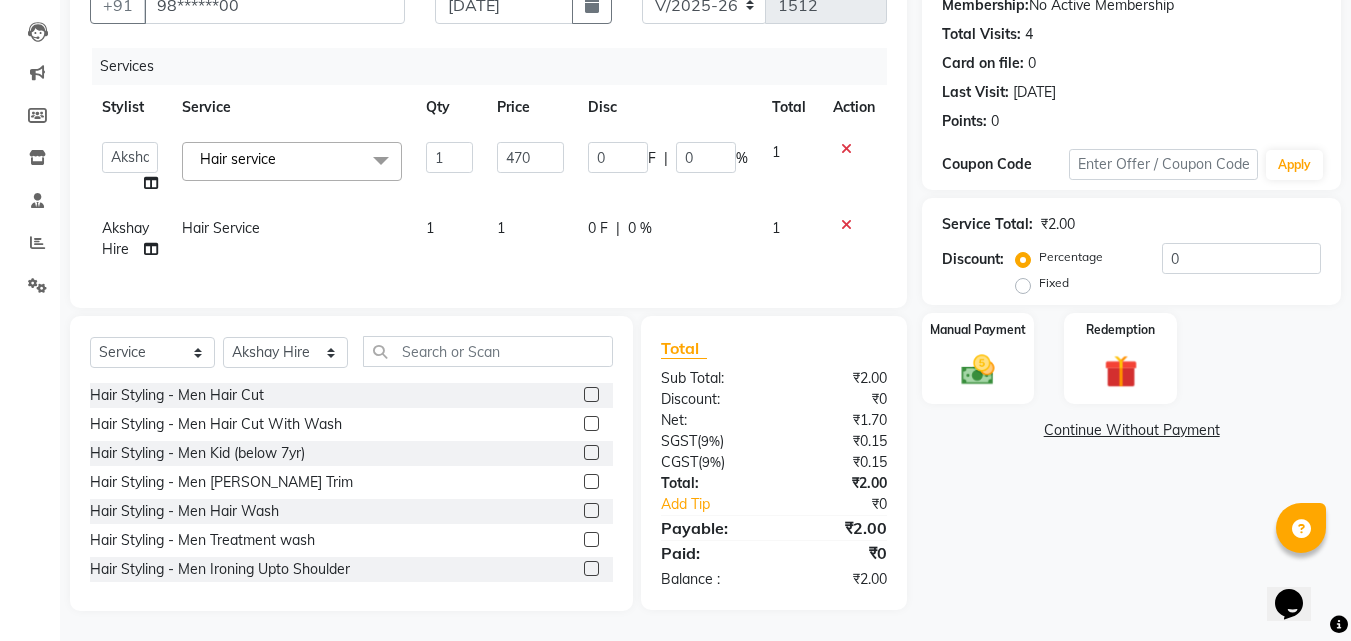 click on "₹0" 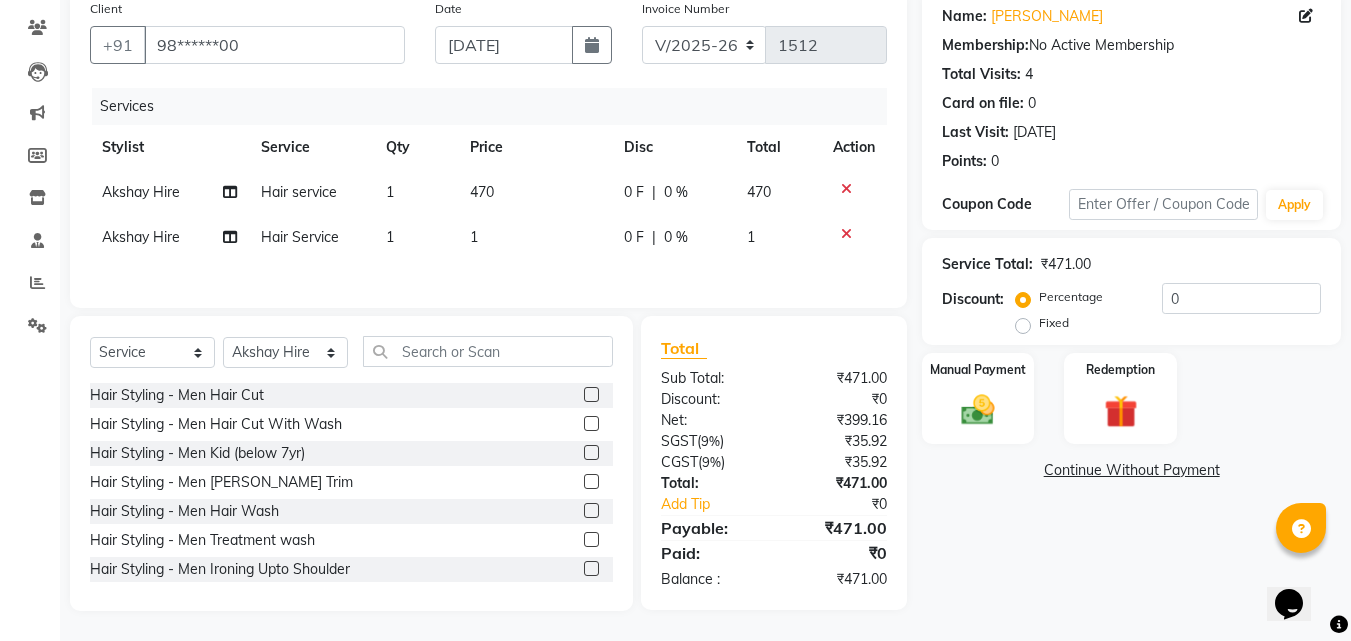 click 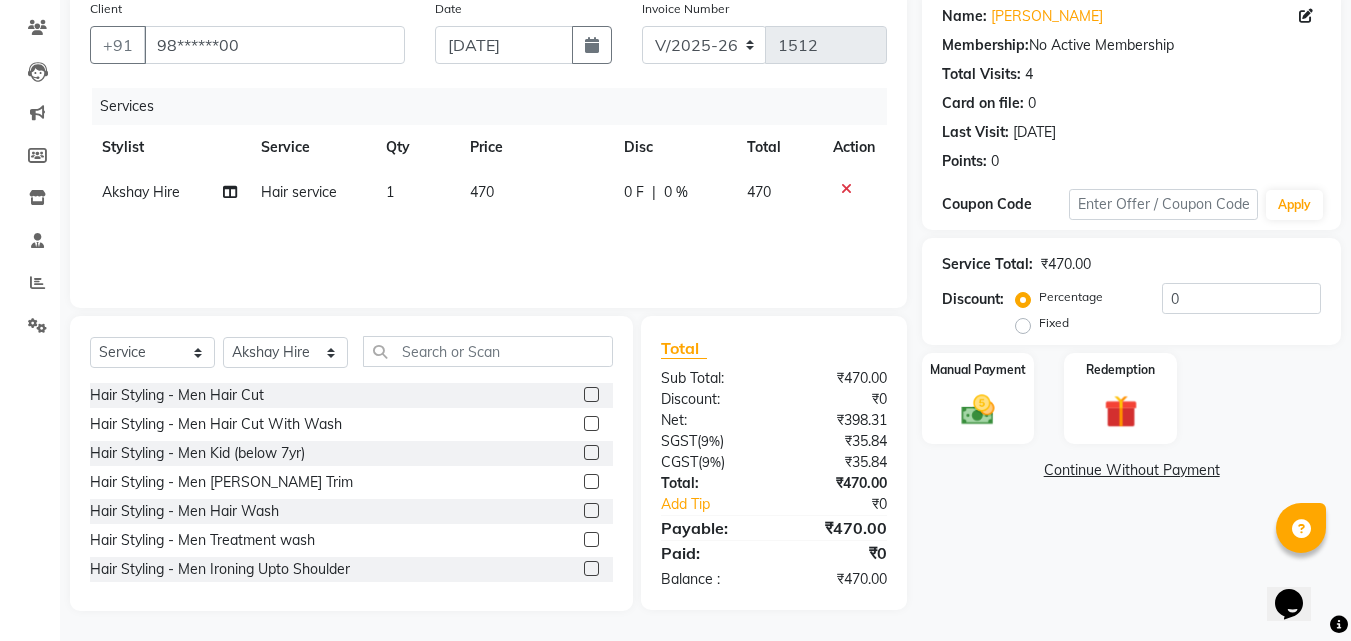 scroll, scrollTop: 160, scrollLeft: 0, axis: vertical 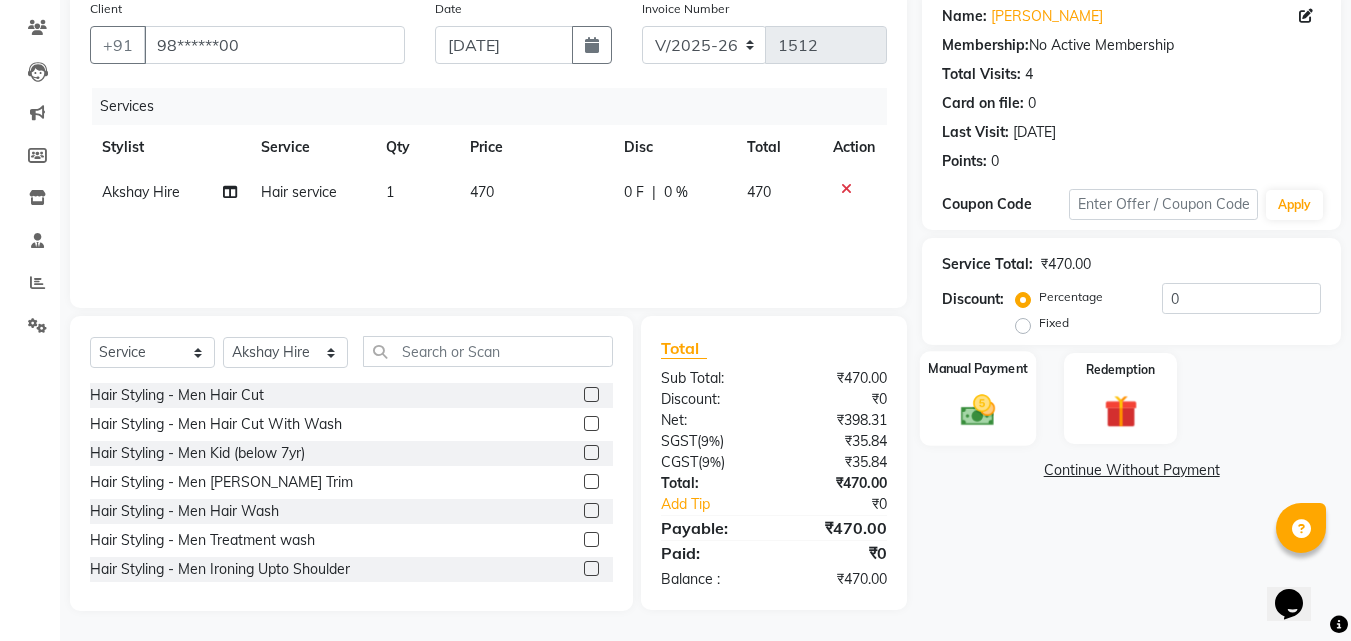 click 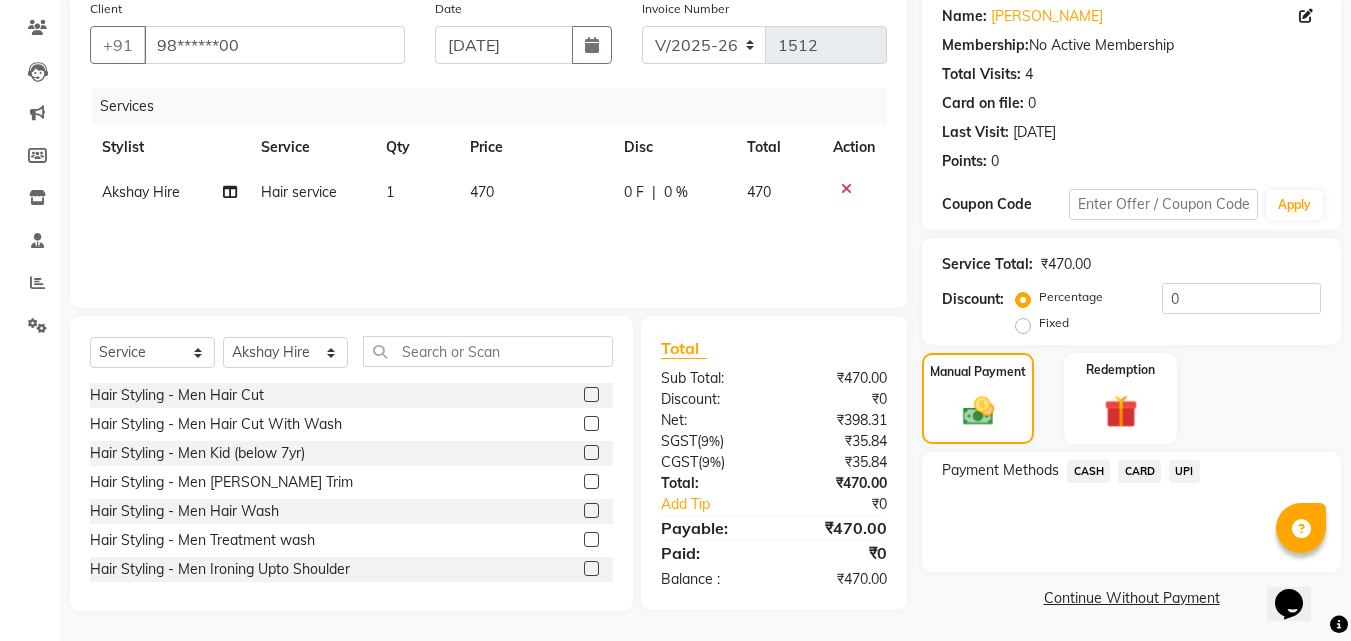 scroll, scrollTop: 162, scrollLeft: 0, axis: vertical 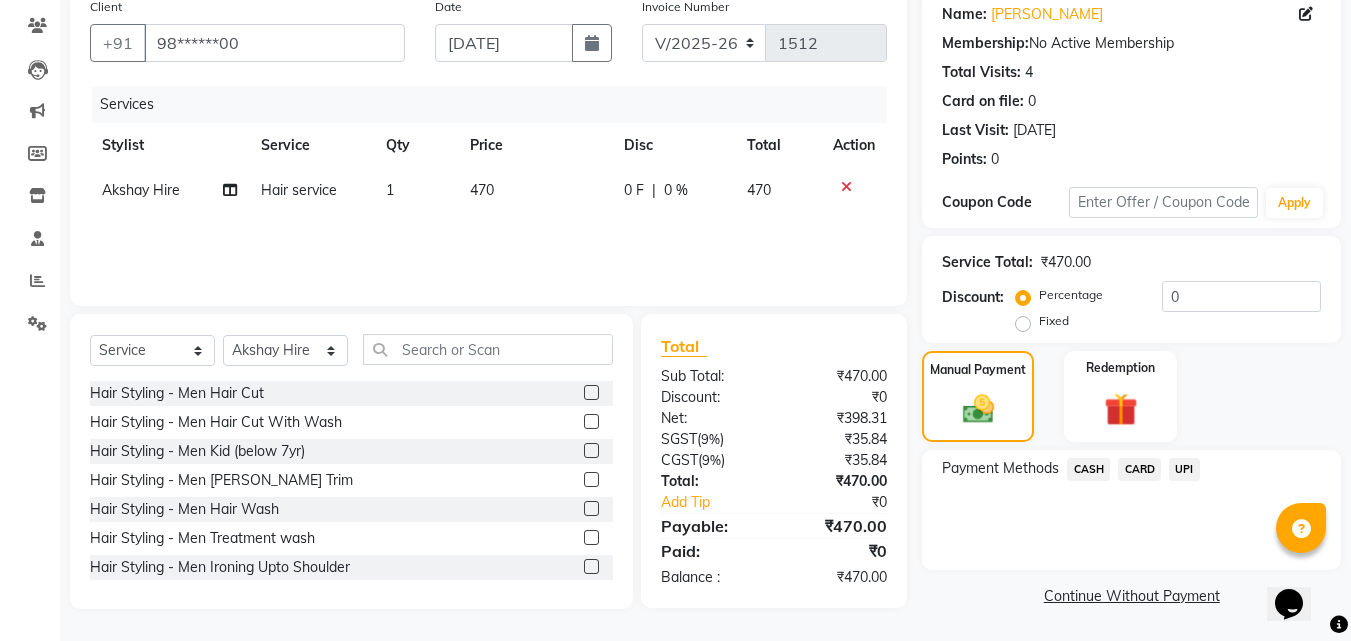 click on "UPI" 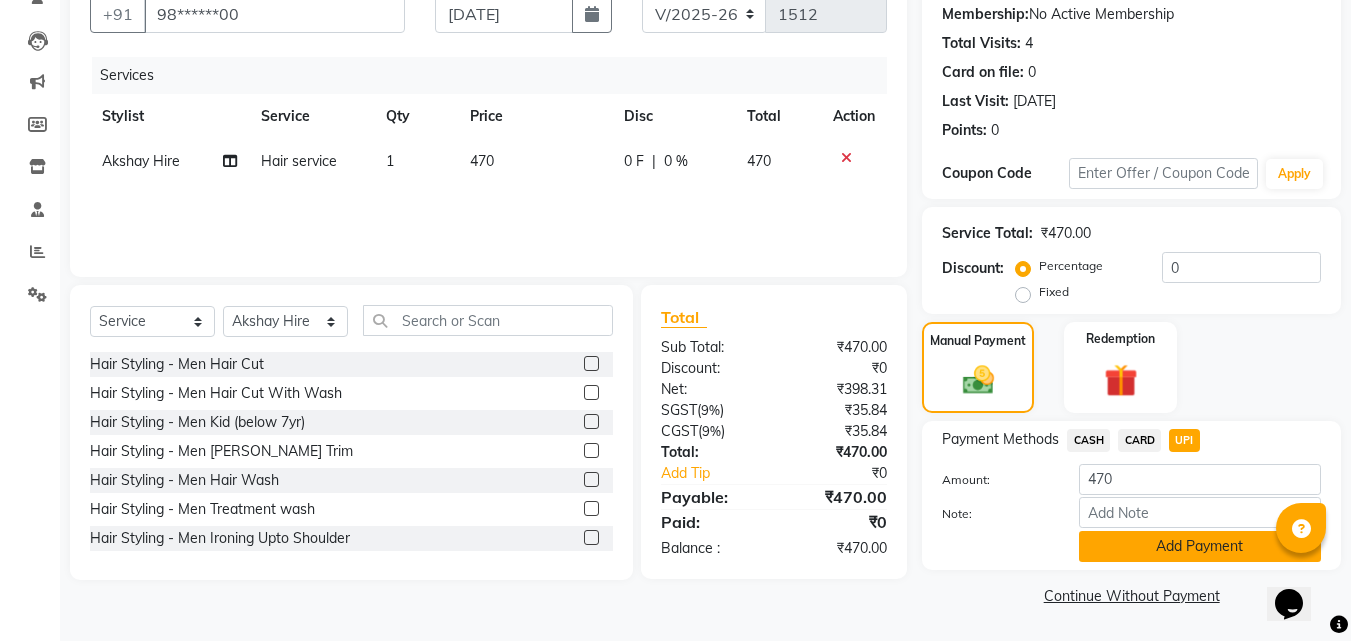 click on "Add Payment" 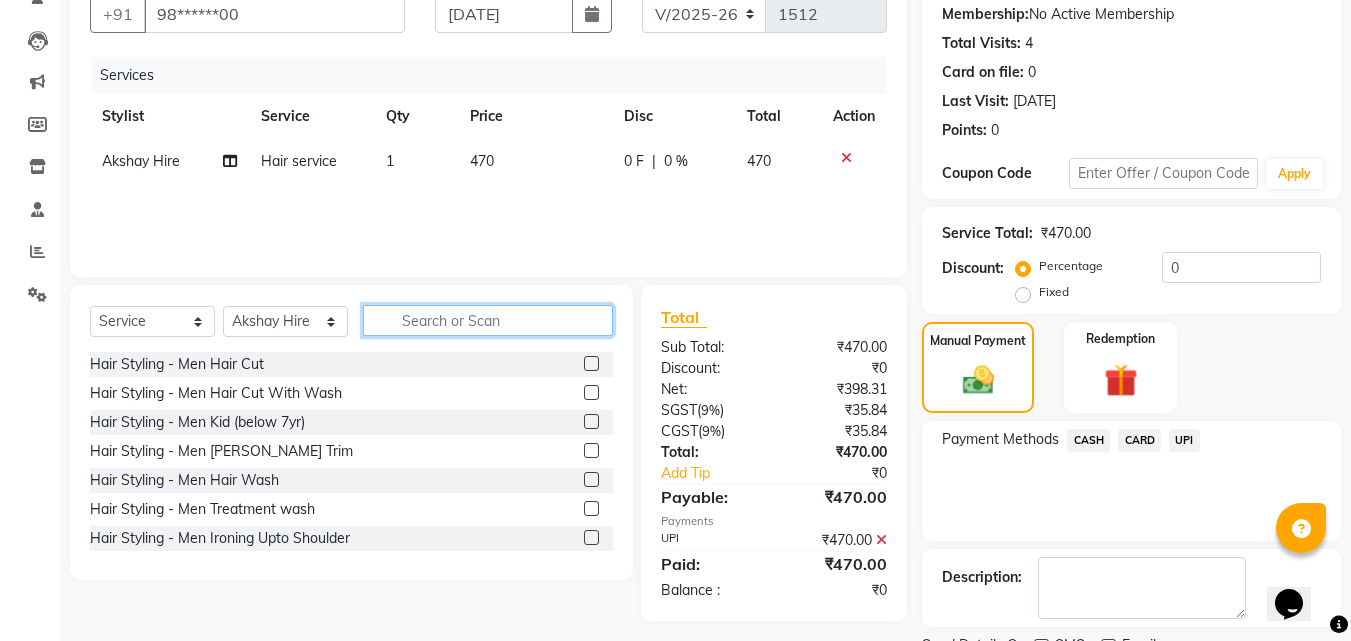 click 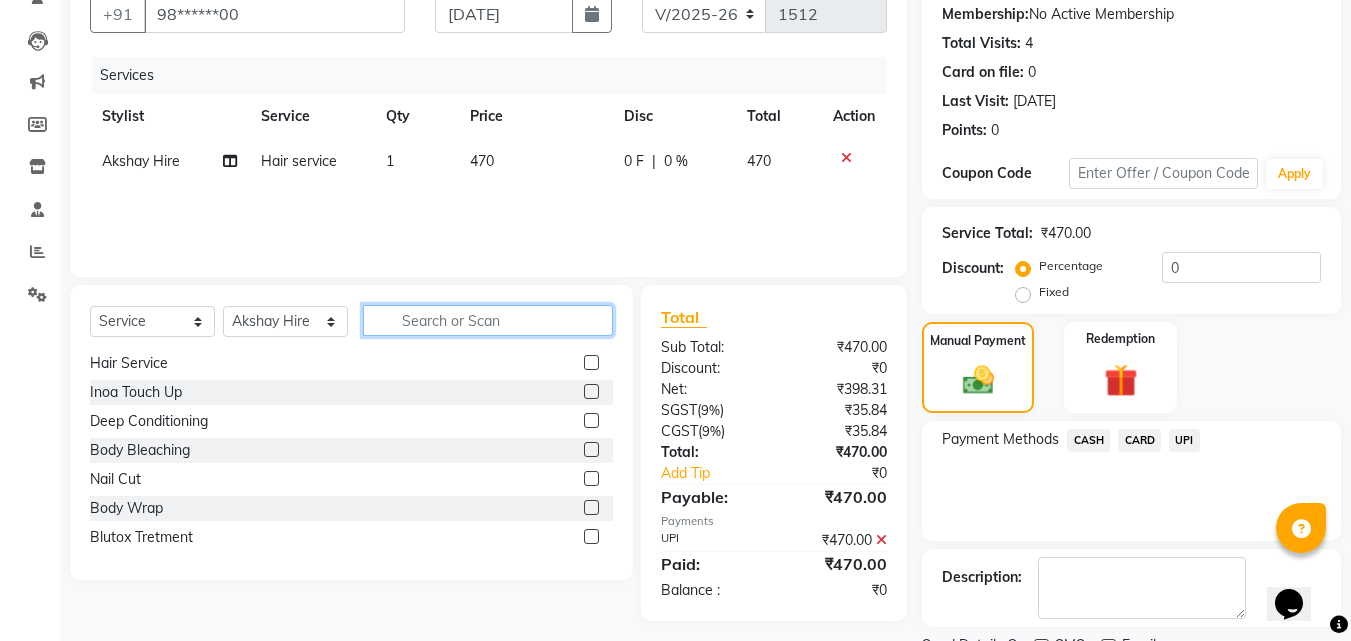scroll, scrollTop: 1000, scrollLeft: 0, axis: vertical 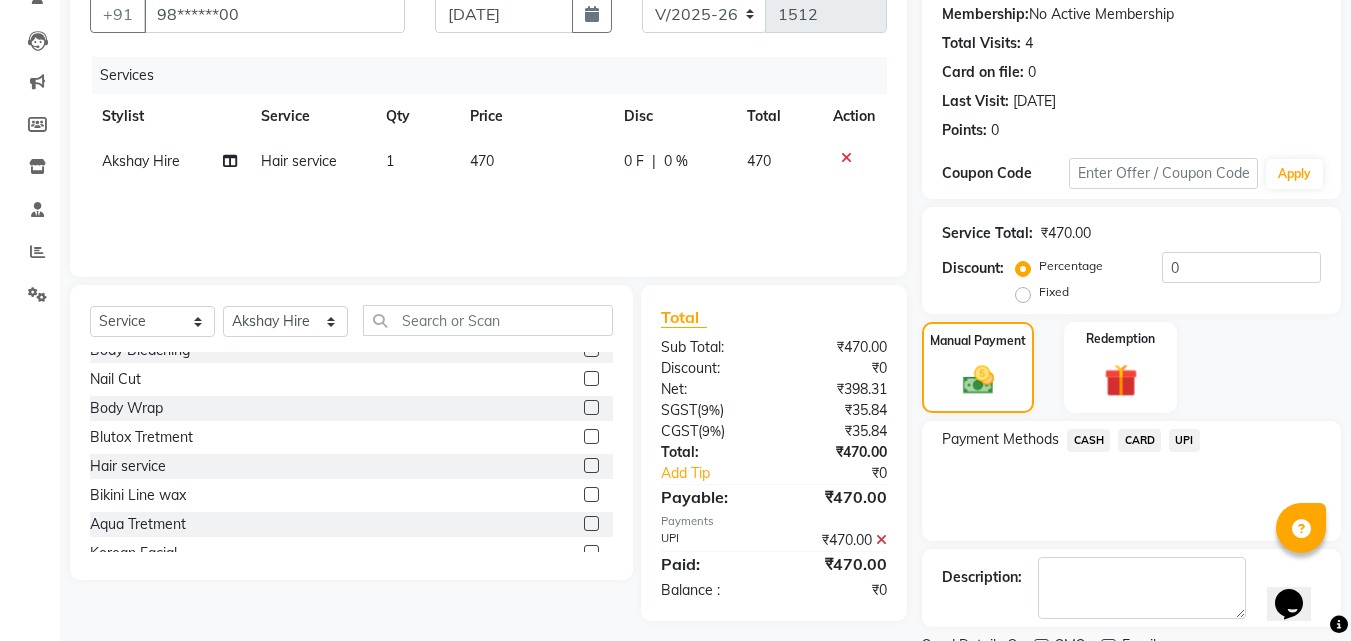 click on "Hair service" 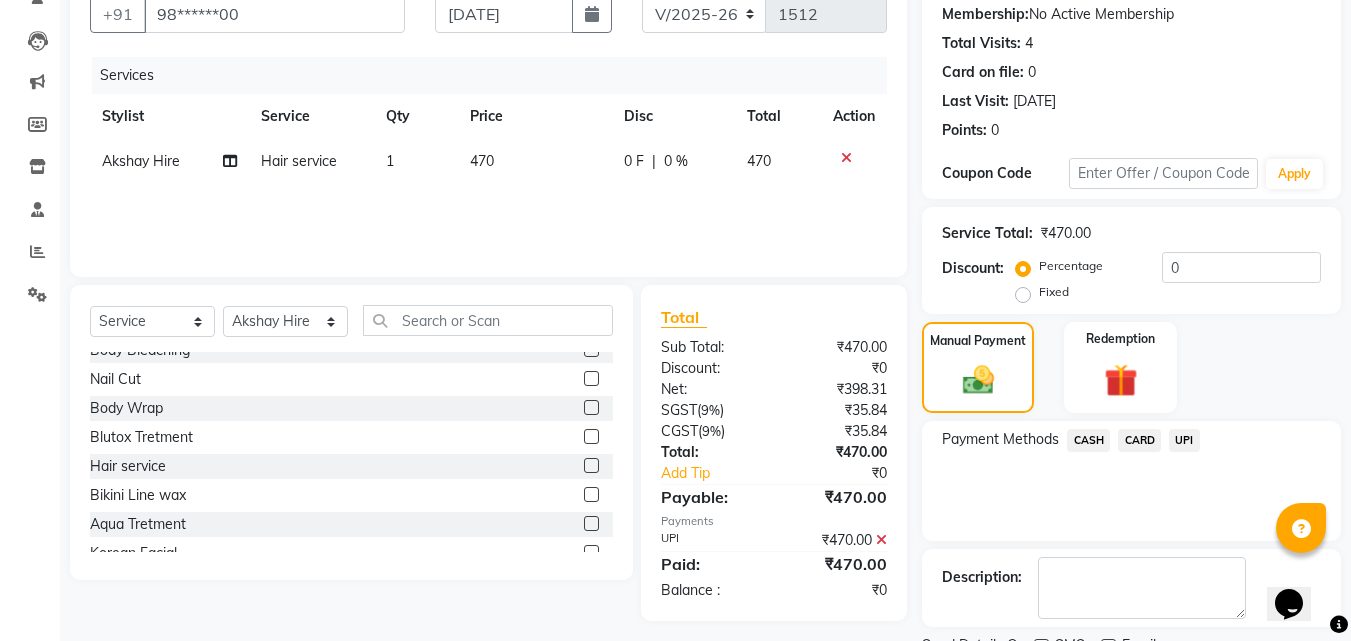 click 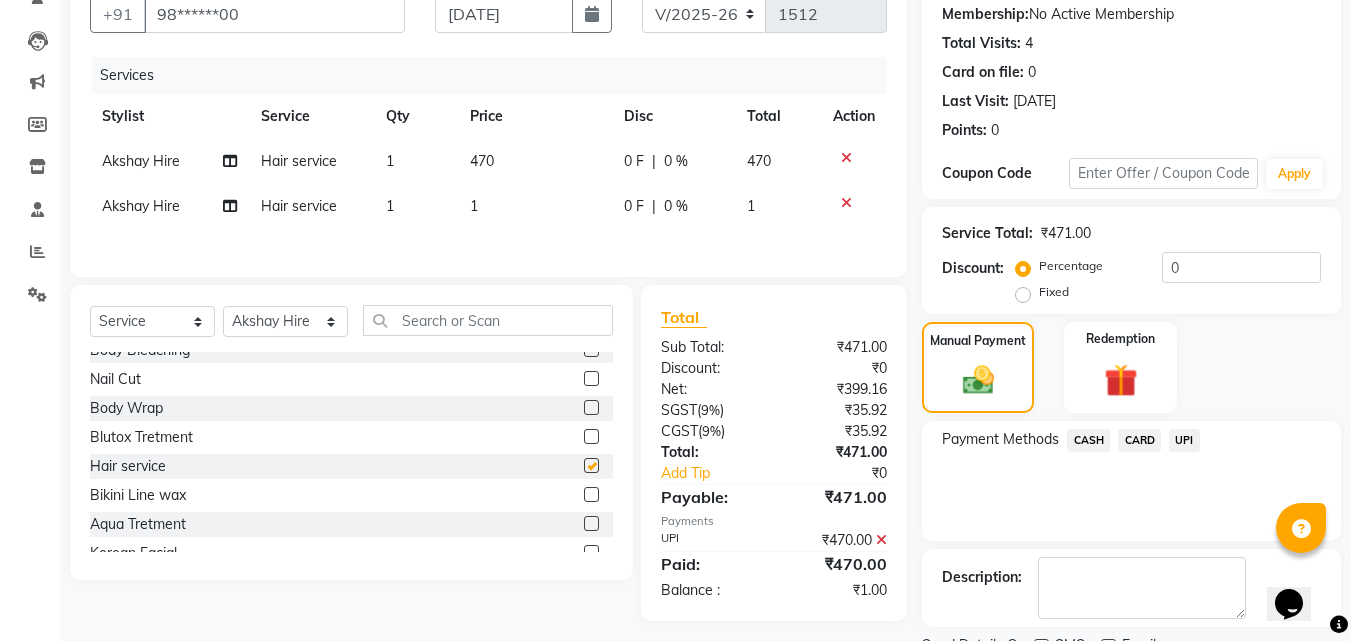 checkbox on "false" 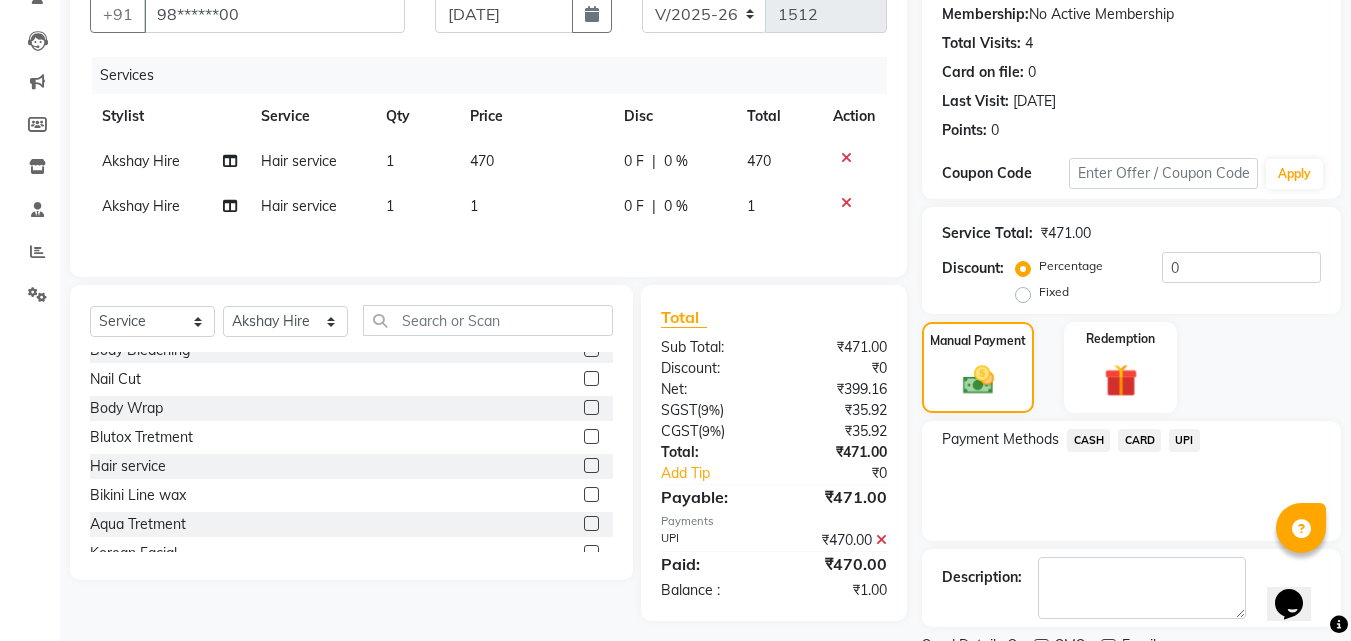 click on "1" 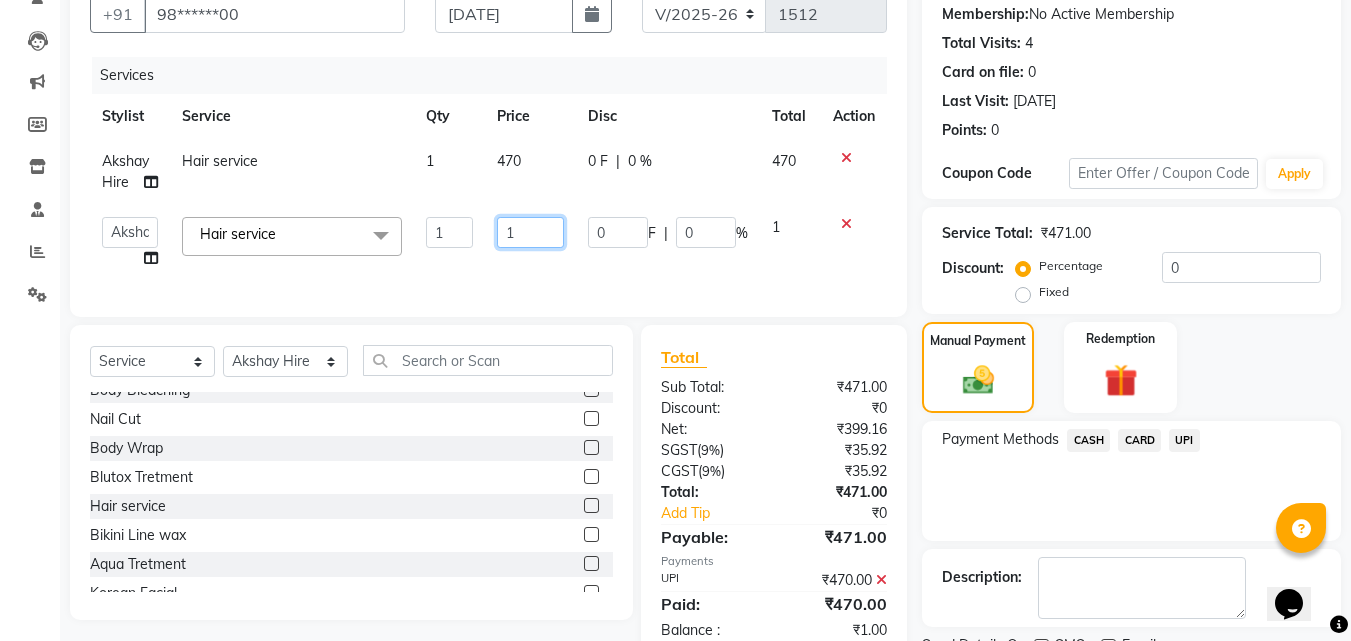 click on "1" 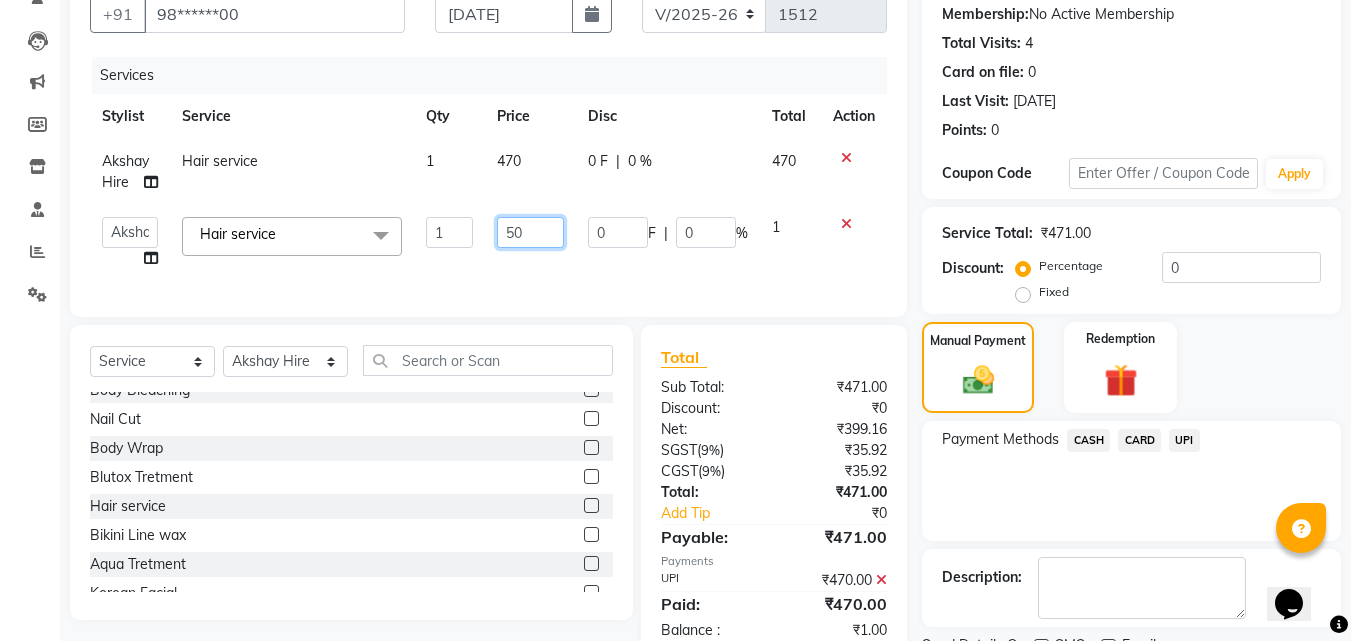type on "500" 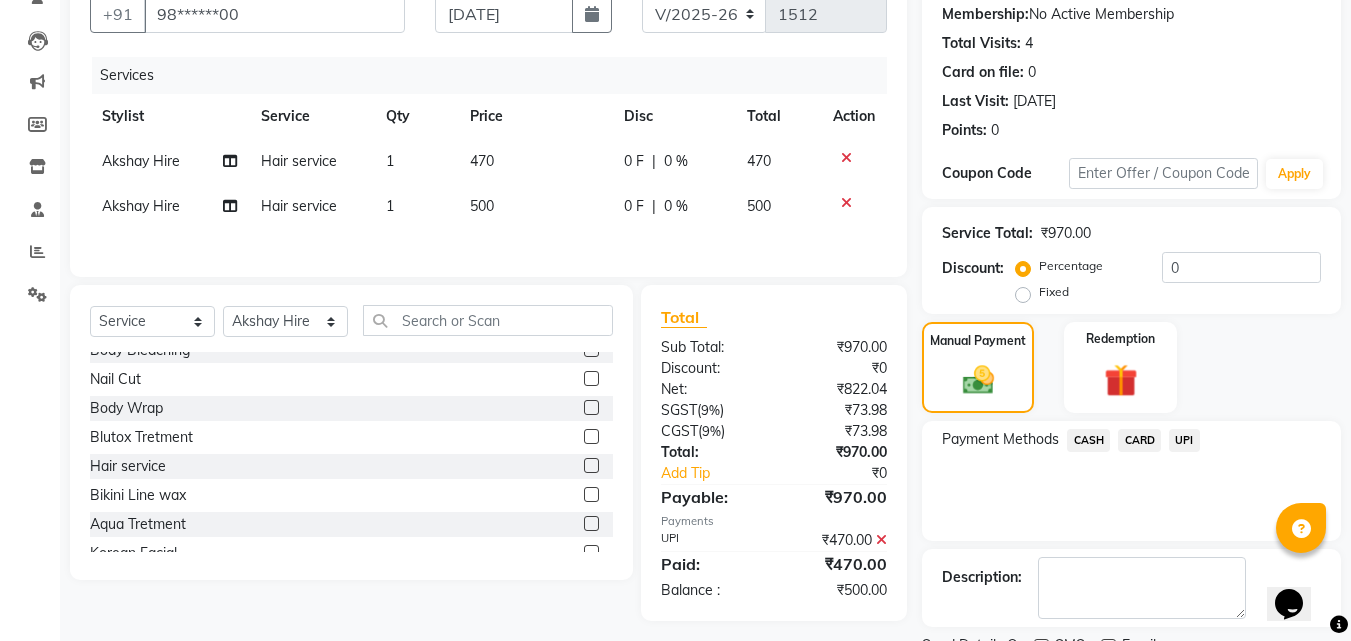 click on "CASH" 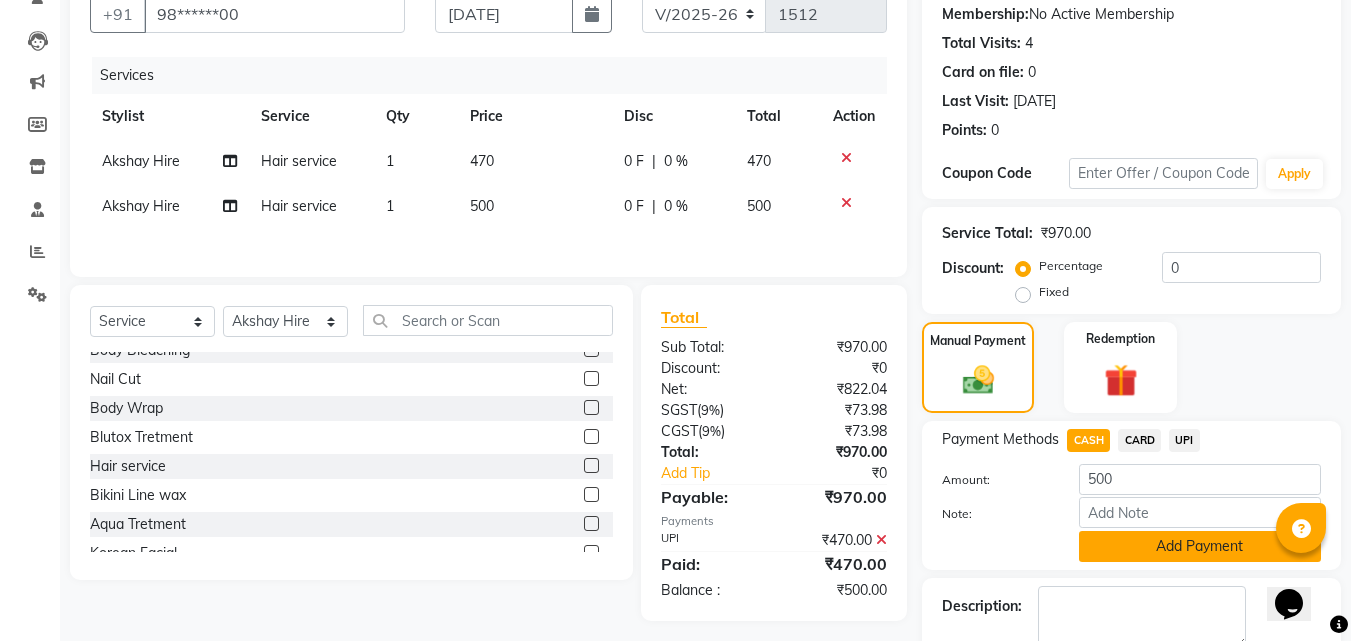 click on "Add Payment" 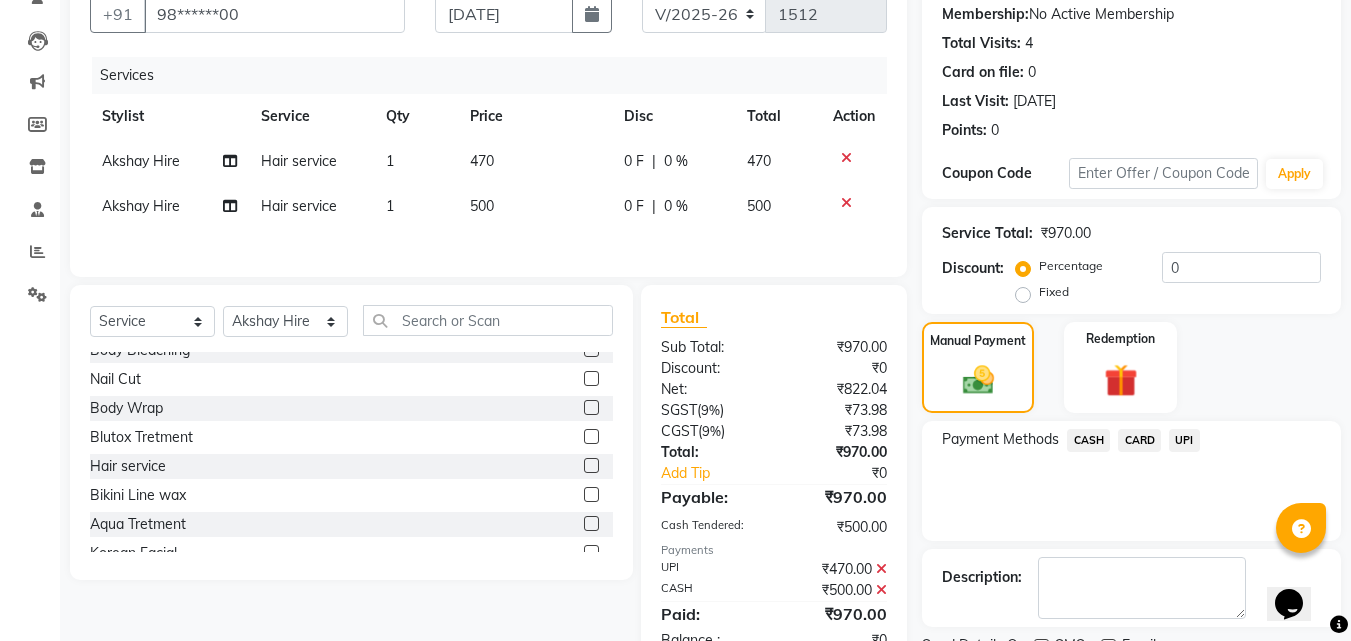 scroll, scrollTop: 275, scrollLeft: 0, axis: vertical 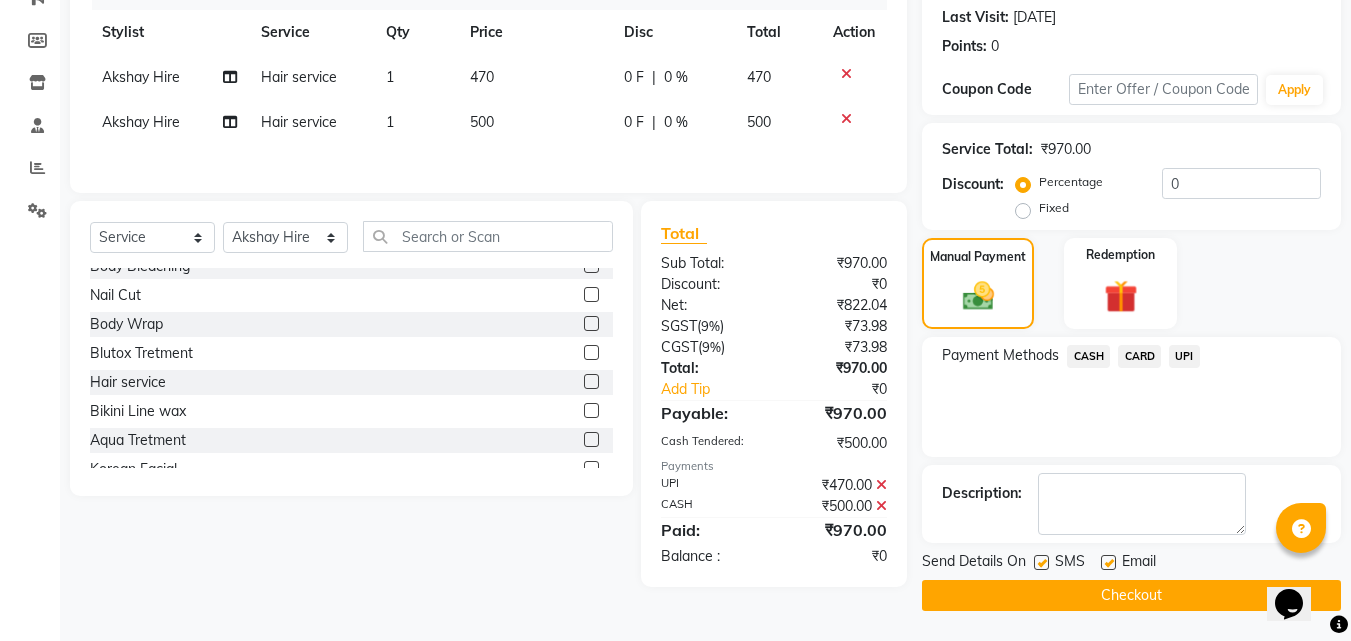 click 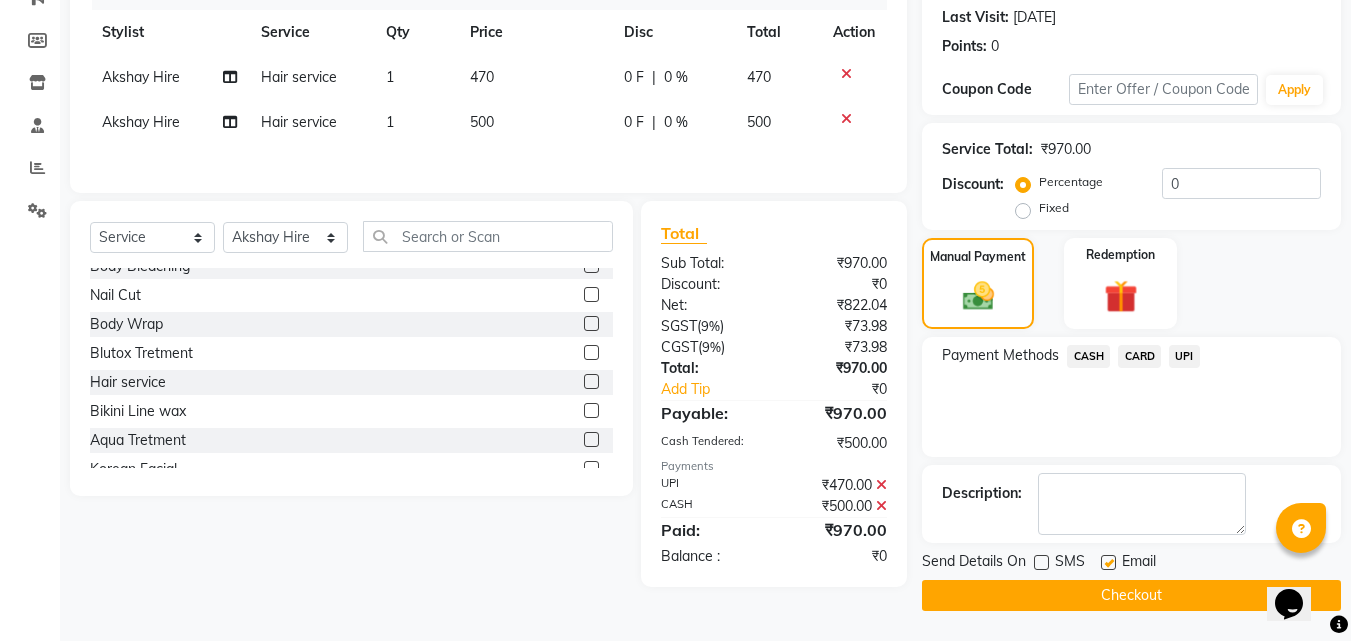 click 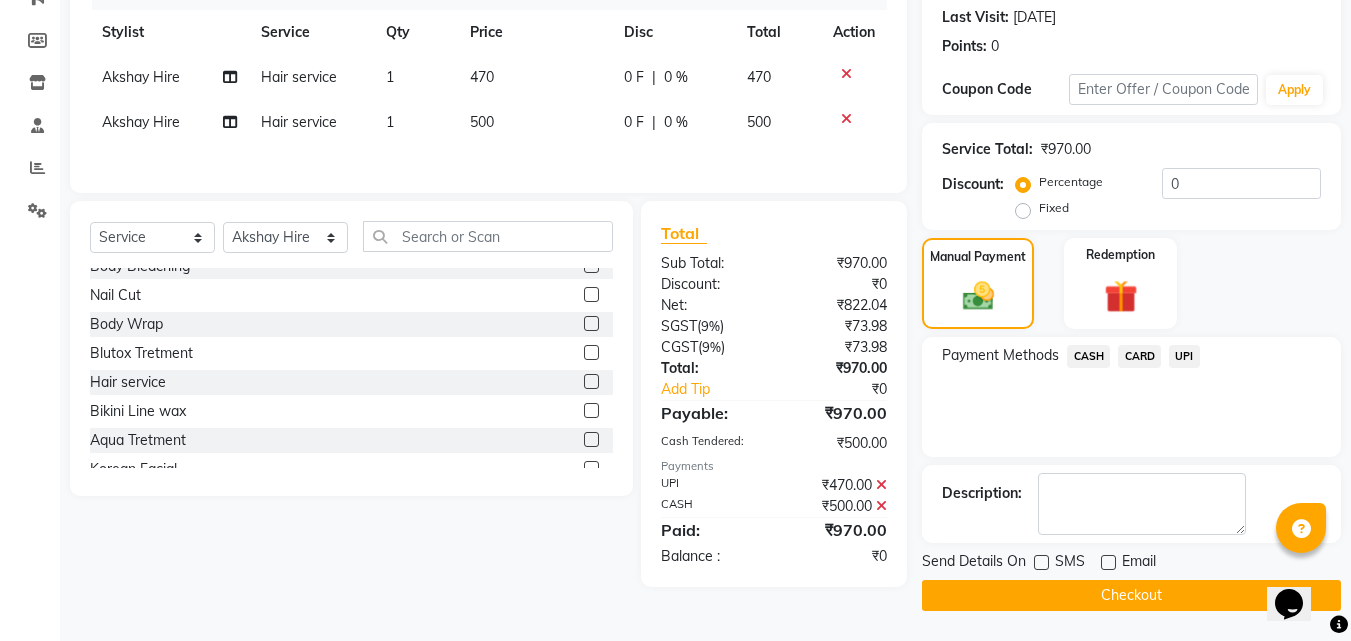 click on "Checkout" 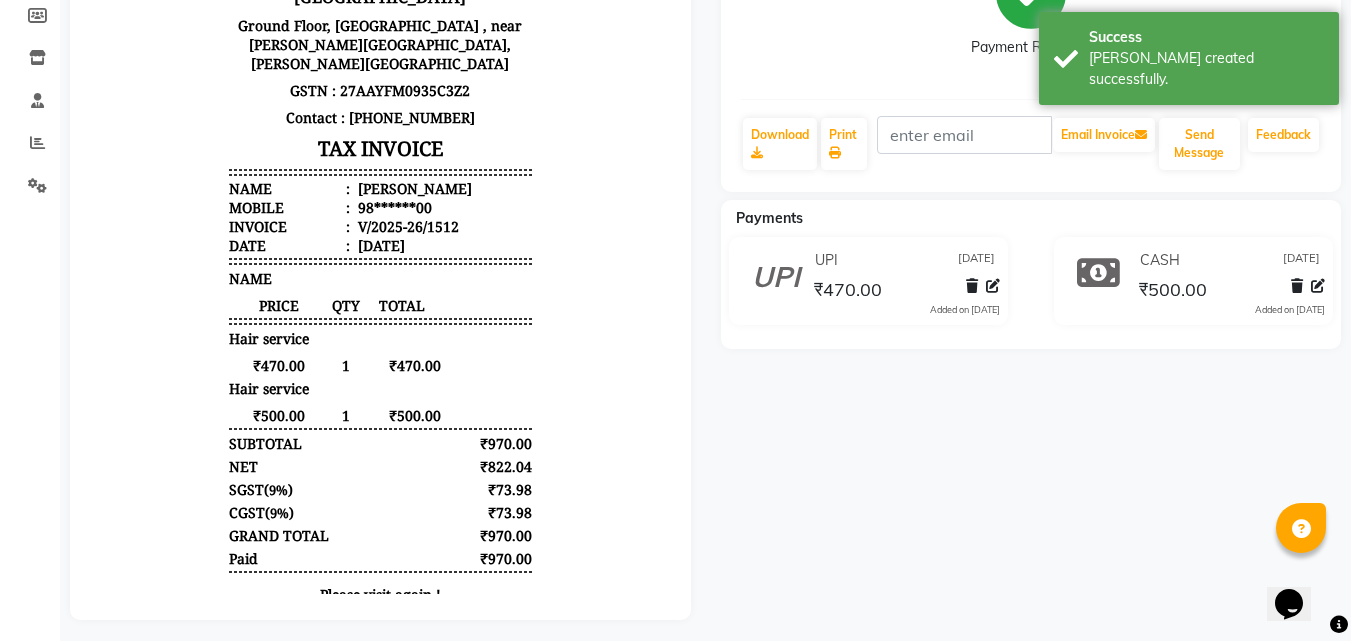 scroll, scrollTop: 0, scrollLeft: 0, axis: both 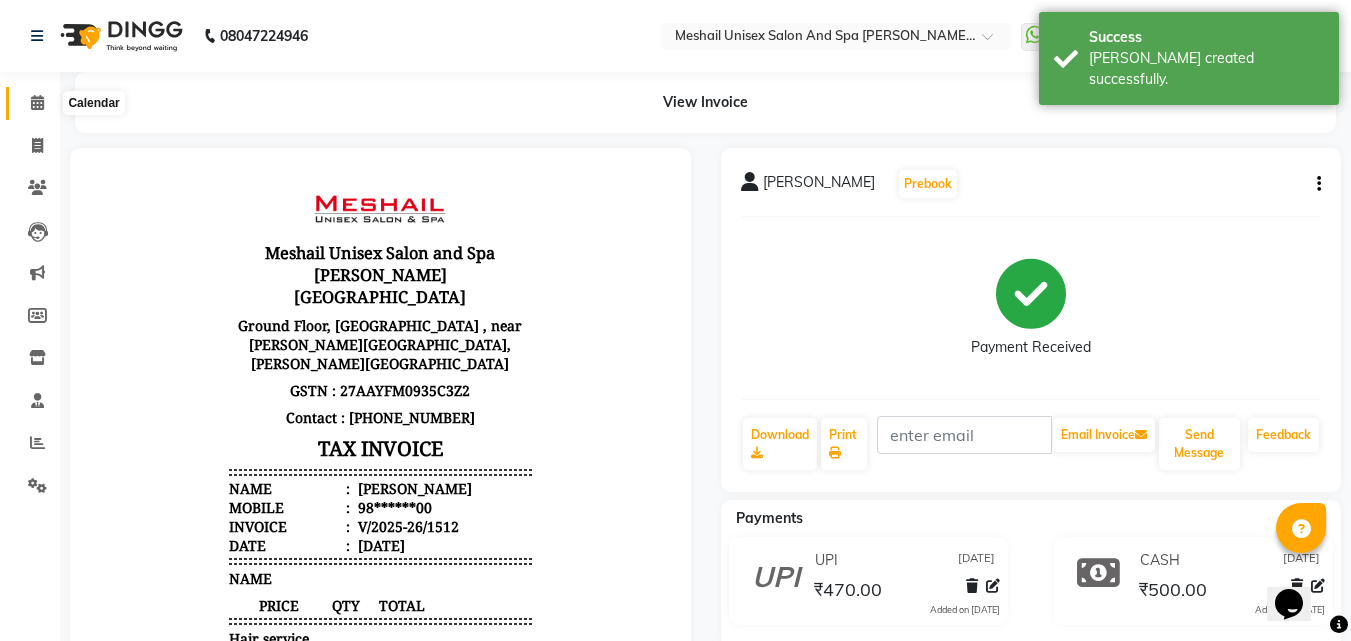 click 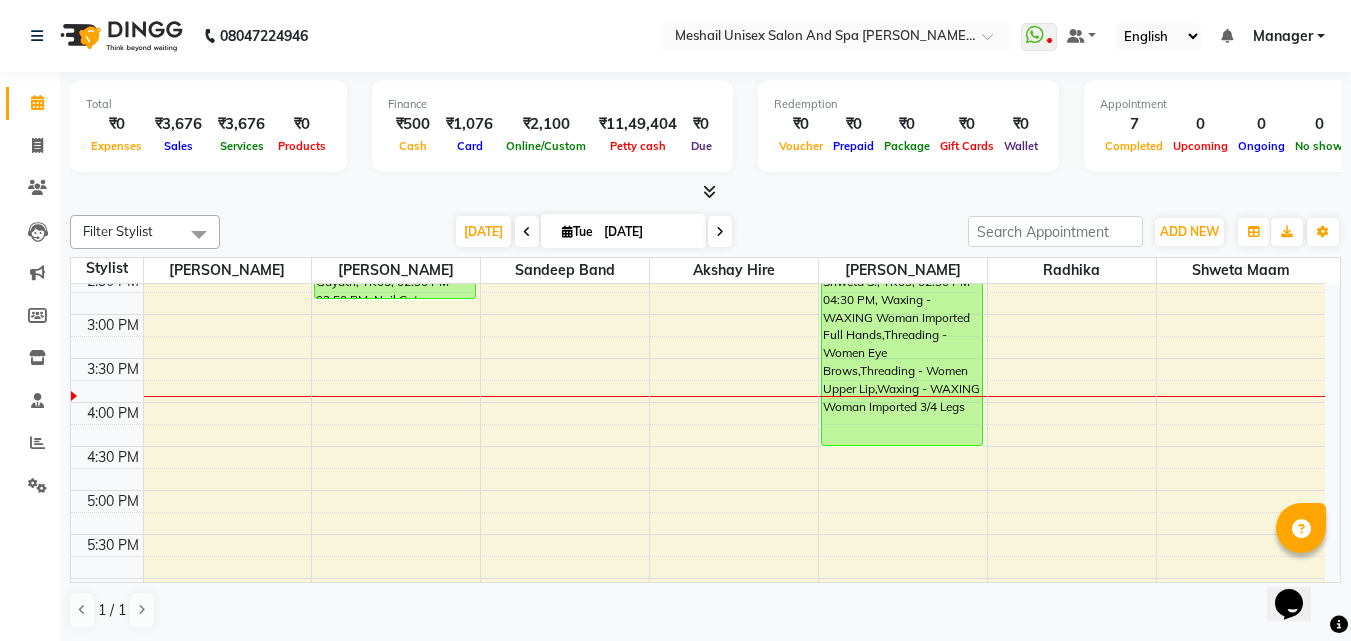 scroll, scrollTop: 500, scrollLeft: 0, axis: vertical 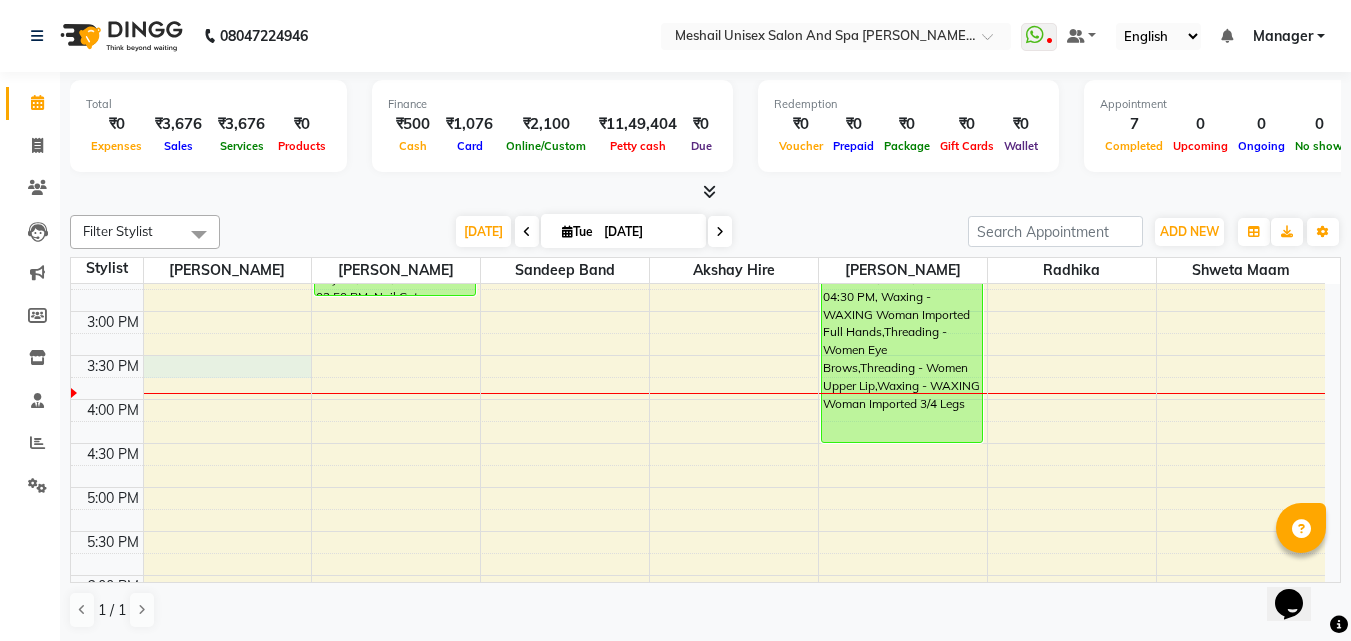 click on "9:00 AM 9:30 AM 10:00 AM 10:30 AM 11:00 AM 11:30 AM 12:00 PM 12:30 PM 1:00 PM 1:30 PM 2:00 PM 2:30 PM 3:00 PM 3:30 PM 4:00 PM 4:30 PM 5:00 PM 5:30 PM 6:00 PM 6:30 PM 7:00 PM 7:30 PM 8:00 PM 8:30 PM 9:00 PM 9:30 PM    Manish, TK04, 12:30 PM-01:00 PM, Hair Styling - Men [PERSON_NAME] Trim    Manish, TK04, 01:00 PM-01:30 PM, Waxing - WAXING Woman Imported Full Face    Gayatri, TK05, 02:30 PM-02:50 PM, Nail Cut    [PERSON_NAME], TK01, 10:00 AM-10:30 AM, Hair Styling - Women Hair Cut With Wash    [PERSON_NAME], TK06, 12:00 PM-12:30 PM, Hair service    [PERSON_NAME], TK02, 10:45 AM-12:45 PM, Threading - Women Forehead,Threading - Women Chin,Waxing - WAXING Woman Imported Eyebrows,Waxing - WAXING Woman Imported Upper Lips    Shweta S., TK03, 02:30 PM-04:30 PM, Waxing - WAXING Woman Imported Full Hands,Threading - Women Eye Brows,Threading - Women Upper Lip,Waxing - WAXING Woman Imported 3/4  Legs" at bounding box center (698, 355) 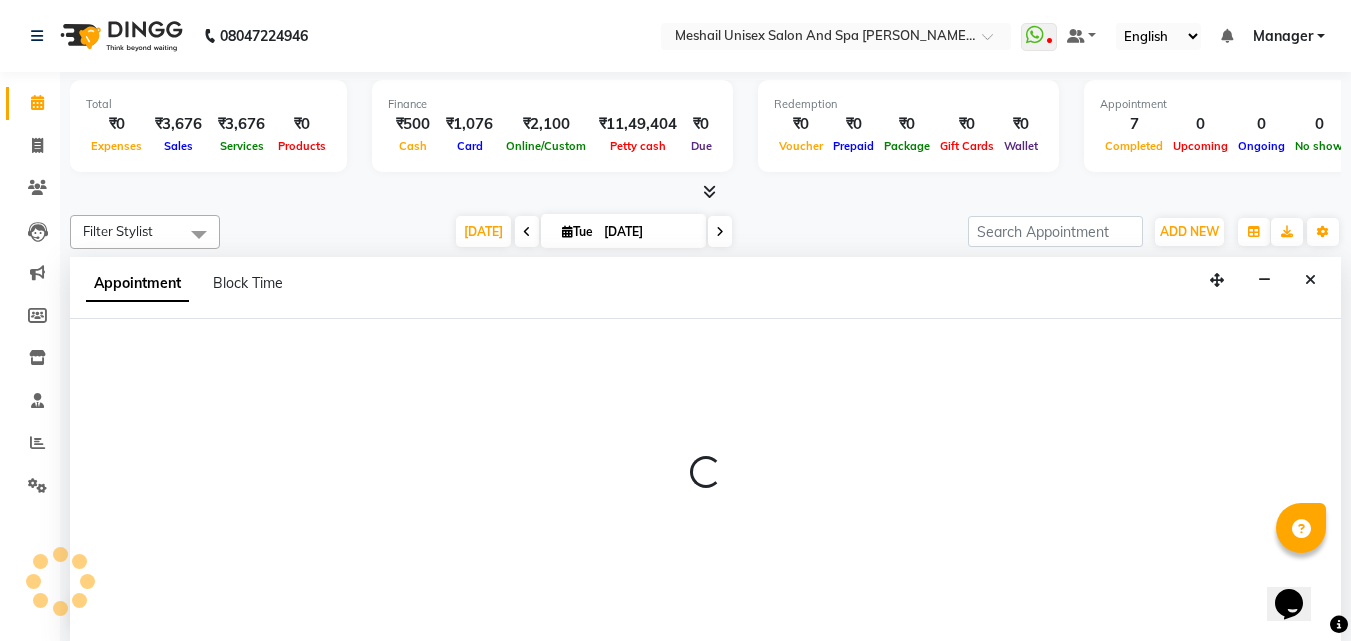 scroll, scrollTop: 1, scrollLeft: 0, axis: vertical 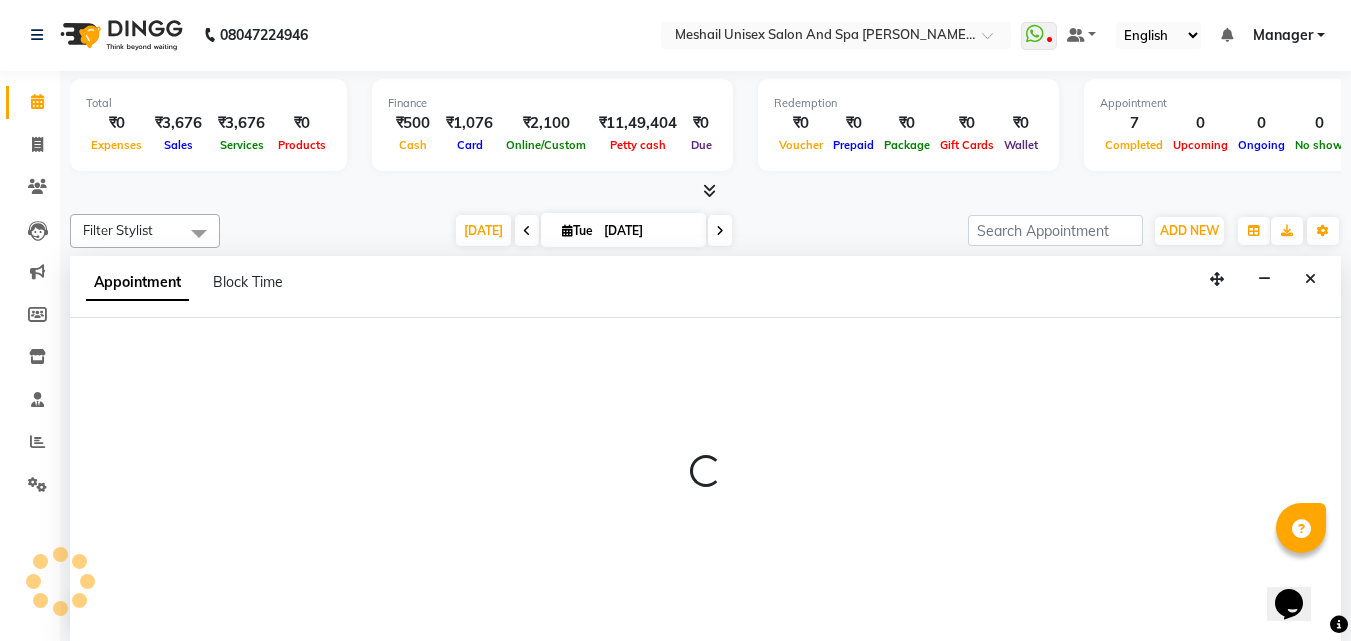 select on "52966" 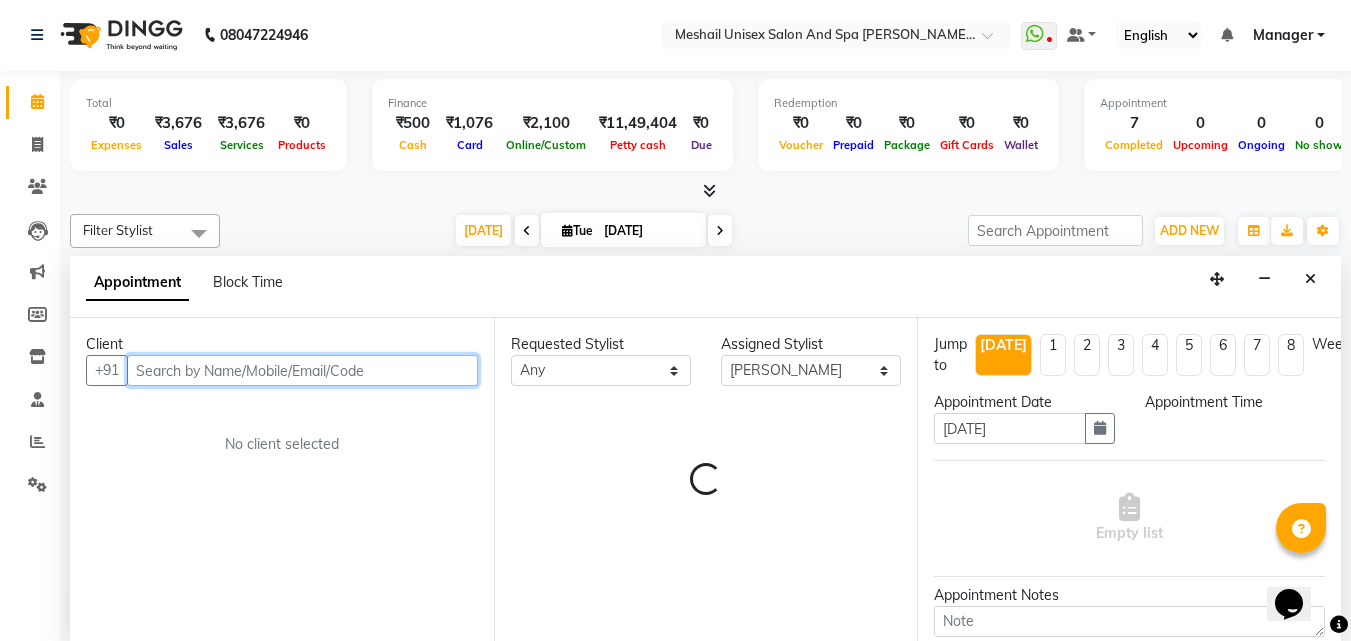 select on "930" 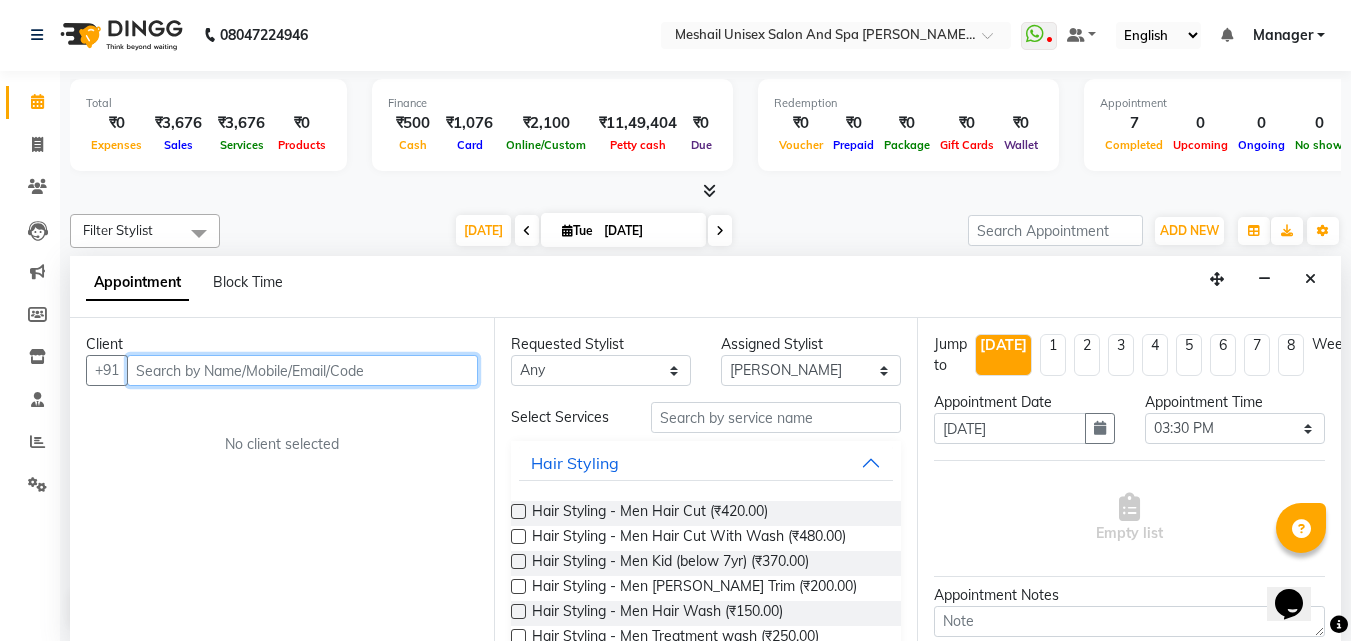 click at bounding box center (302, 370) 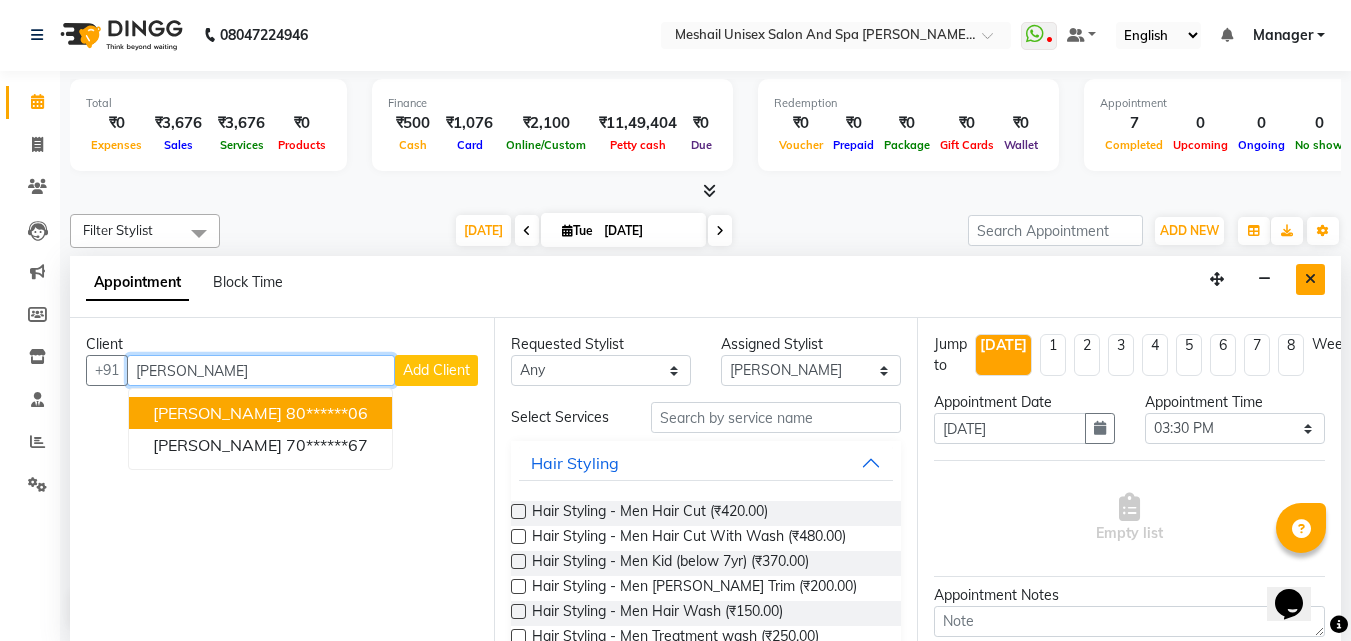 type on "[PERSON_NAME]" 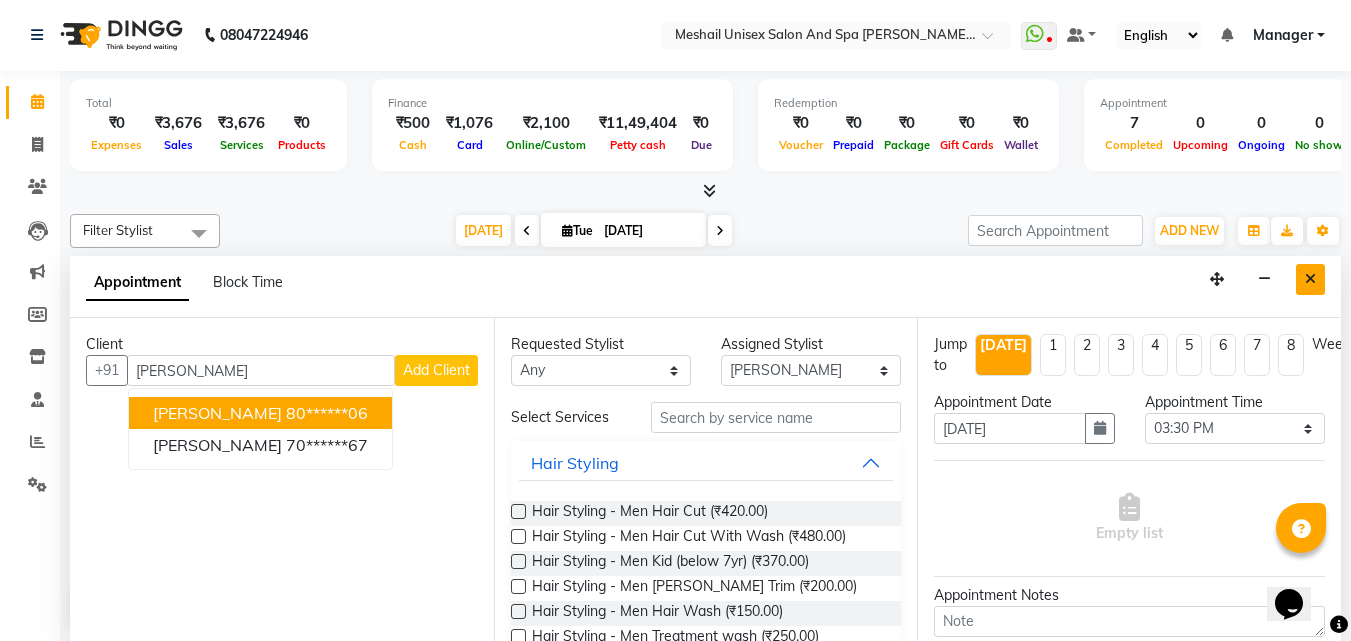 click at bounding box center (1310, 279) 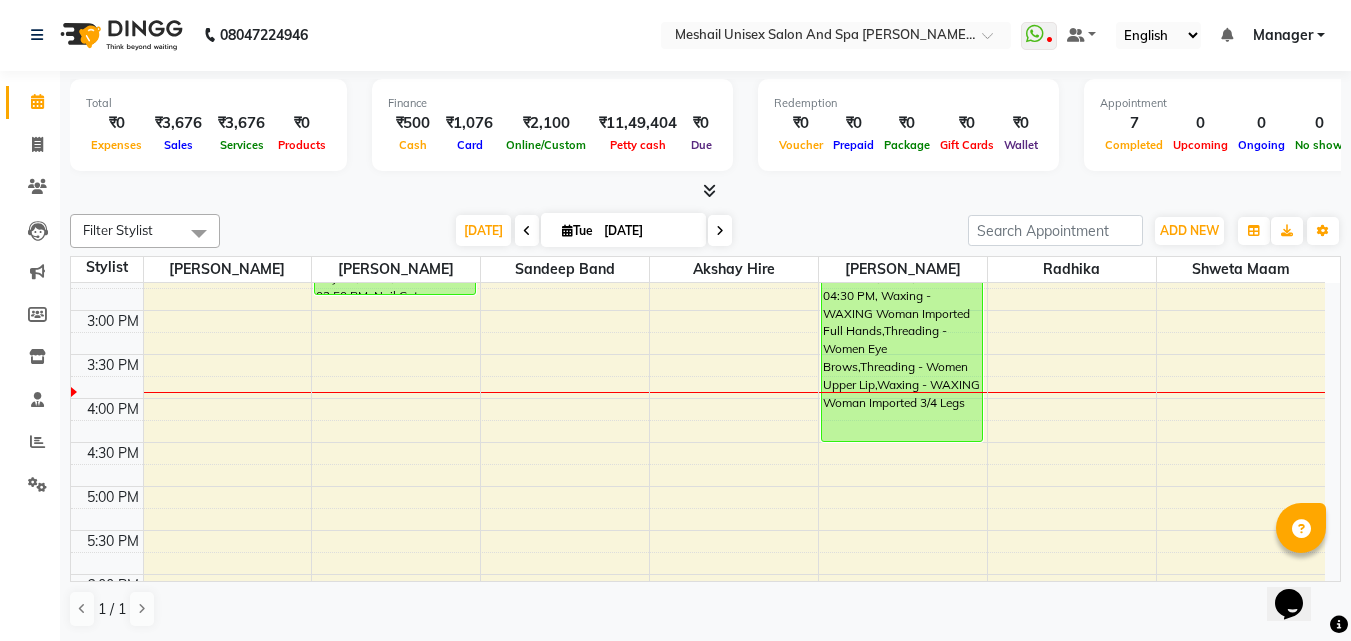 scroll, scrollTop: 0, scrollLeft: 0, axis: both 